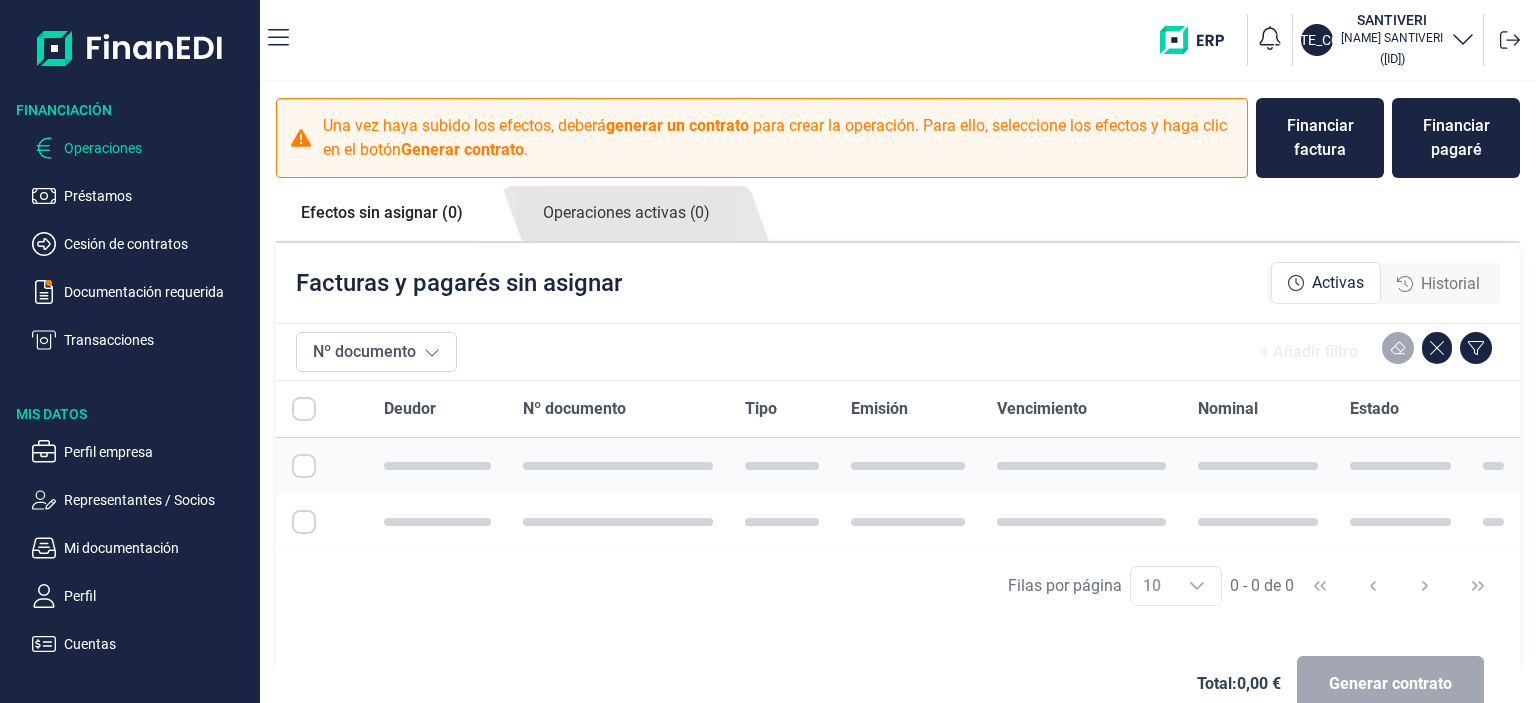 scroll, scrollTop: 0, scrollLeft: 0, axis: both 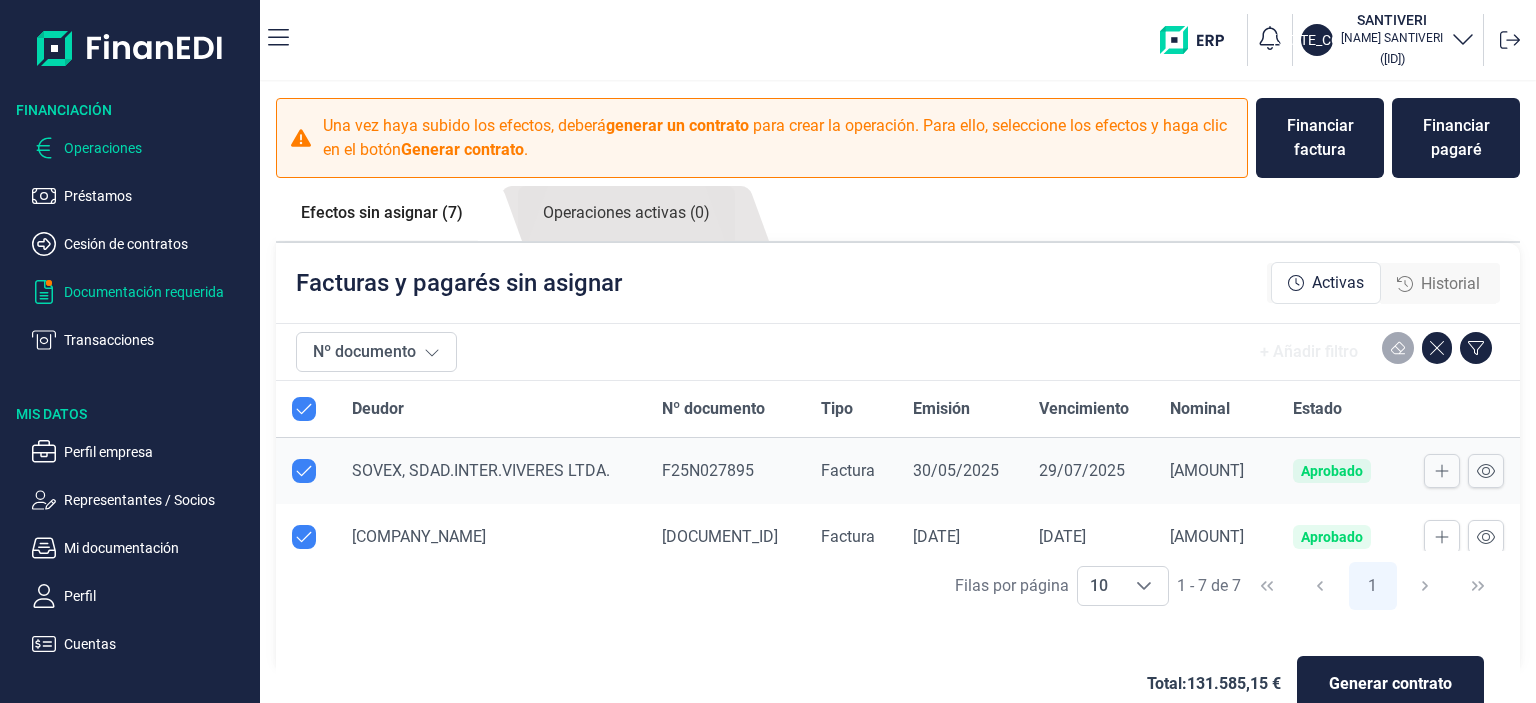 click on "Documentación requerida" at bounding box center [158, 196] 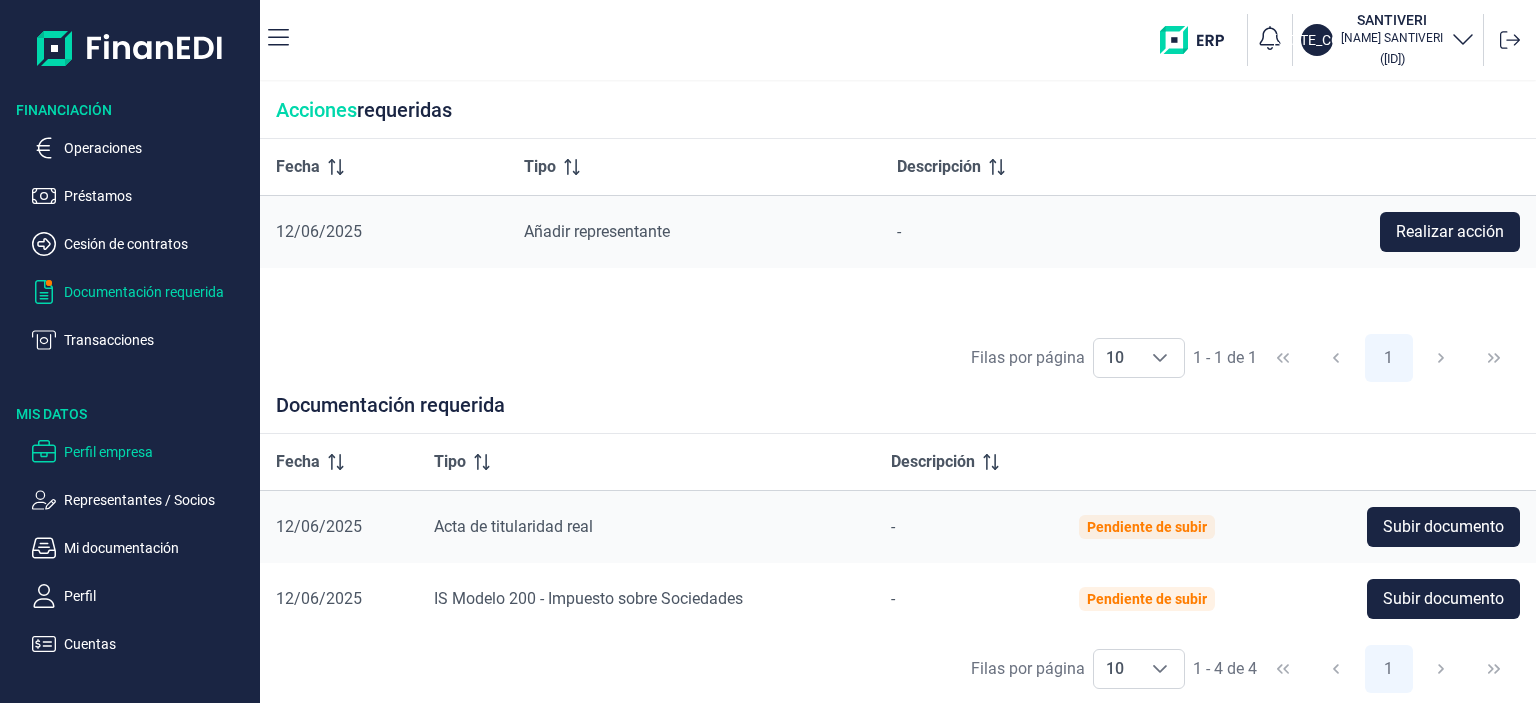 click on "Perfil empresa" at bounding box center [158, 148] 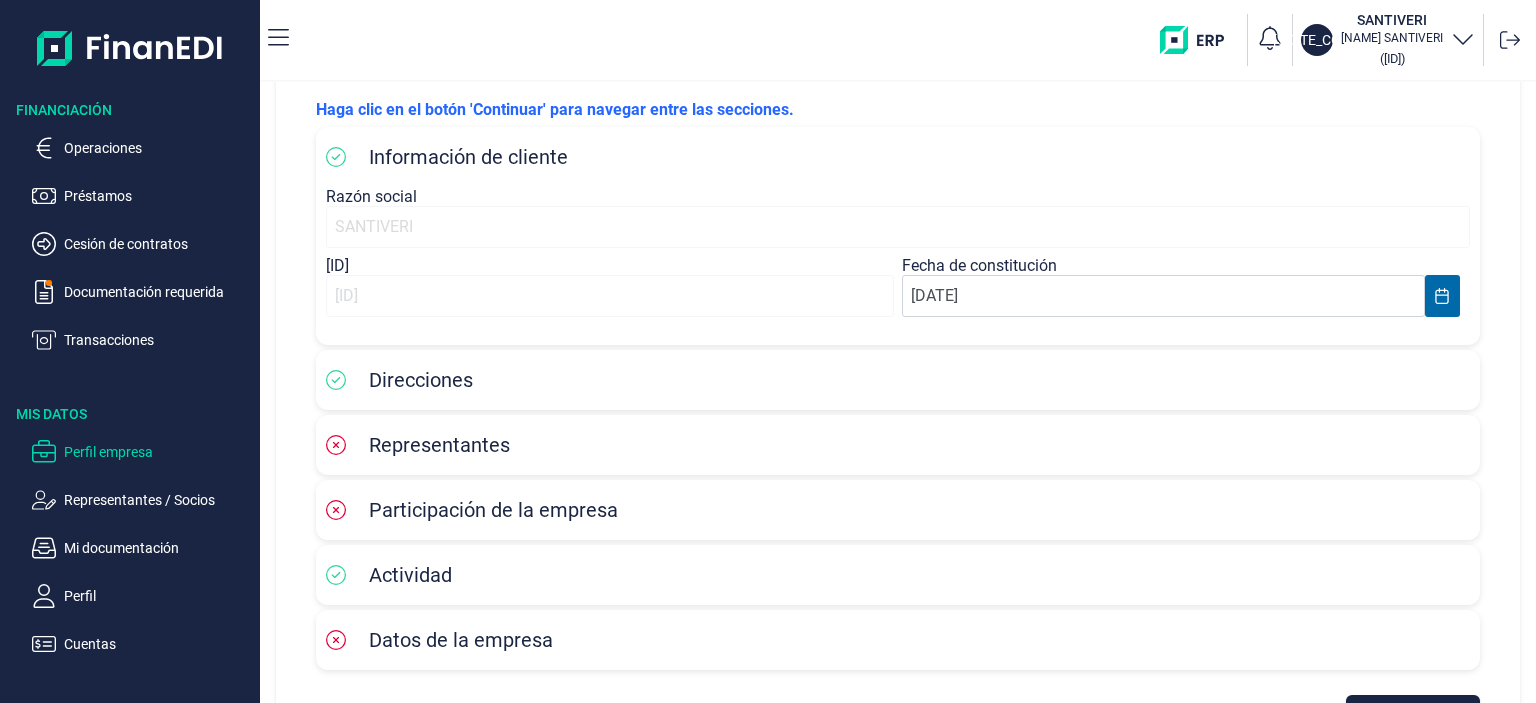 scroll, scrollTop: 177, scrollLeft: 0, axis: vertical 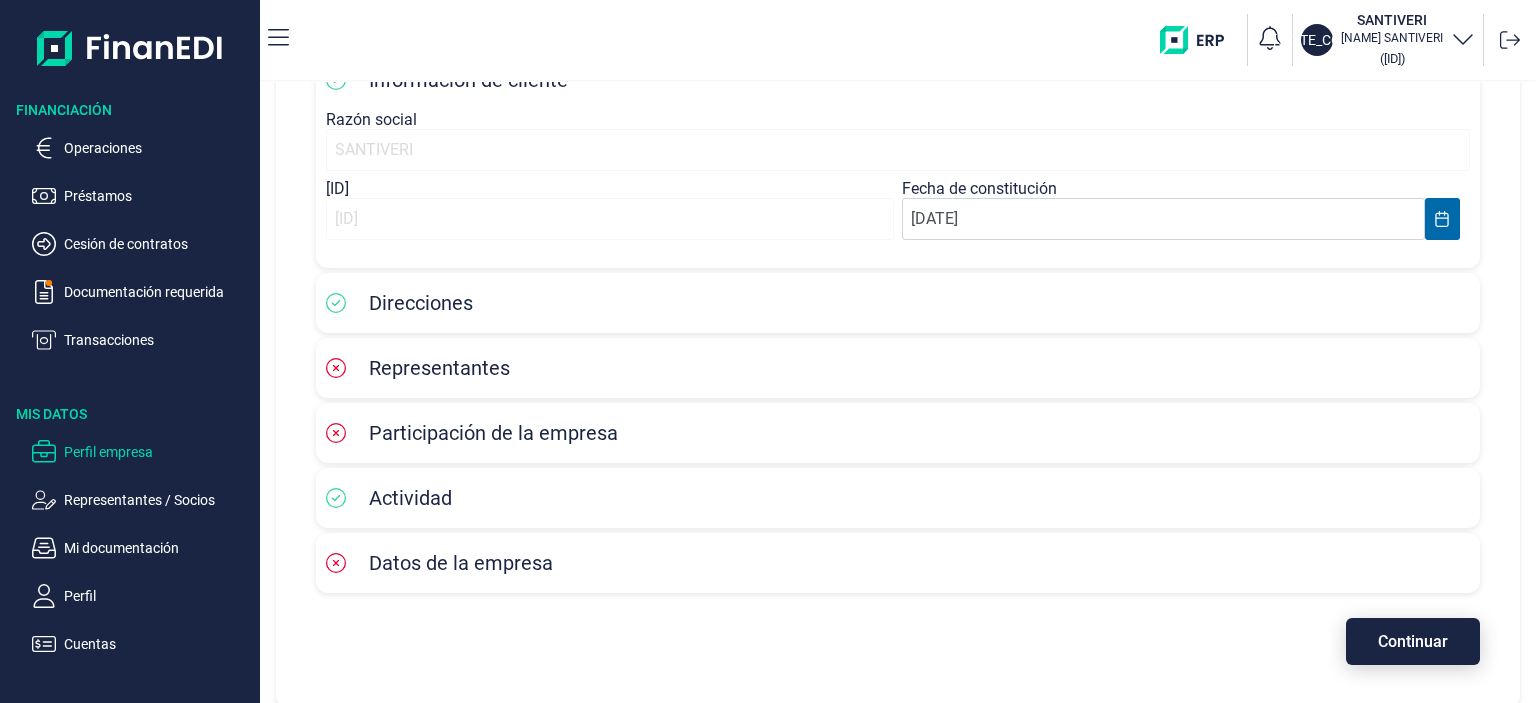 click on "Continuar" at bounding box center (1413, 641) 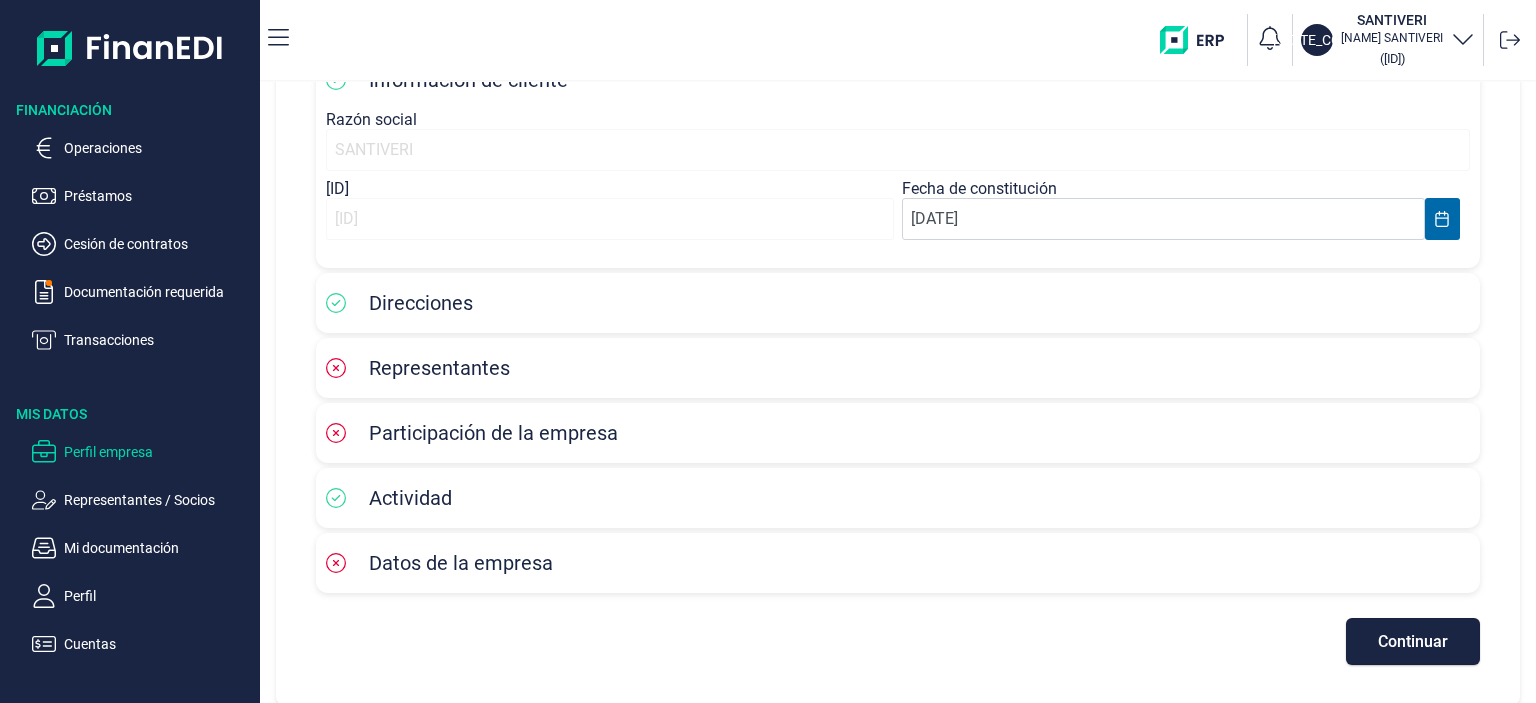 scroll, scrollTop: 142, scrollLeft: 0, axis: vertical 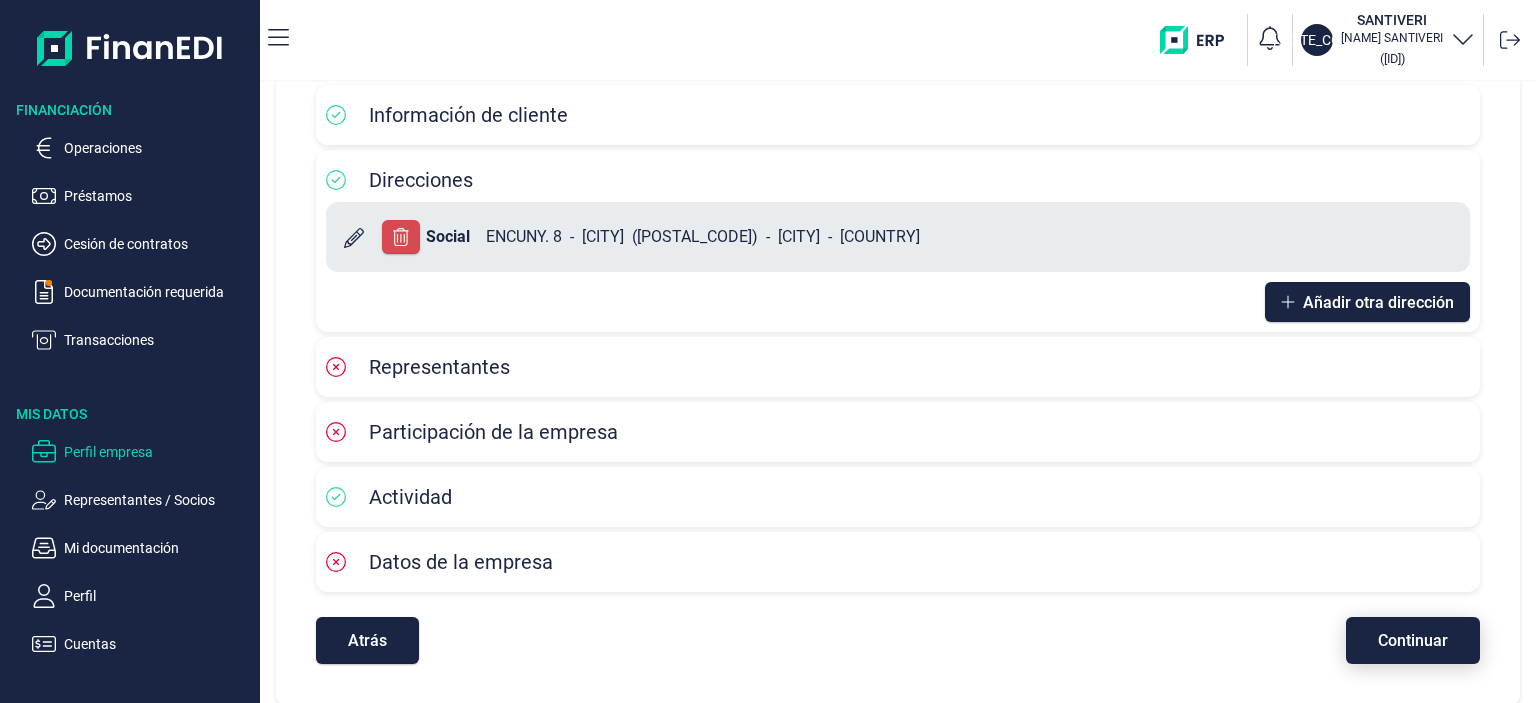 click on "Continuar" at bounding box center [1413, 640] 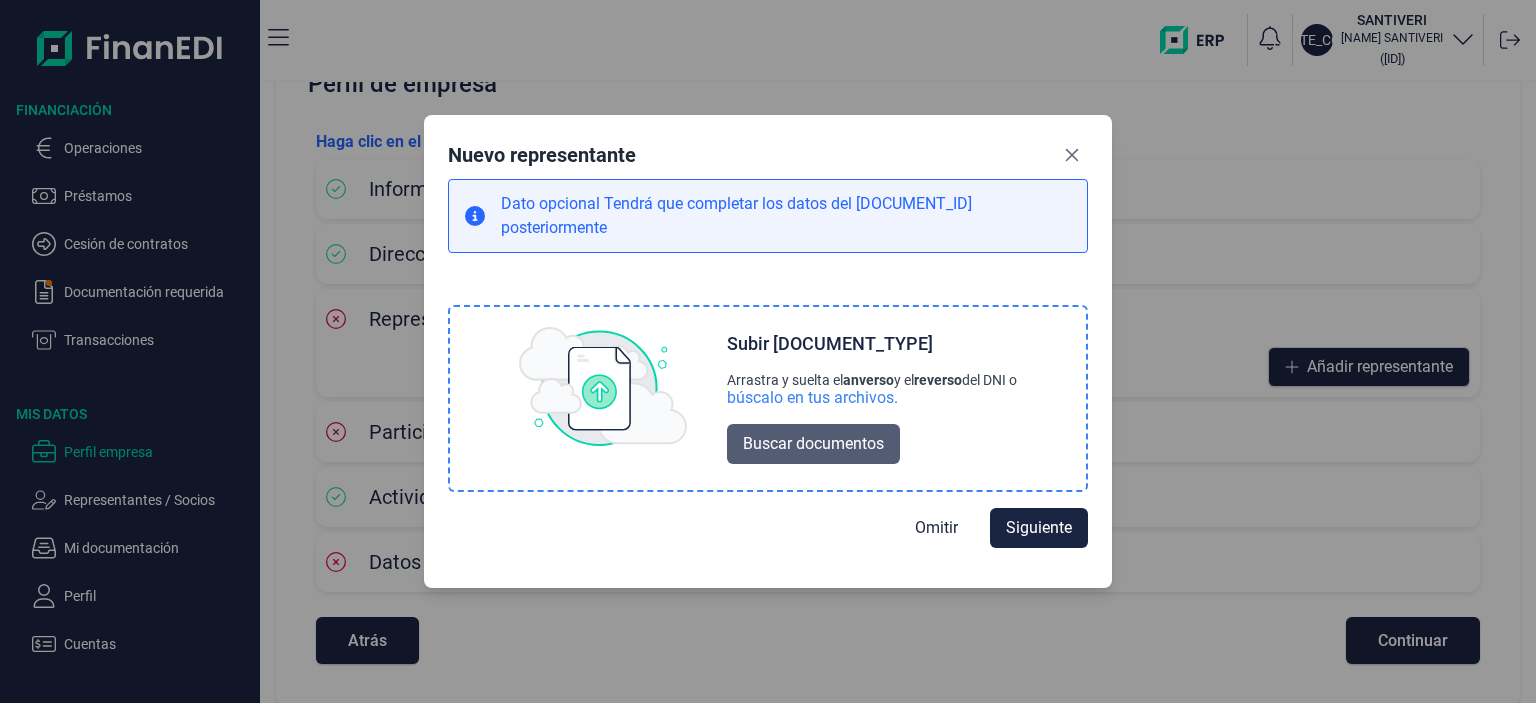 click on "Buscar documentos" at bounding box center (813, 444) 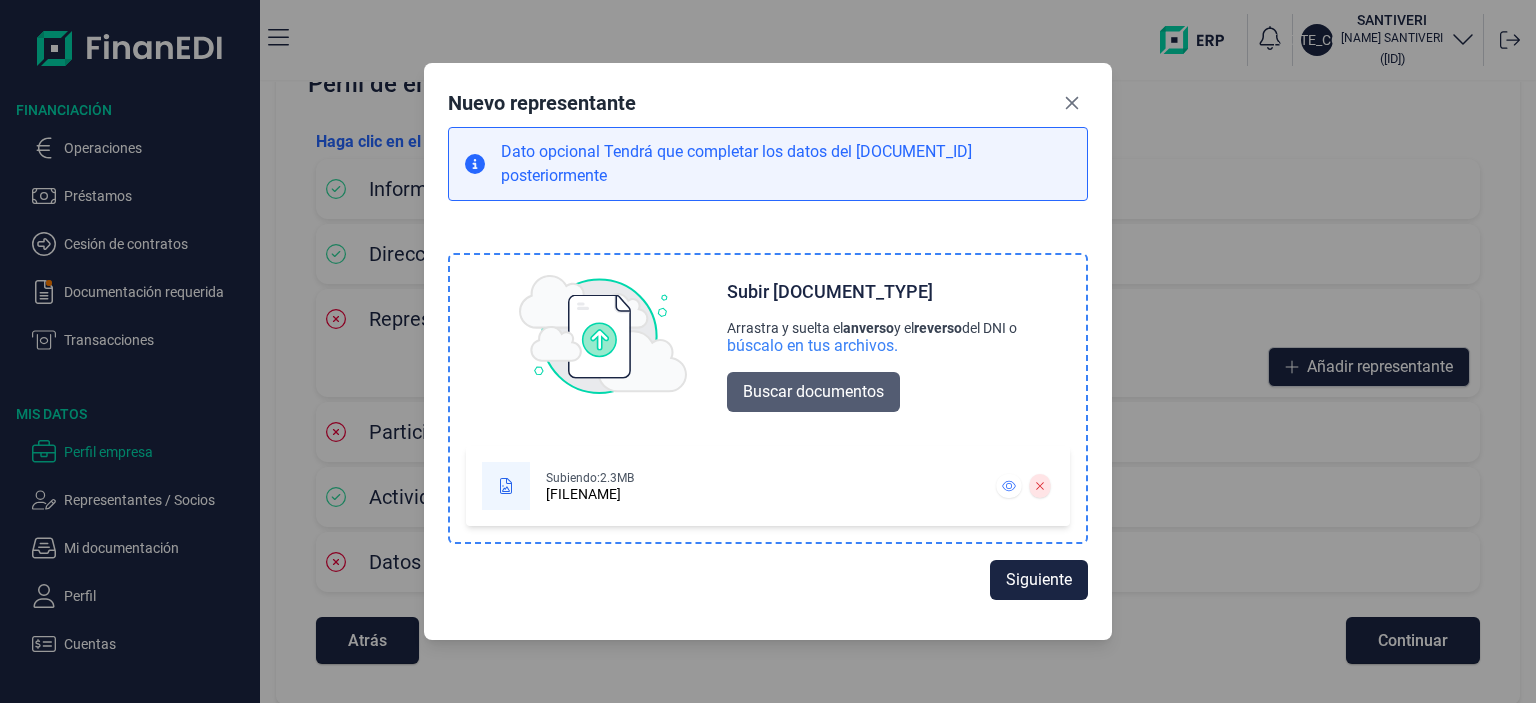 scroll, scrollTop: 0, scrollLeft: 0, axis: both 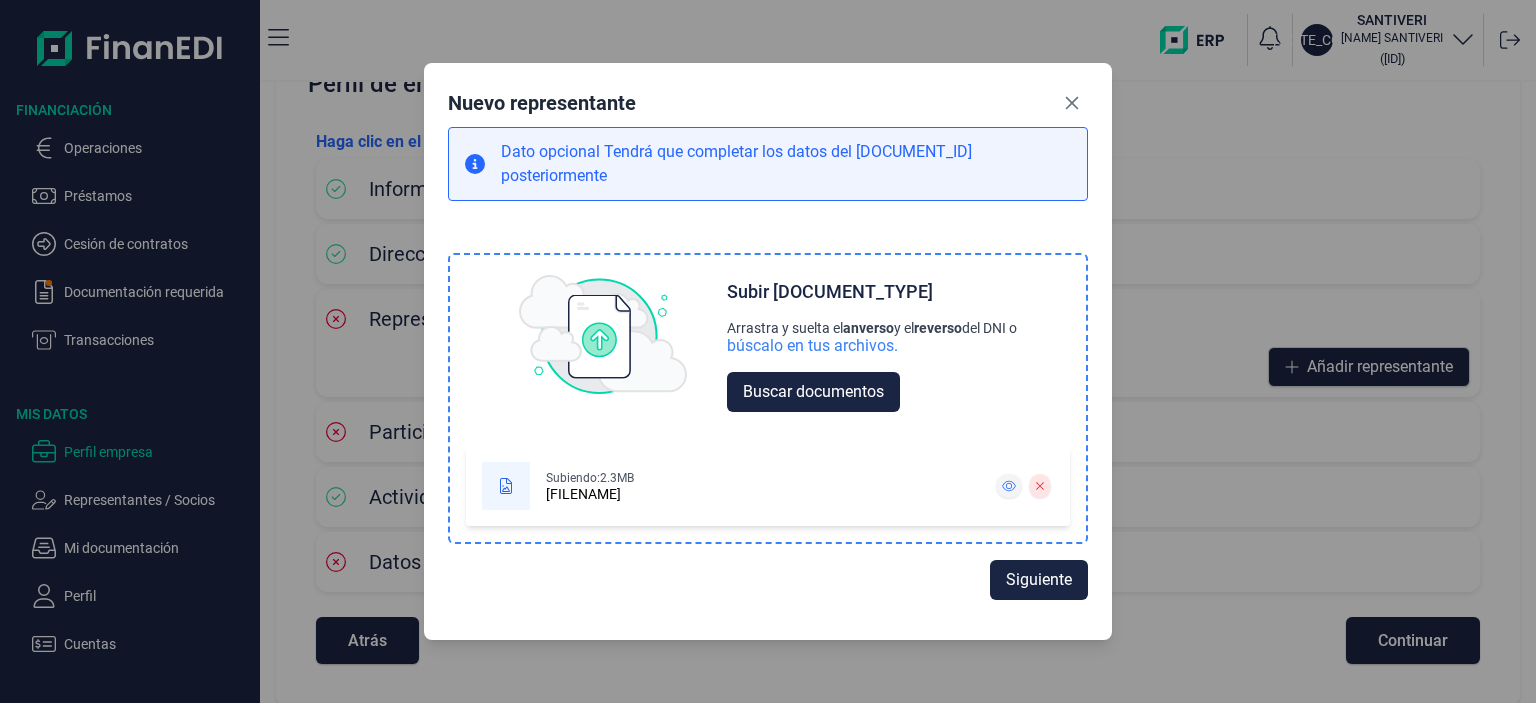 click at bounding box center [1009, 486] 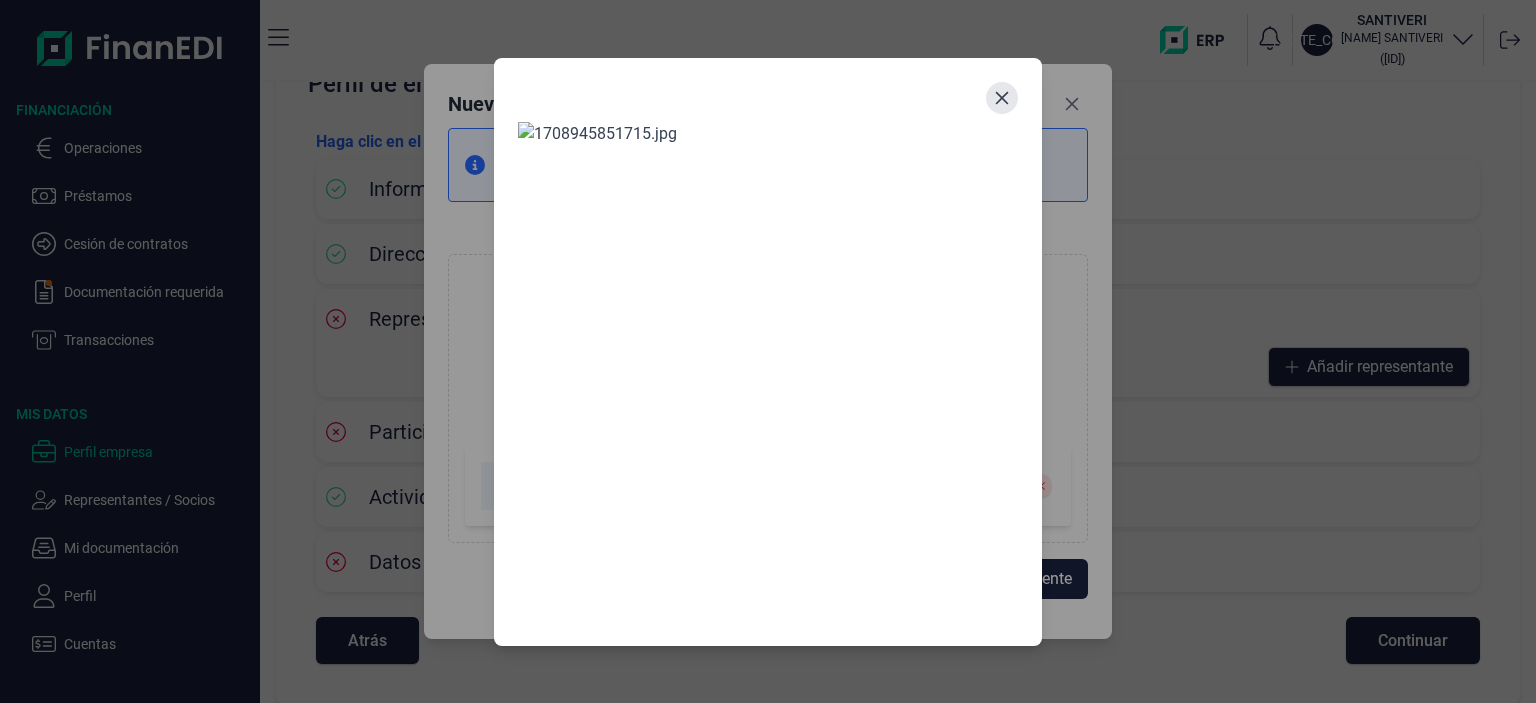 click at bounding box center (1002, 98) 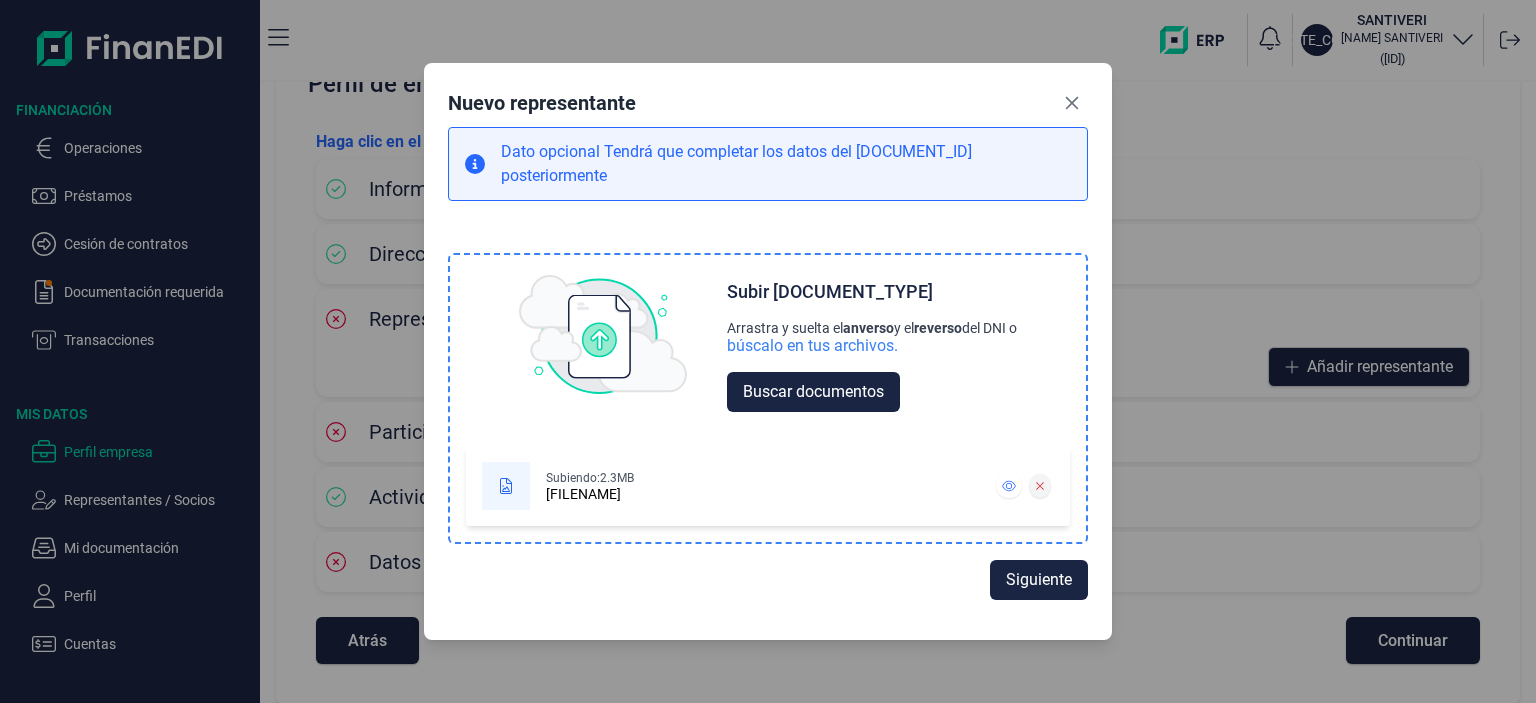 click at bounding box center (1040, 486) 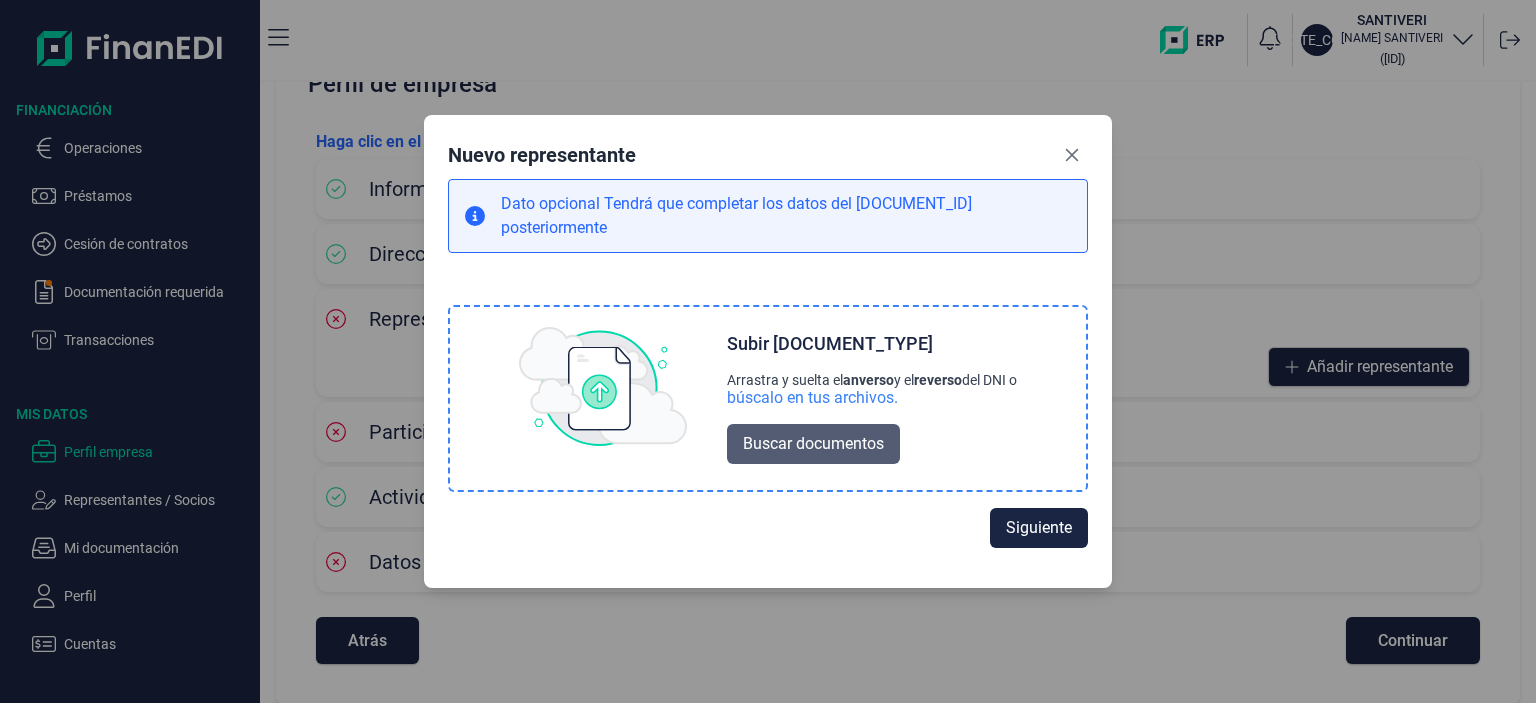 click on "Buscar documentos" at bounding box center (813, 444) 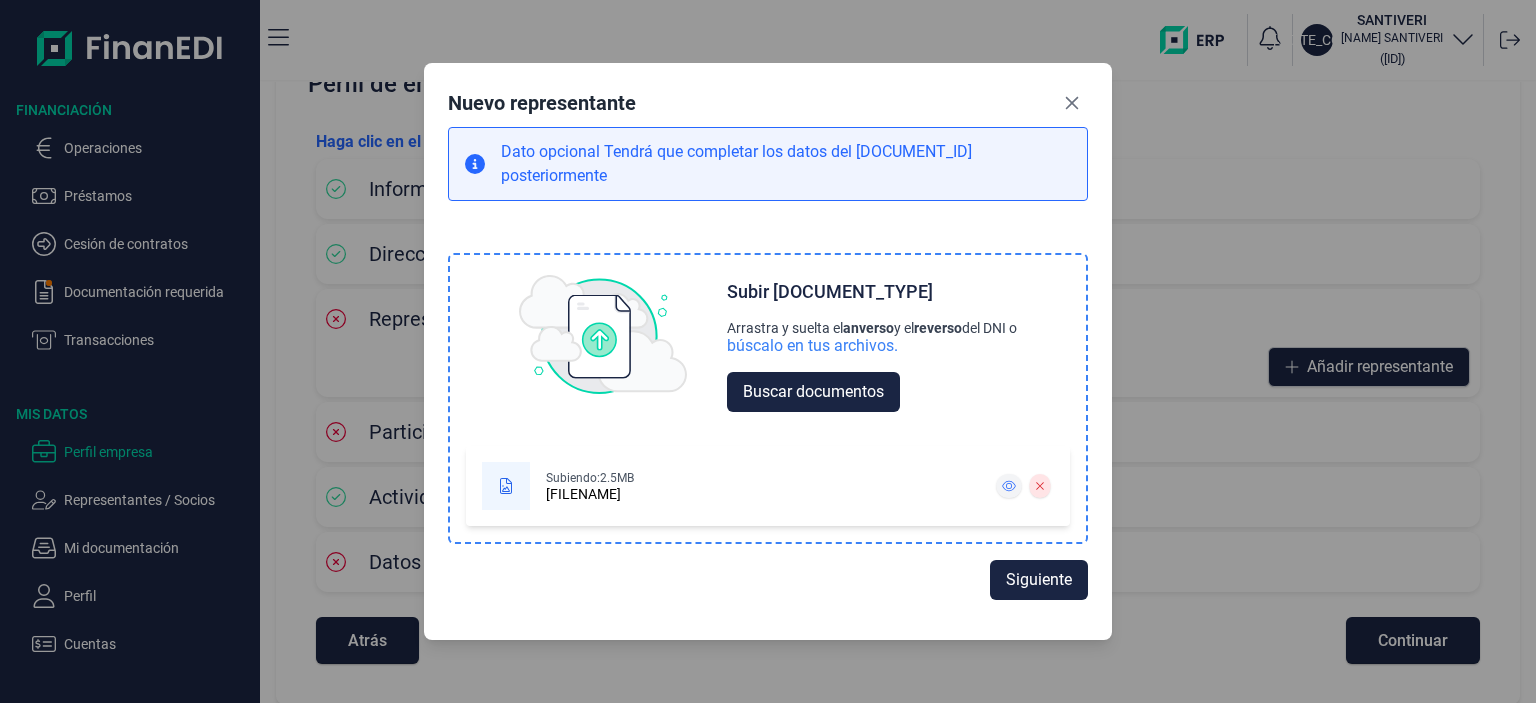 click at bounding box center (1009, 486) 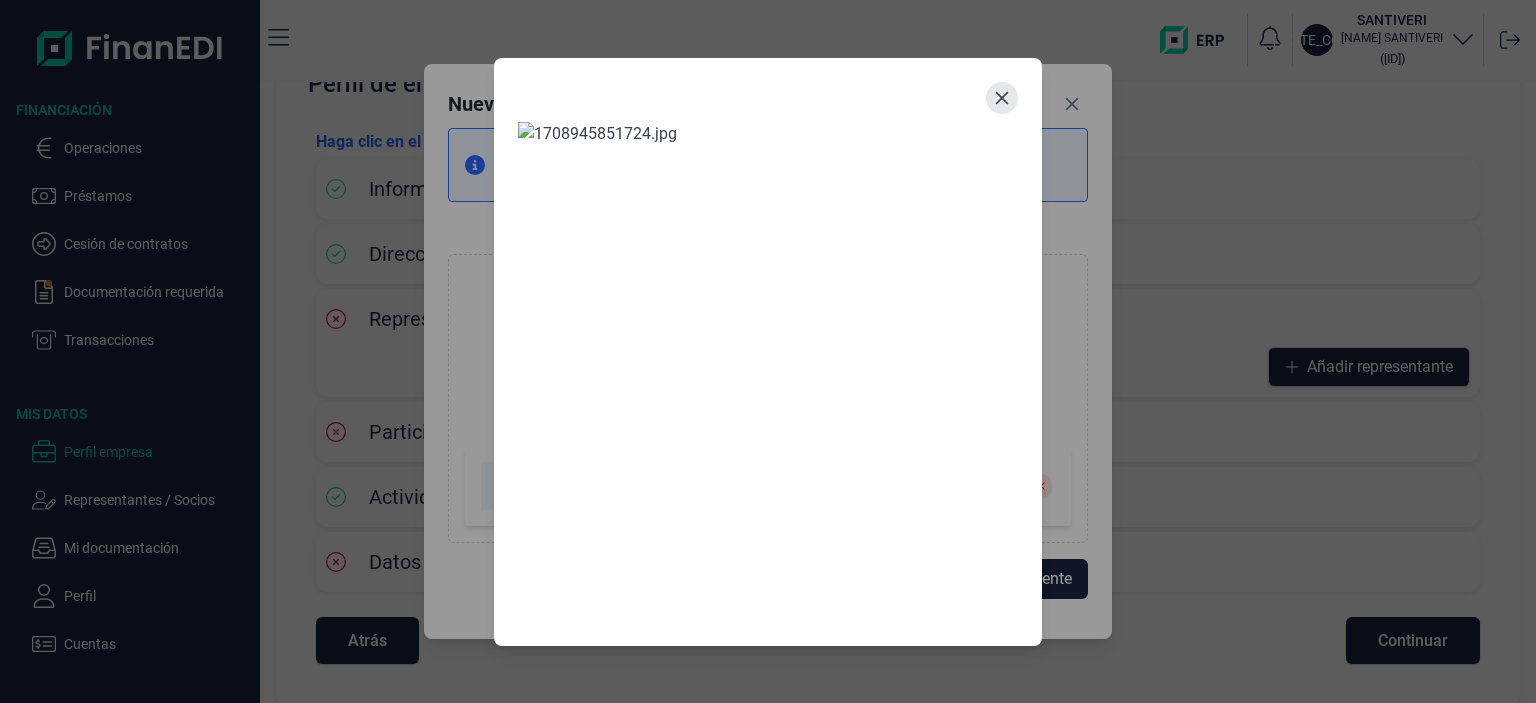 click at bounding box center (1002, 97) 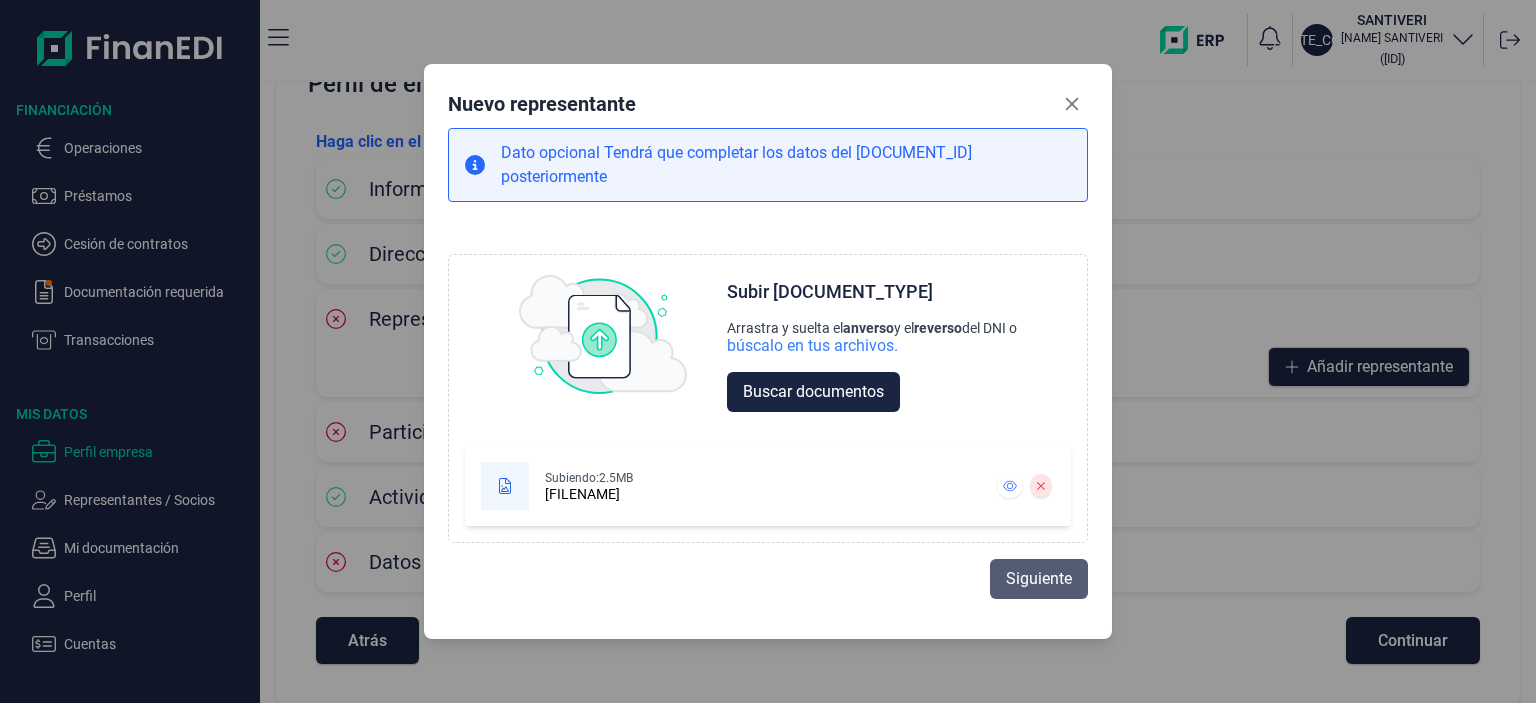 click on "Siguiente" at bounding box center (1039, 579) 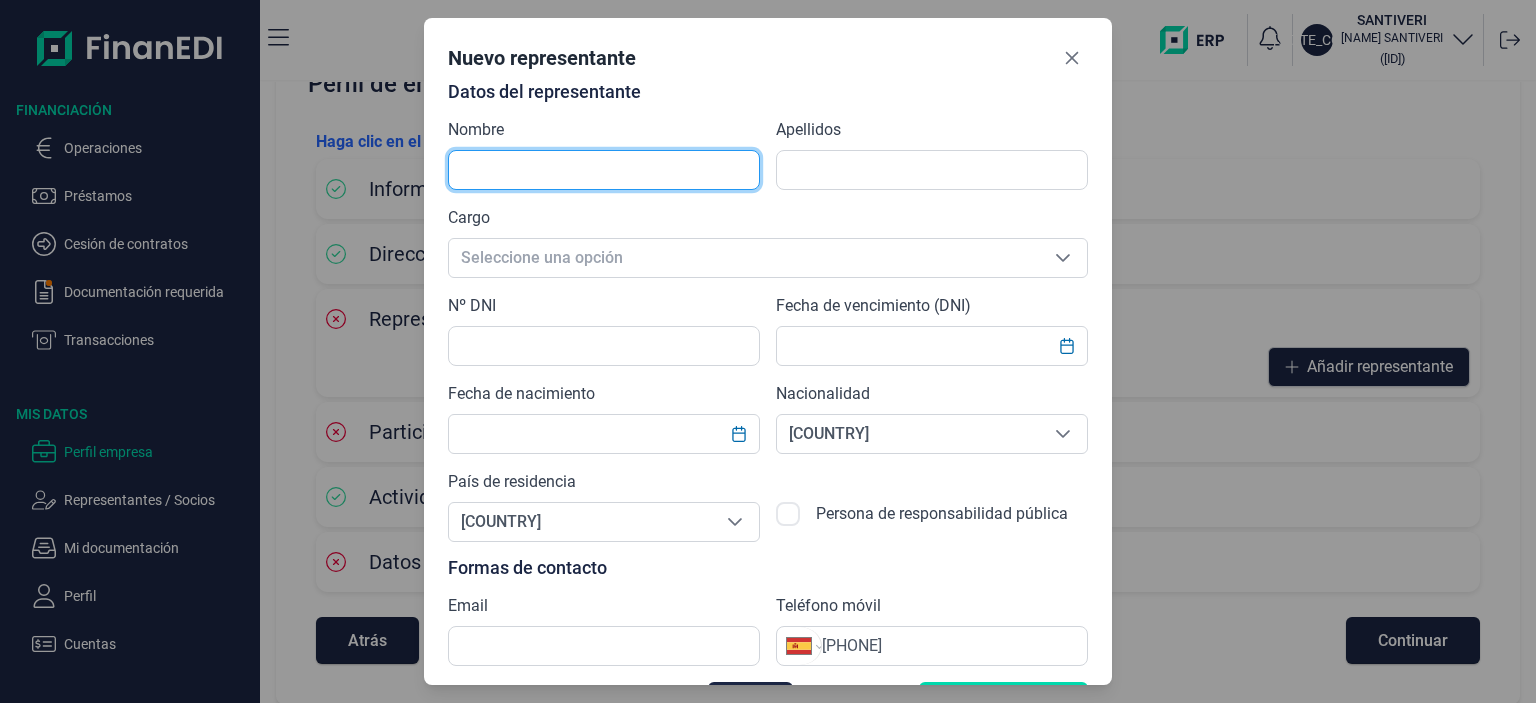 click at bounding box center [604, 170] 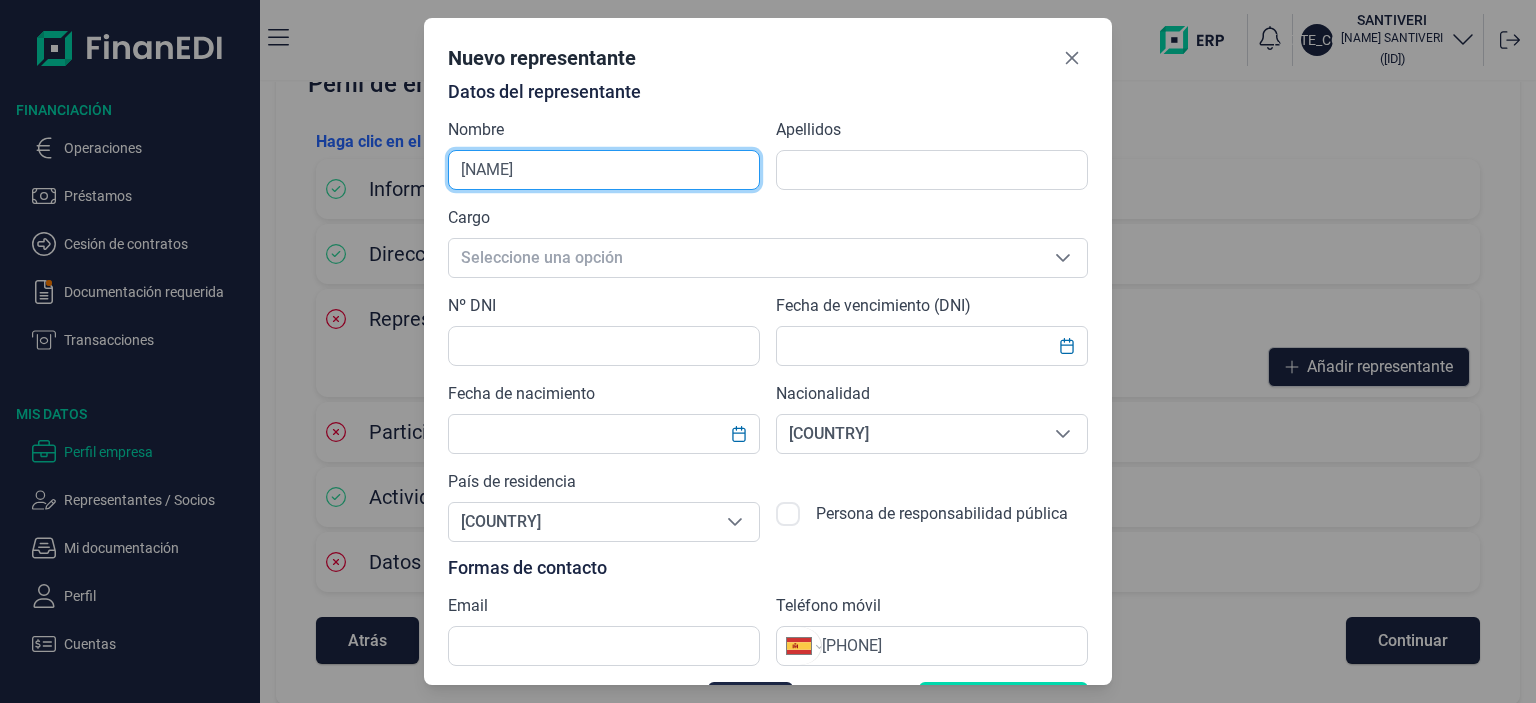 type on "[NAME]" 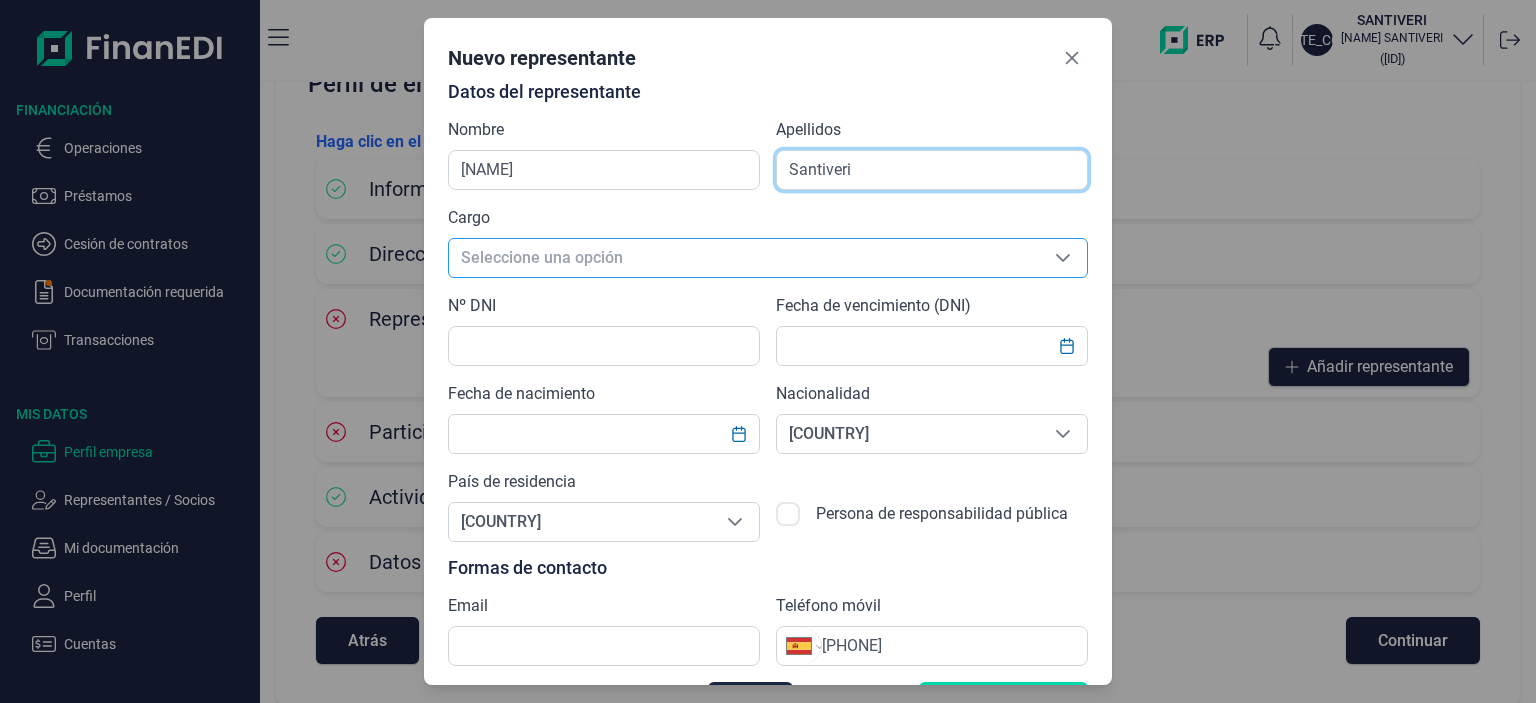 type on "Santiveri" 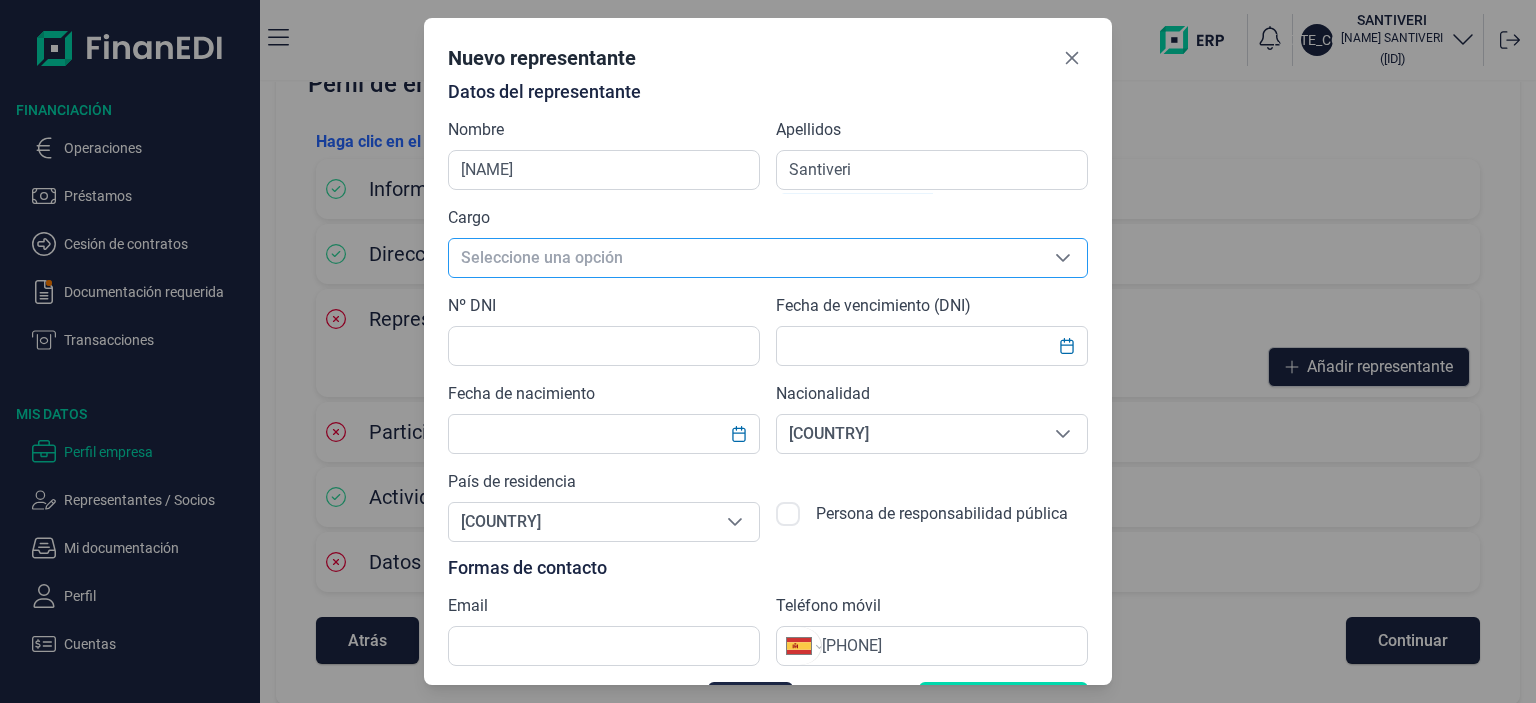 click on "Seleccione una opción" at bounding box center (744, 258) 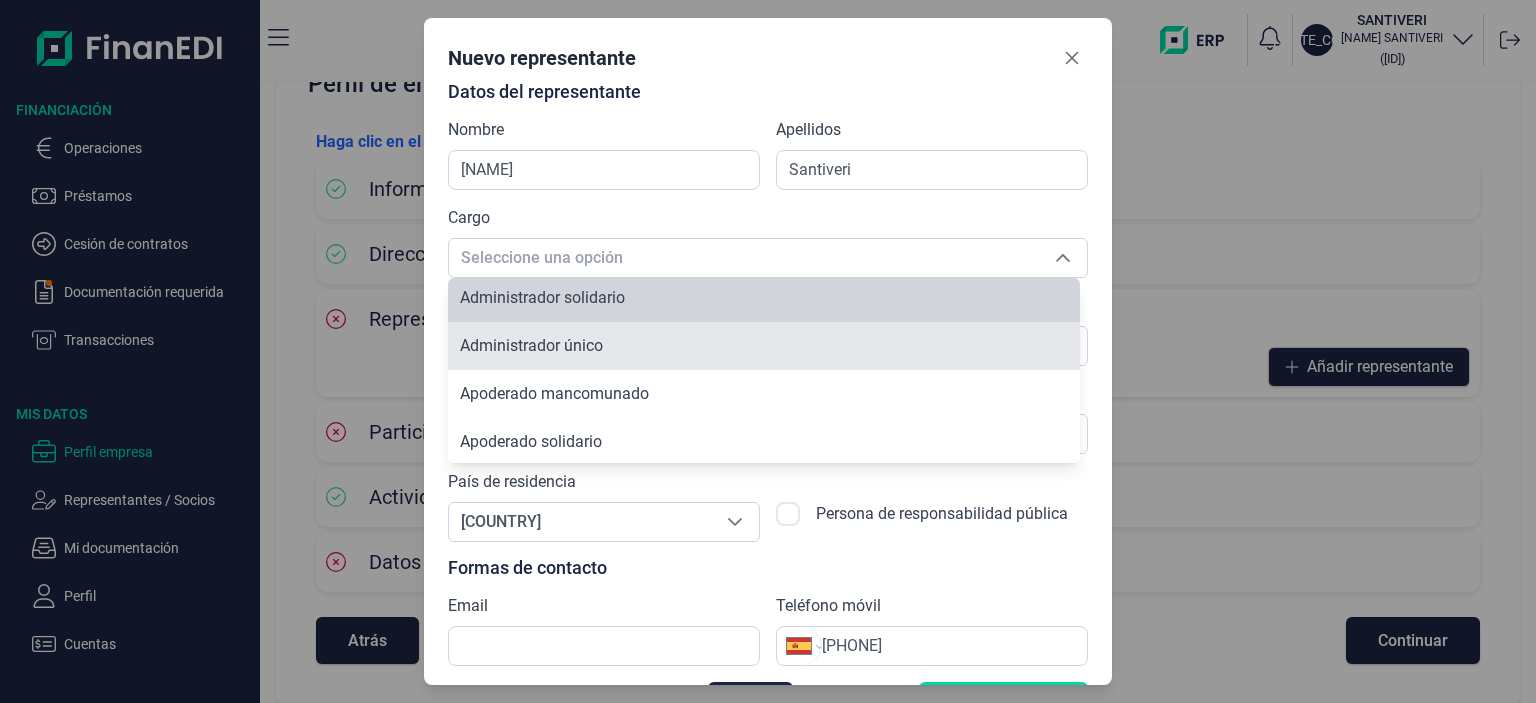 scroll, scrollTop: 96, scrollLeft: 0, axis: vertical 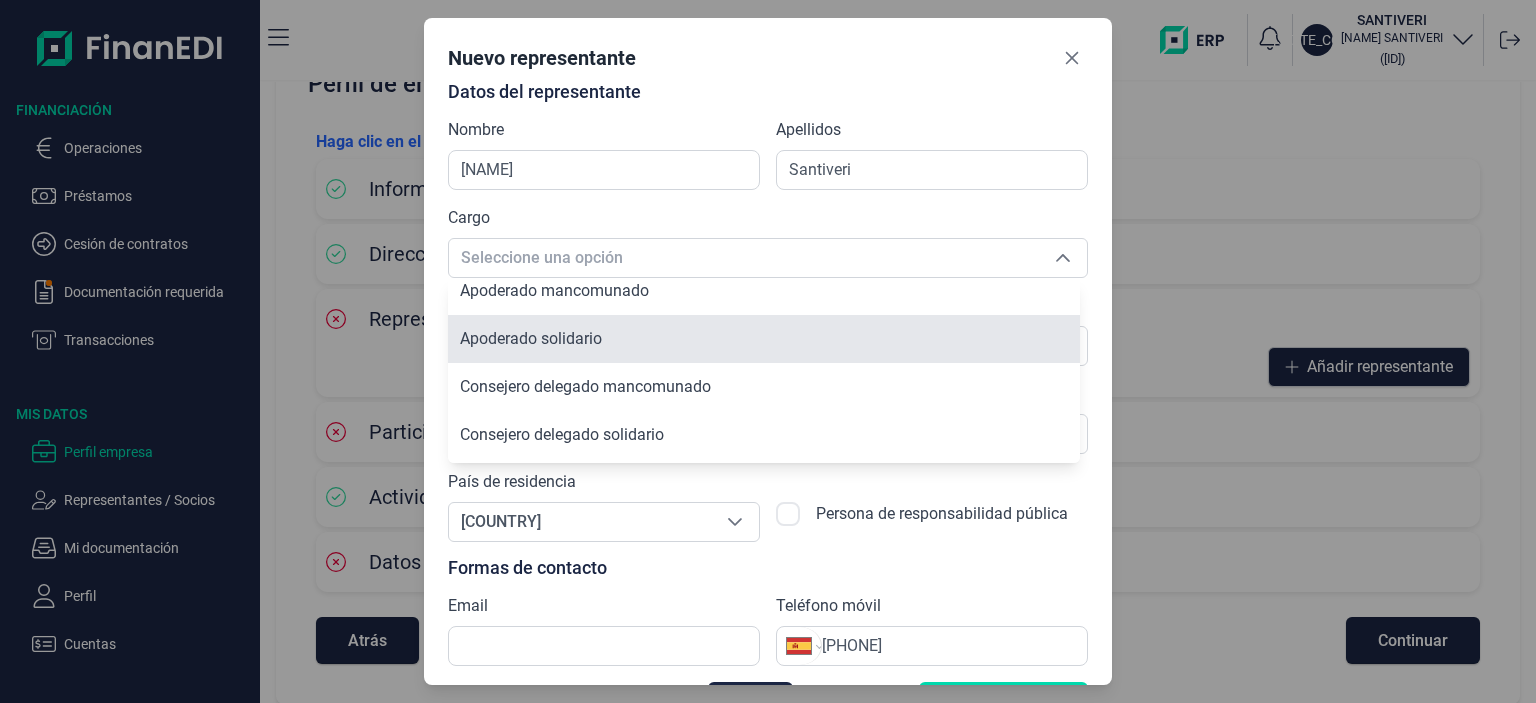 click on "Apoderado solidario" at bounding box center [531, 338] 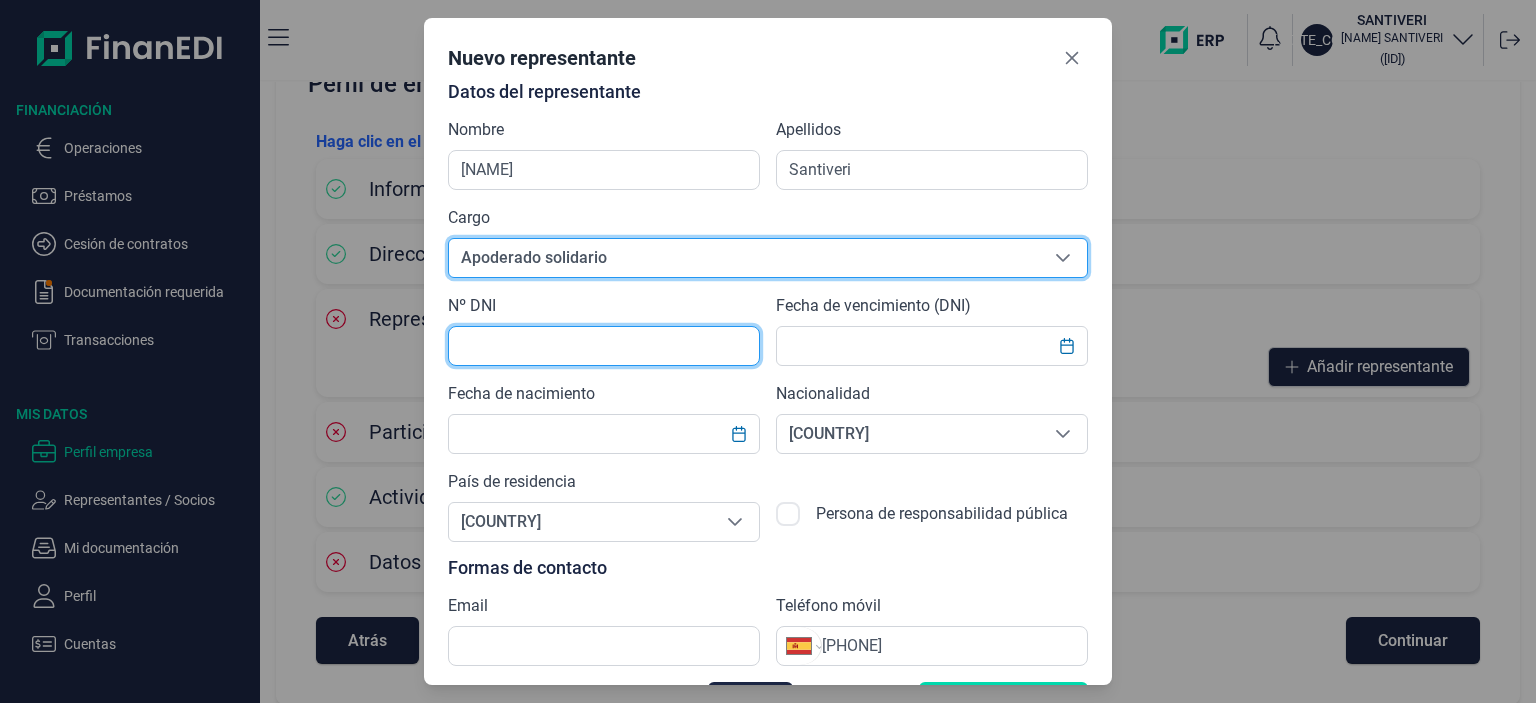 click at bounding box center [604, 346] 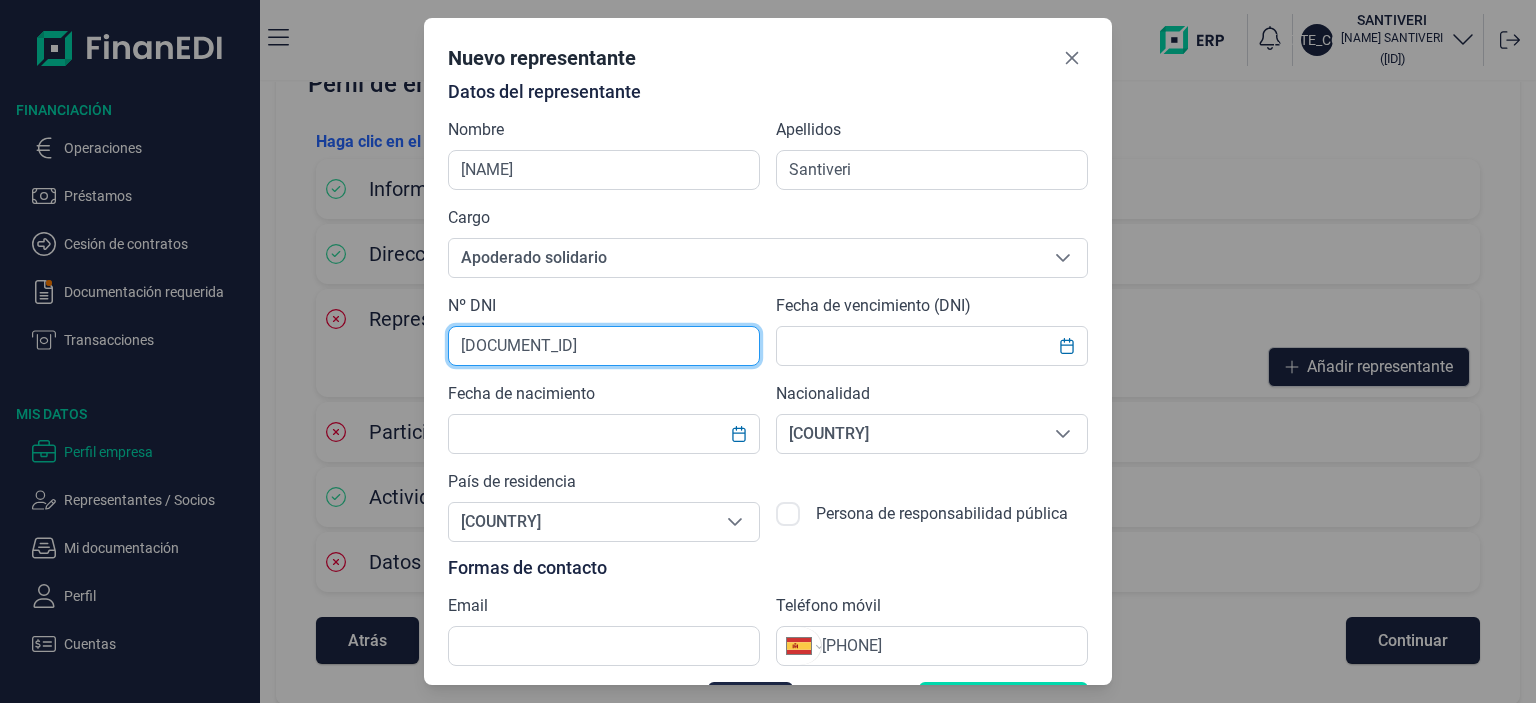 type on "[DOCUMENT_ID]" 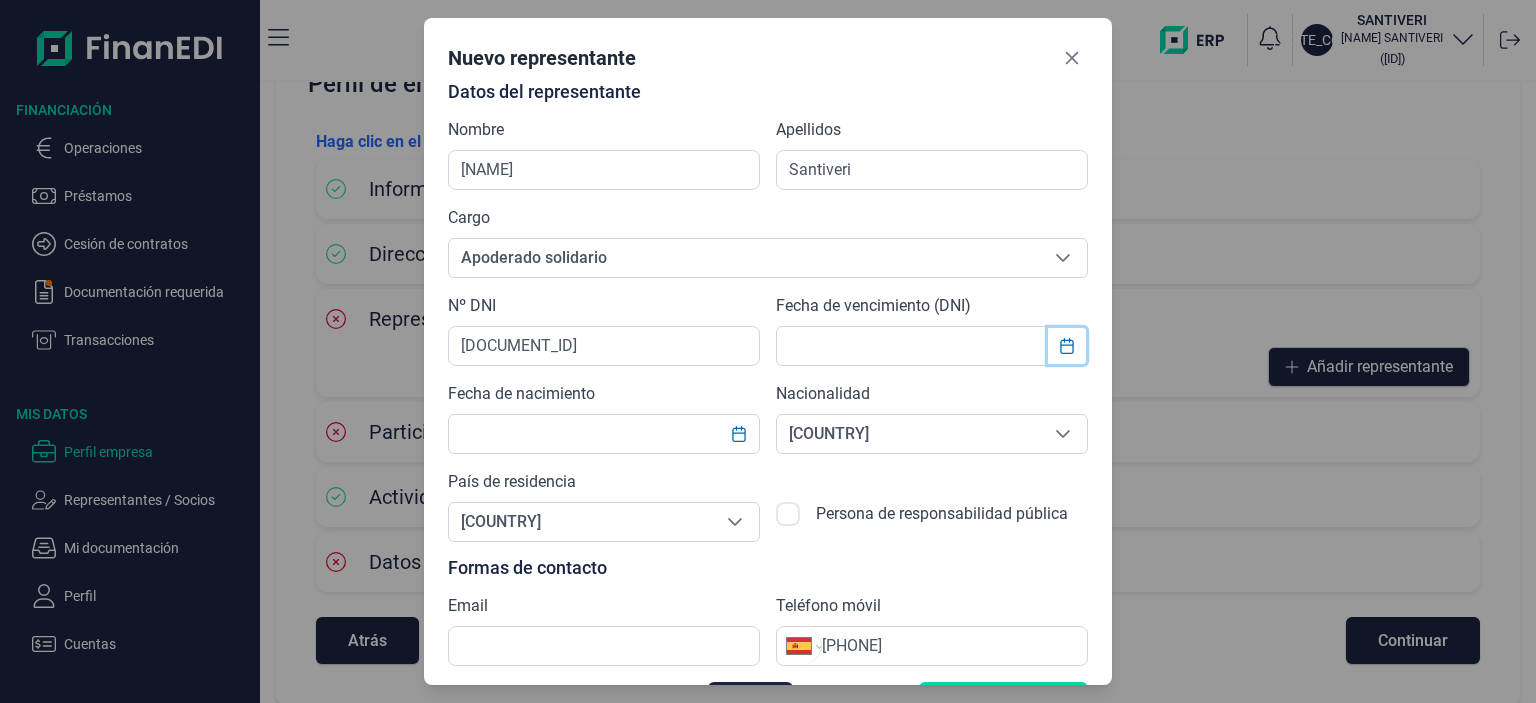 click at bounding box center (1066, 346) 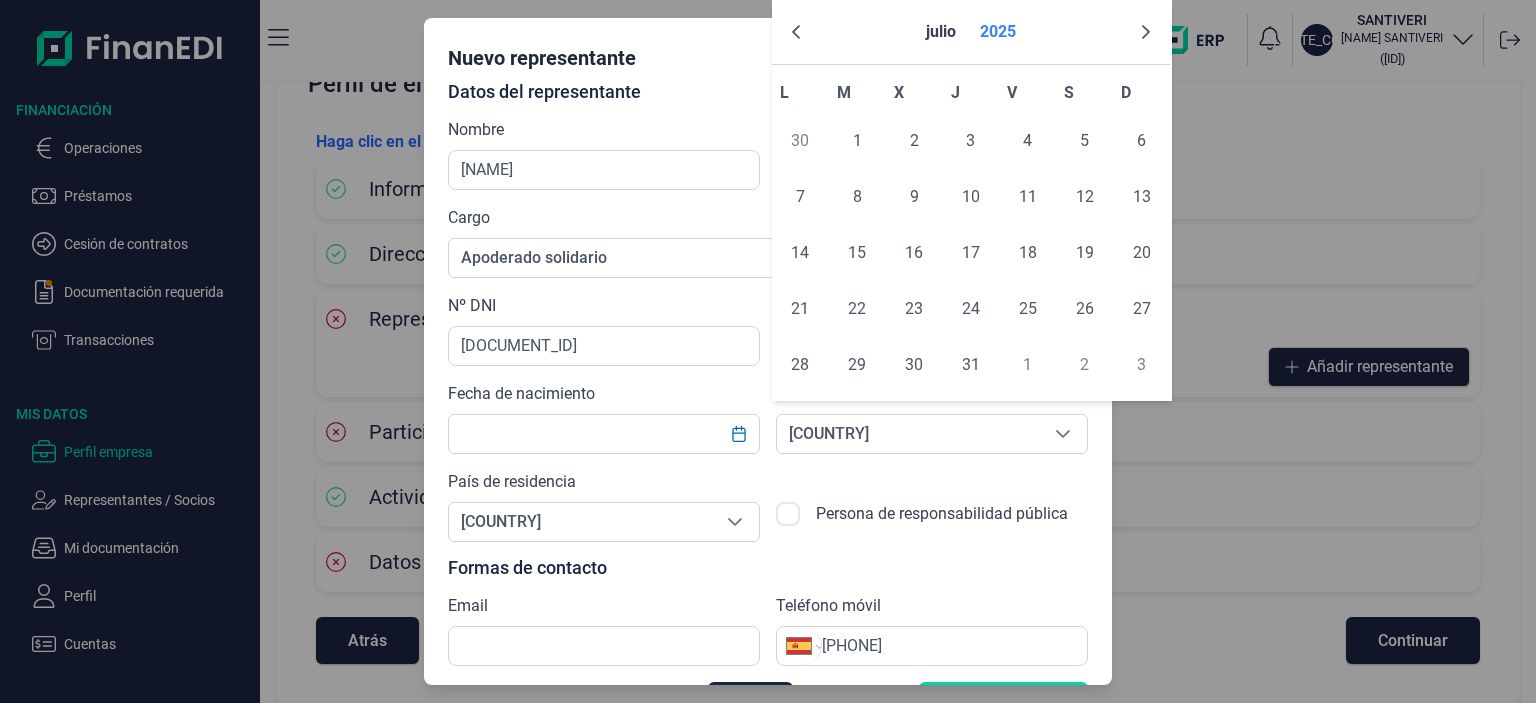 click on "2025" at bounding box center (998, 32) 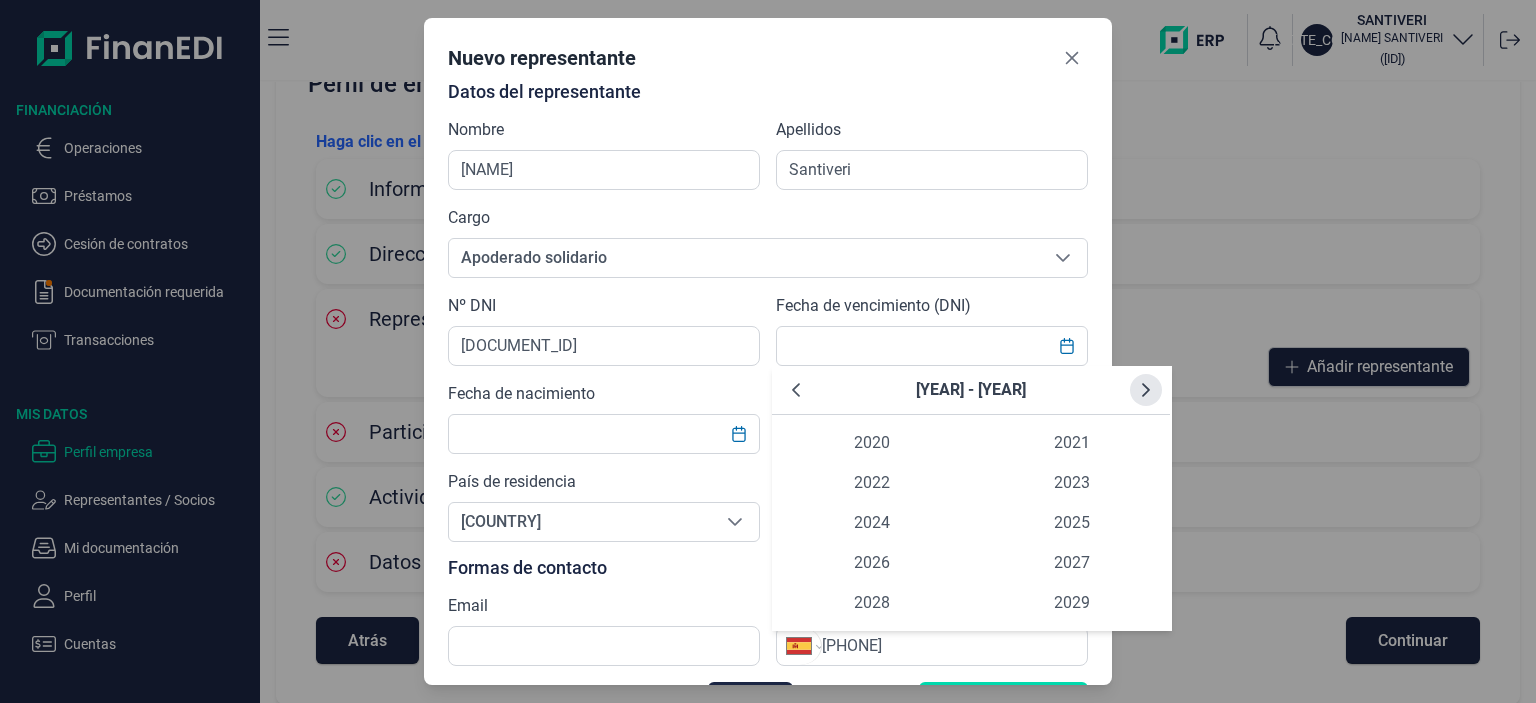click at bounding box center [1146, 390] 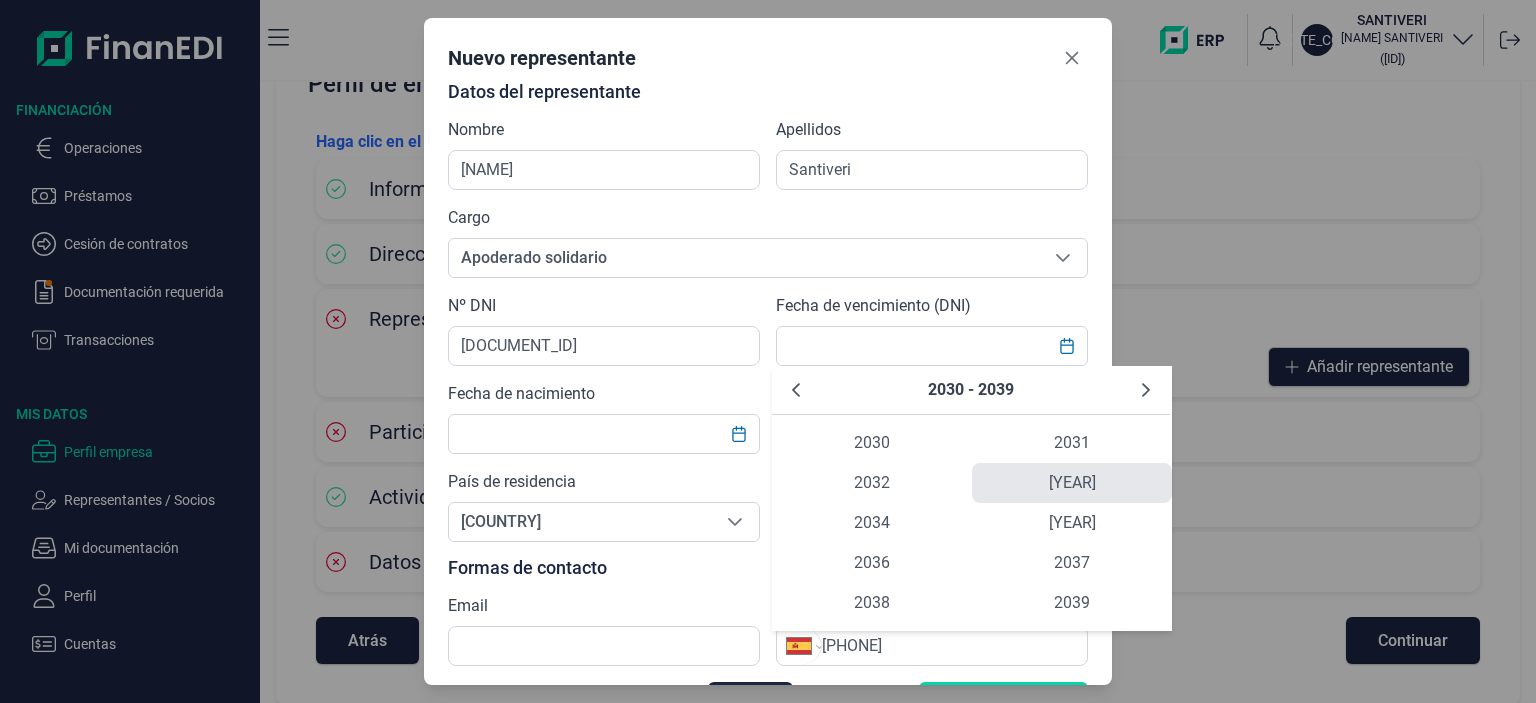 click on "[YEAR]" at bounding box center (1072, 483) 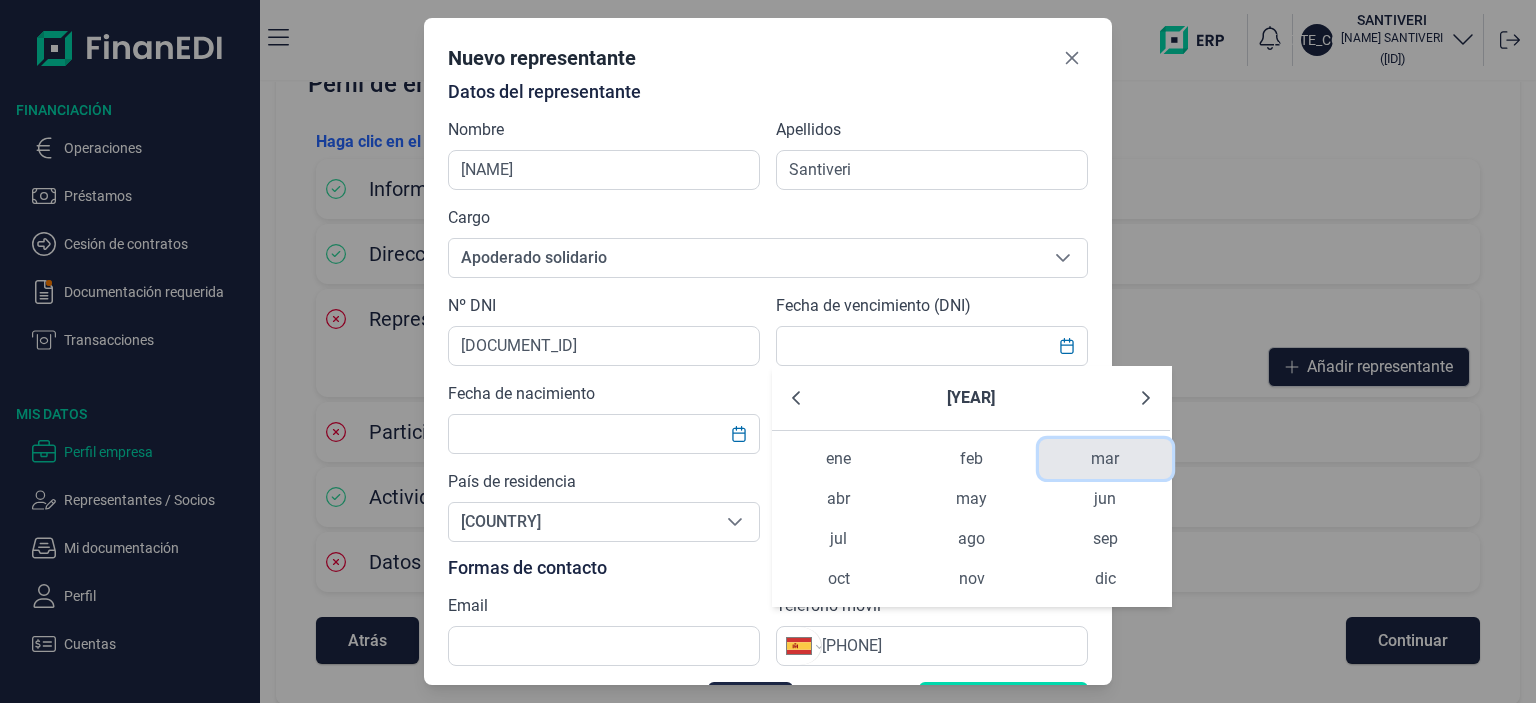 click on "mar" at bounding box center (1105, 459) 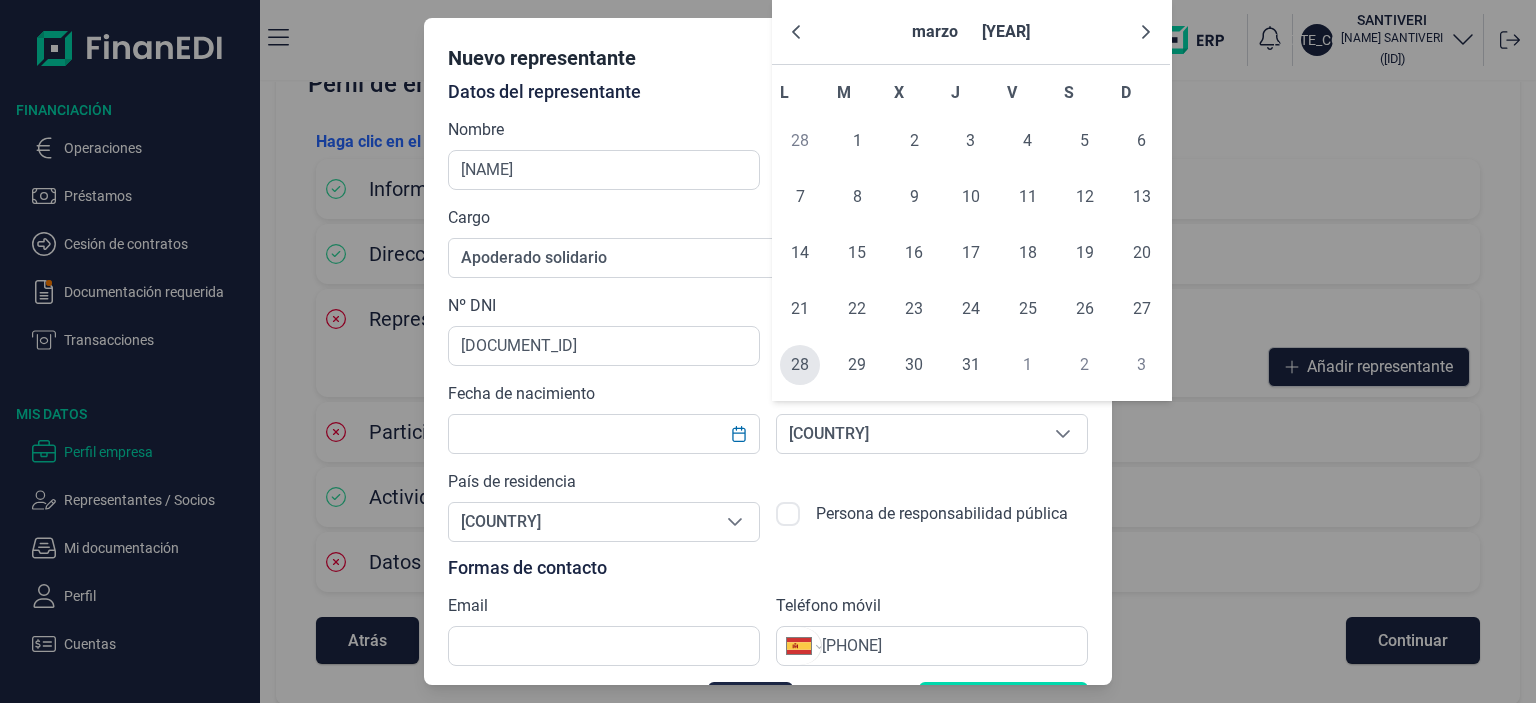click on "28" at bounding box center (800, 365) 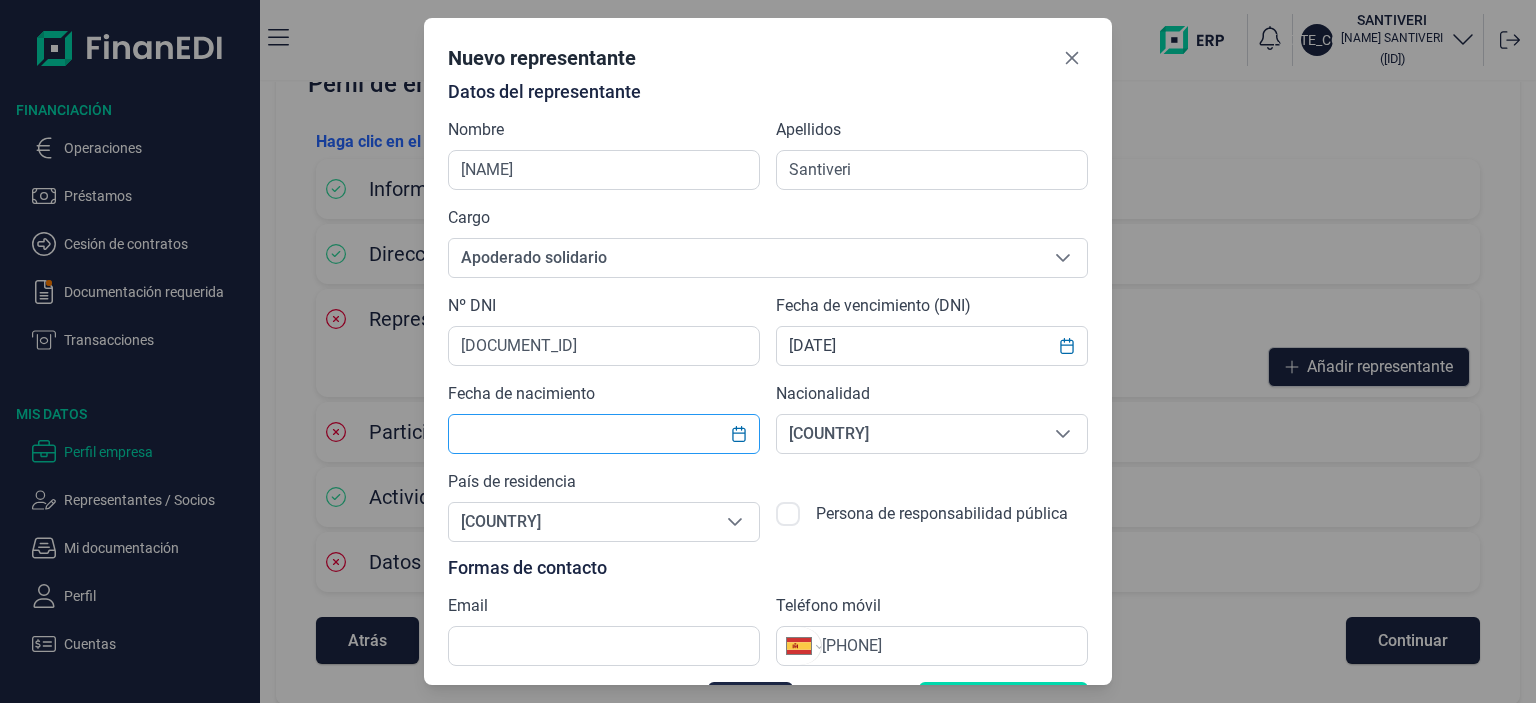 click at bounding box center [604, 434] 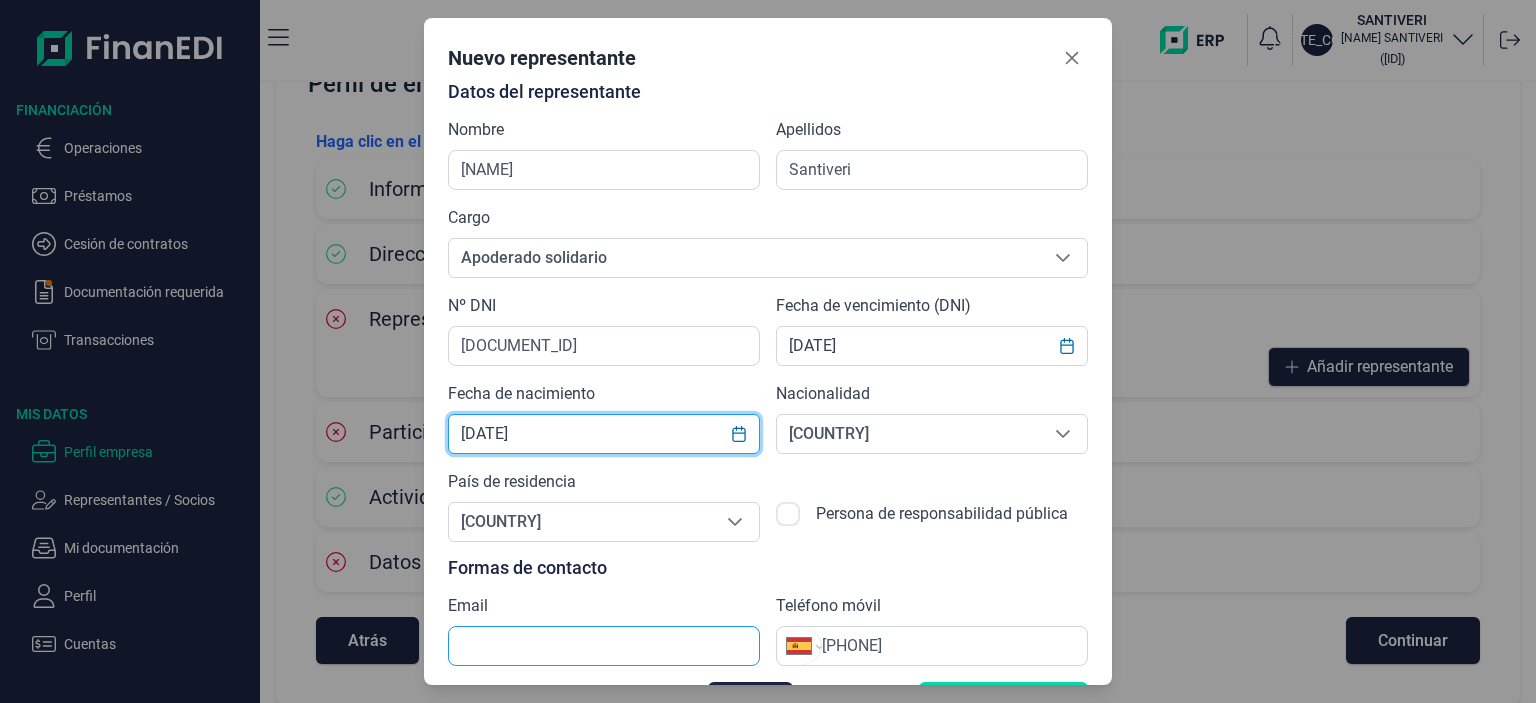 type on "[DATE]" 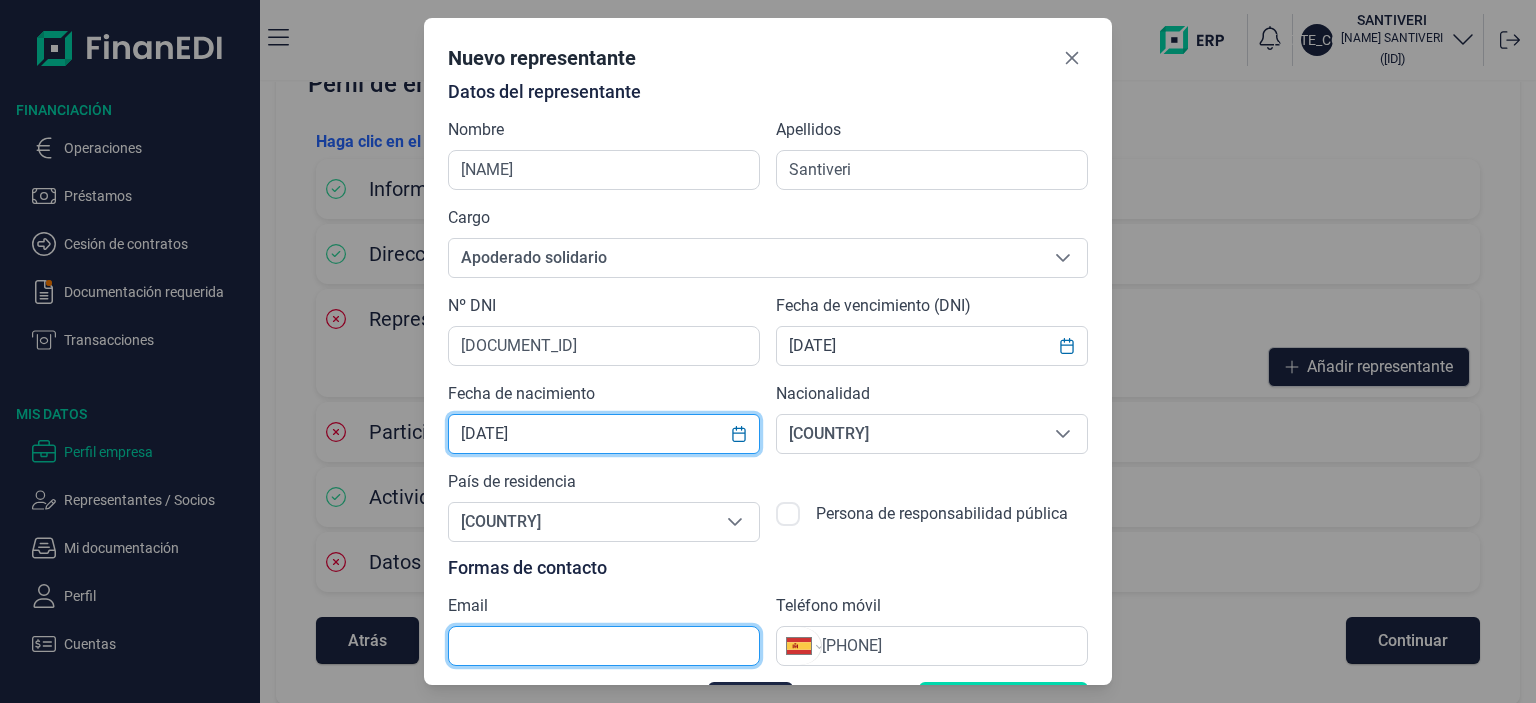 click at bounding box center (604, 646) 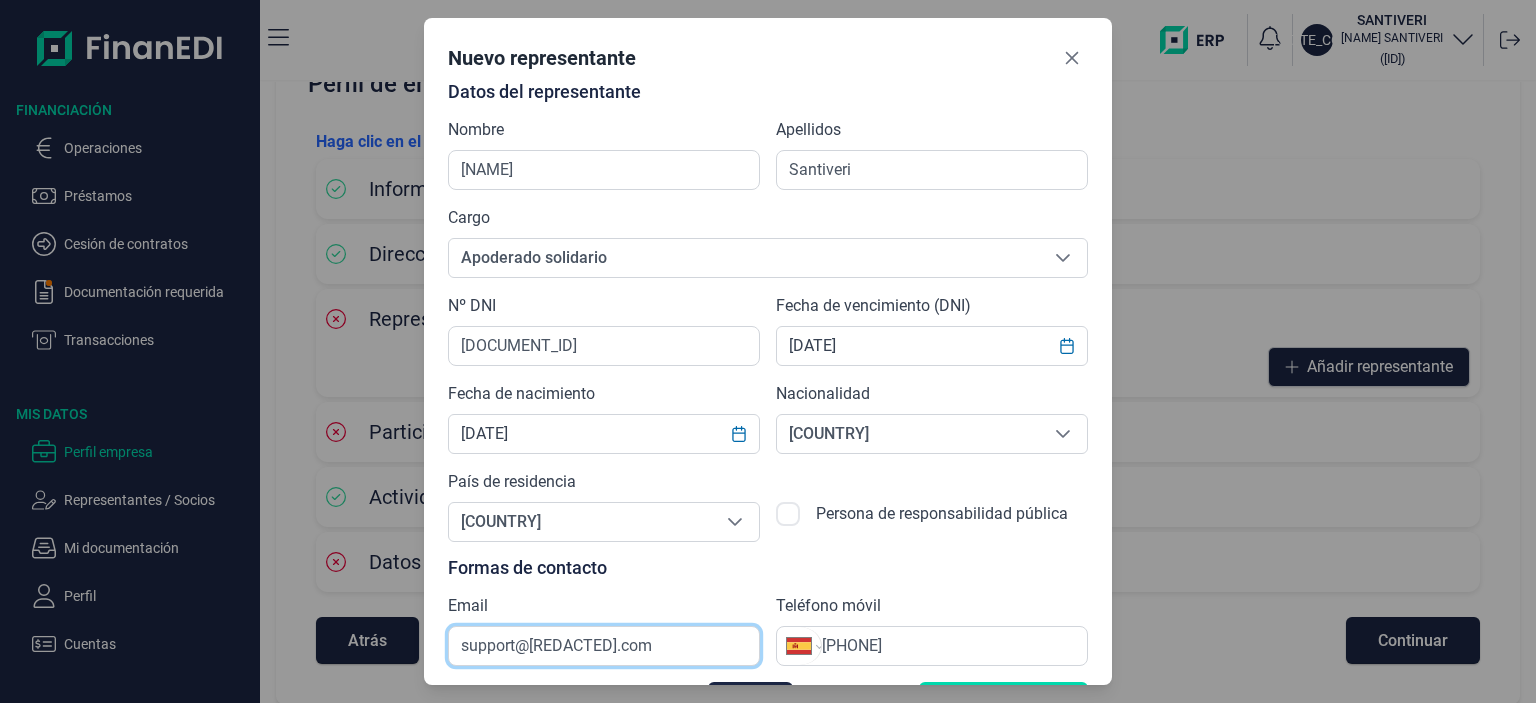type on "support@[REDACTED].com" 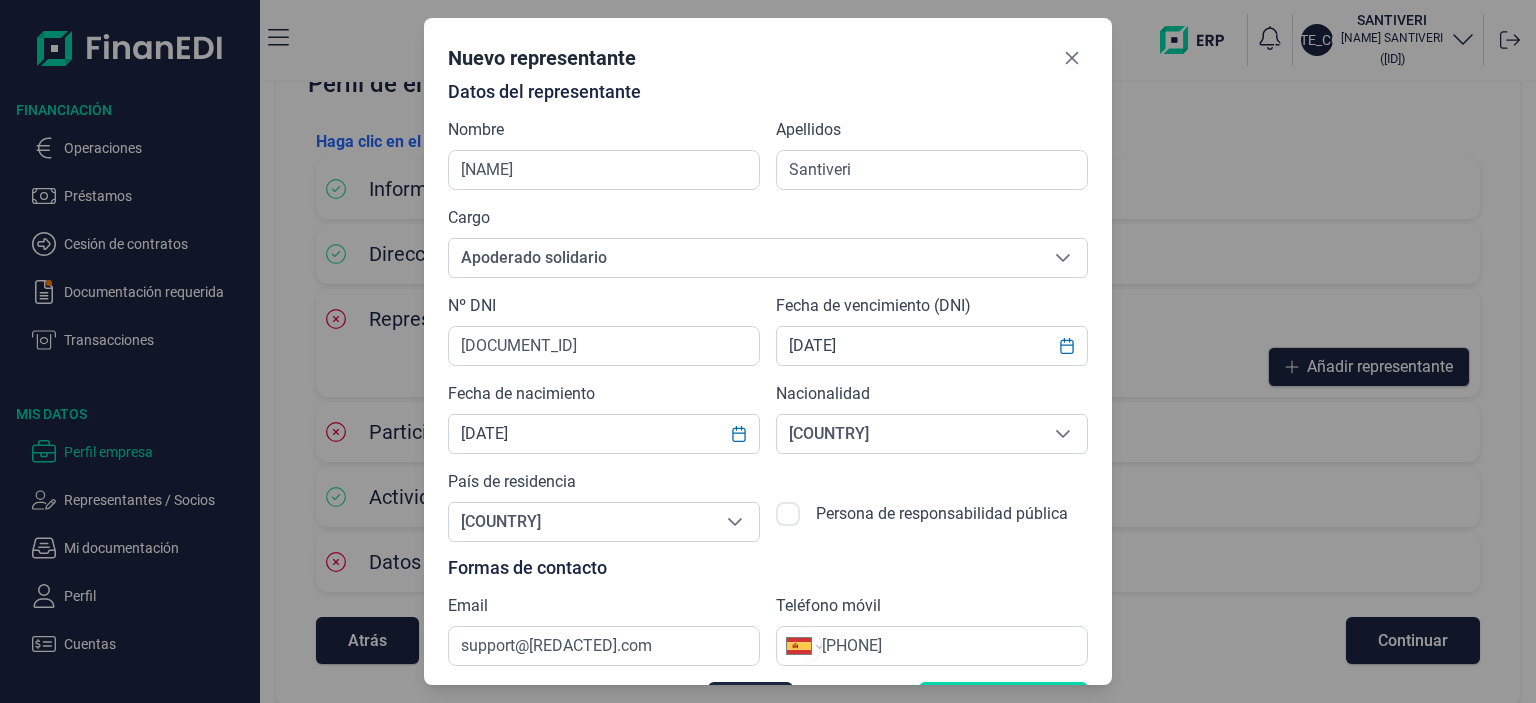 click on "[PHONE]" at bounding box center (954, 646) 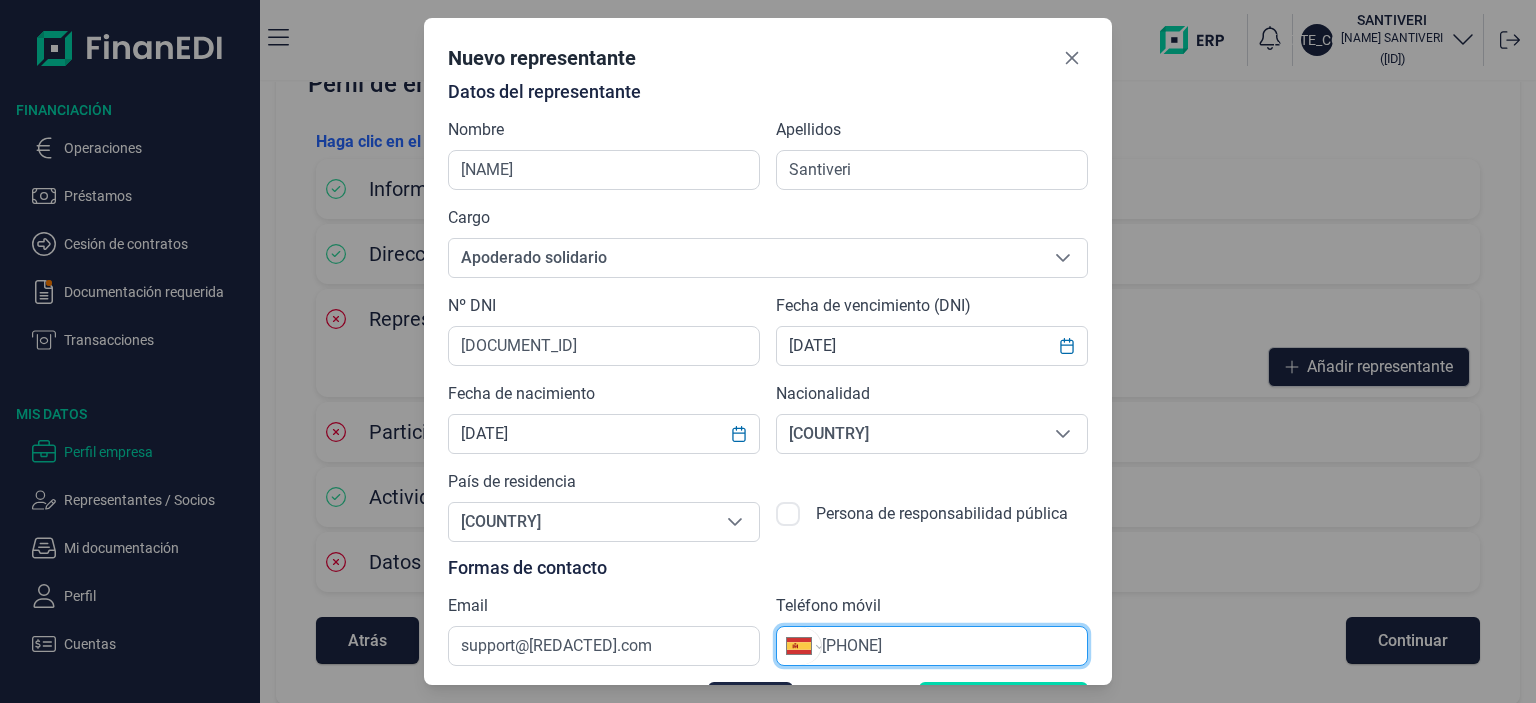 scroll, scrollTop: 52, scrollLeft: 0, axis: vertical 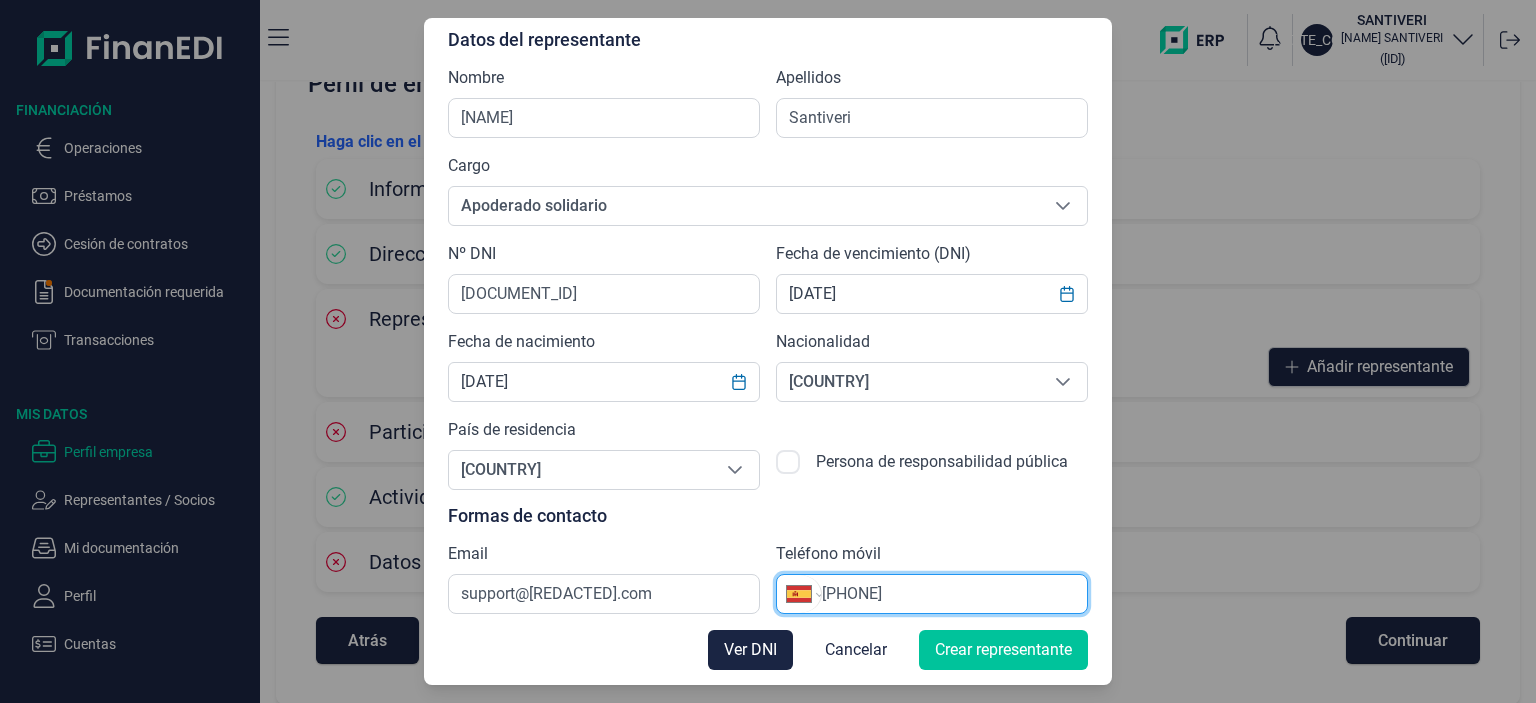 type on "[PHONE]" 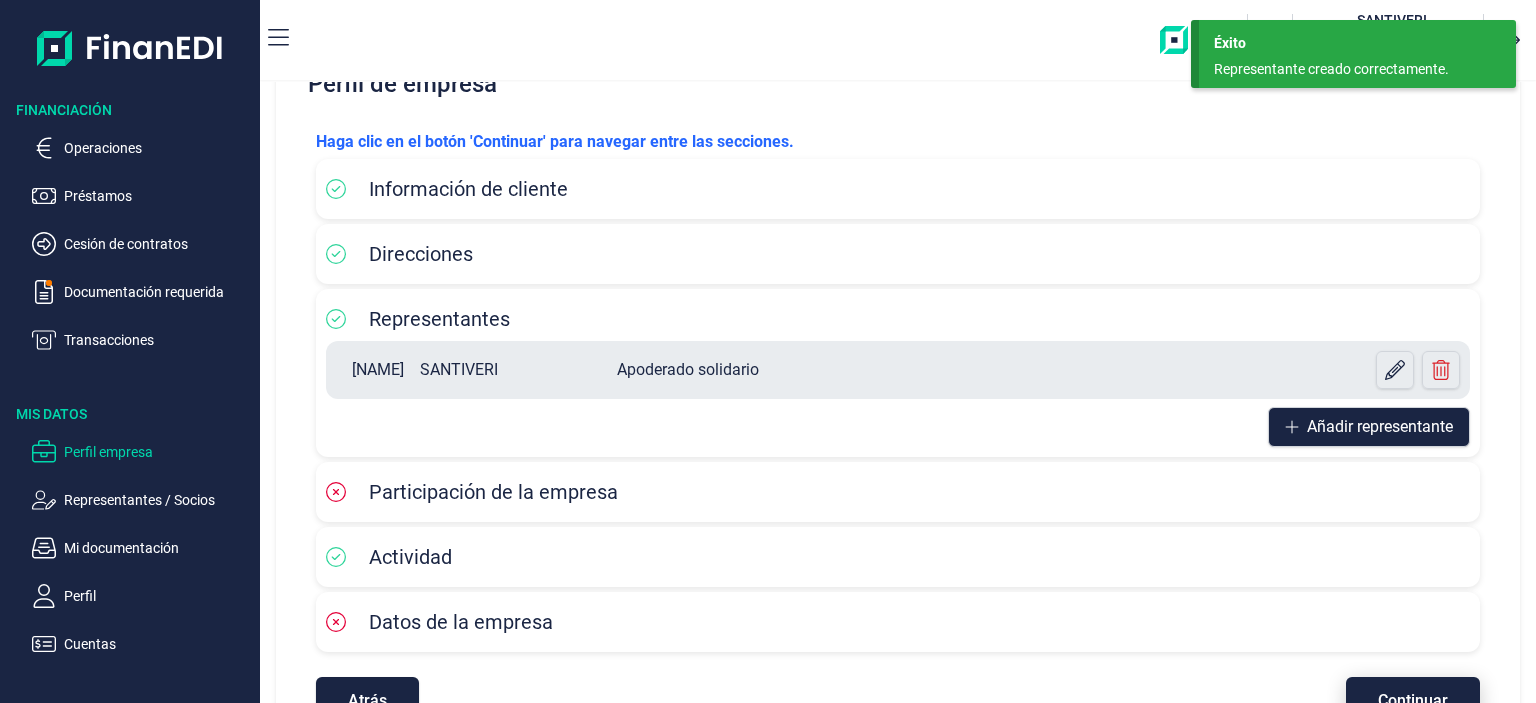 click on "Continuar" at bounding box center (1413, 700) 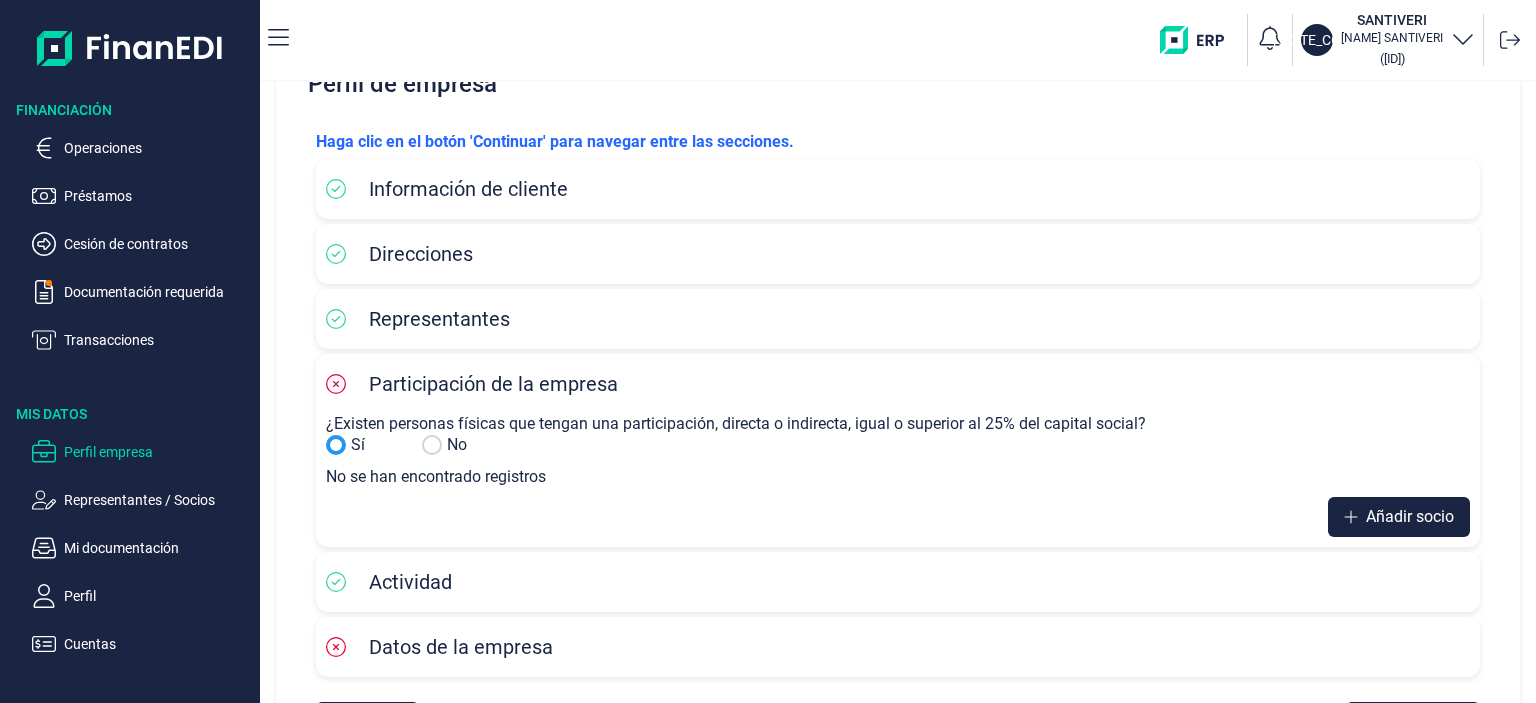 click on "Sí" at bounding box center [432, 445] 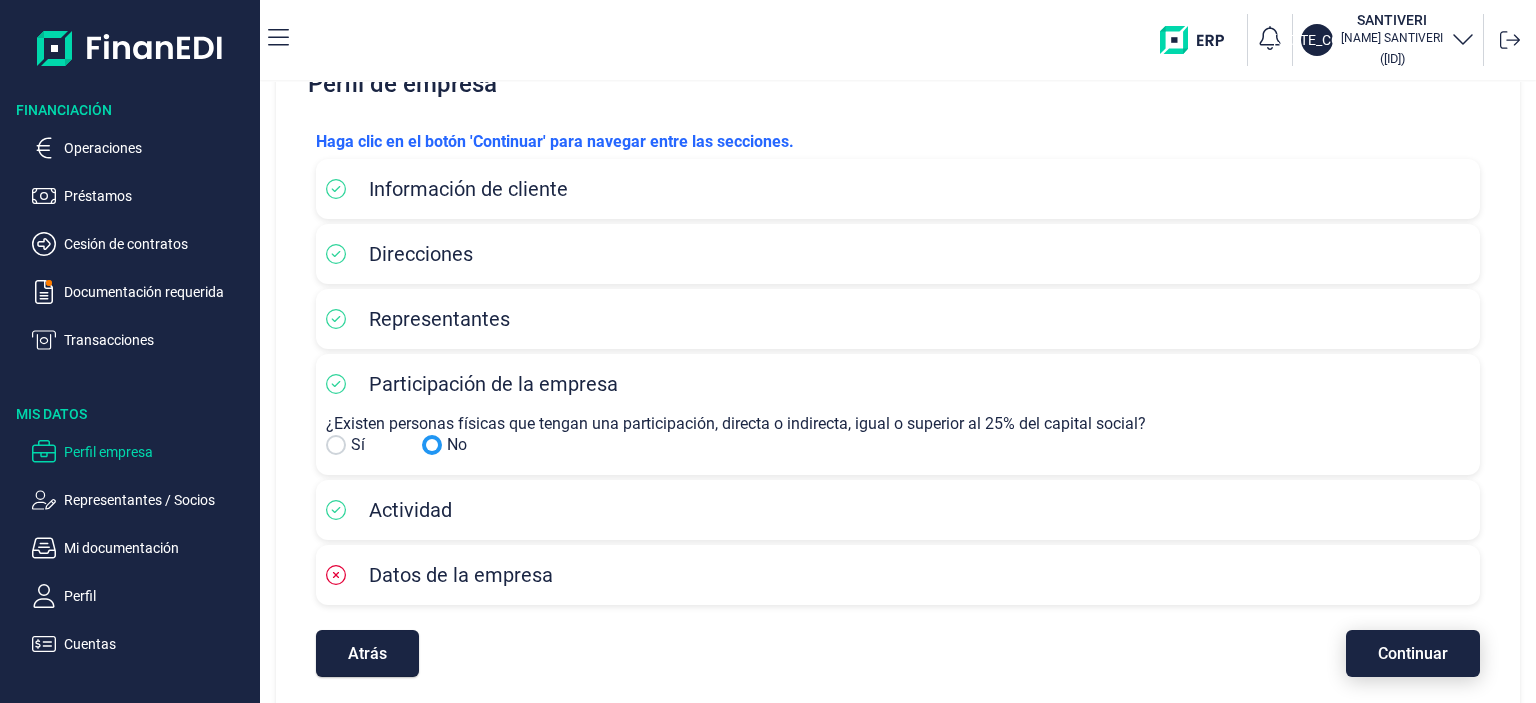 click on "Continuar" at bounding box center [1413, 653] 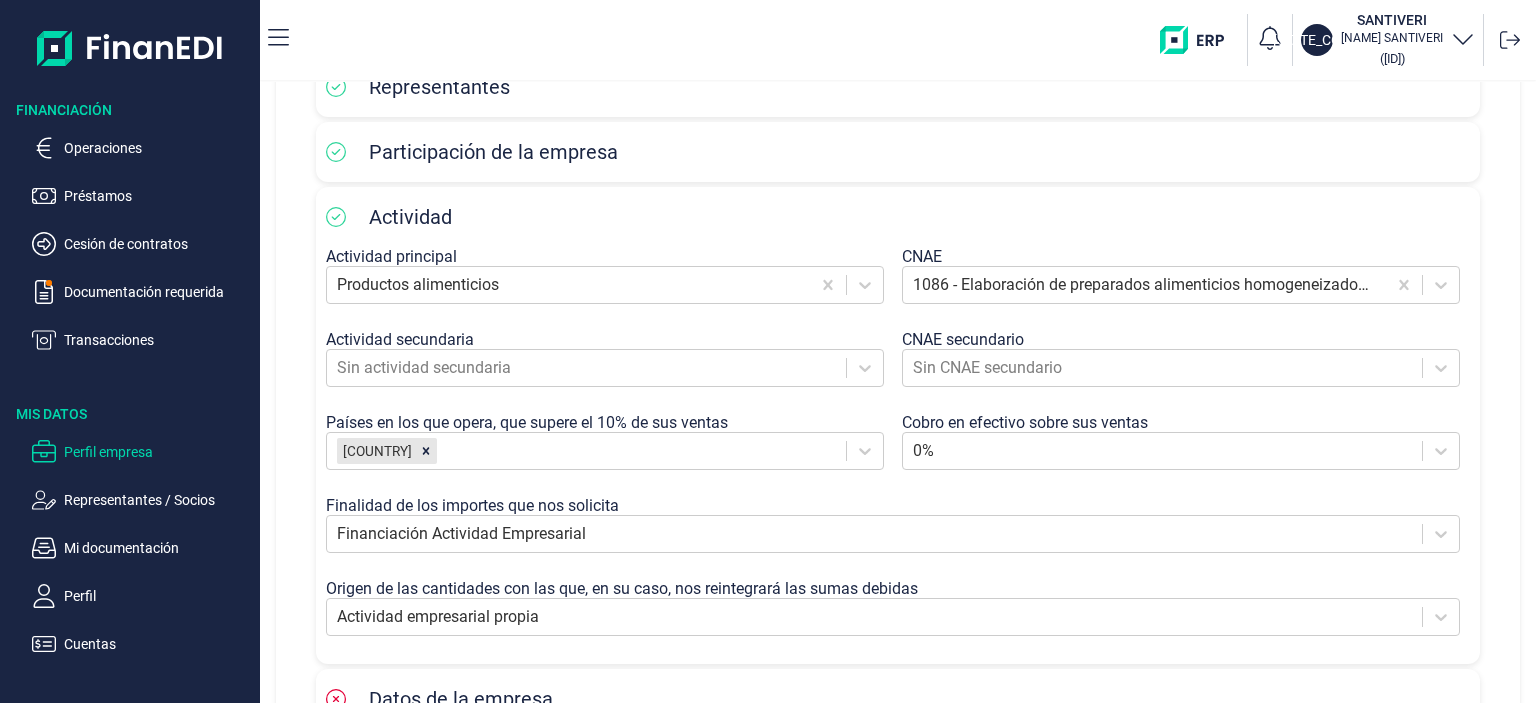 scroll, scrollTop: 437, scrollLeft: 0, axis: vertical 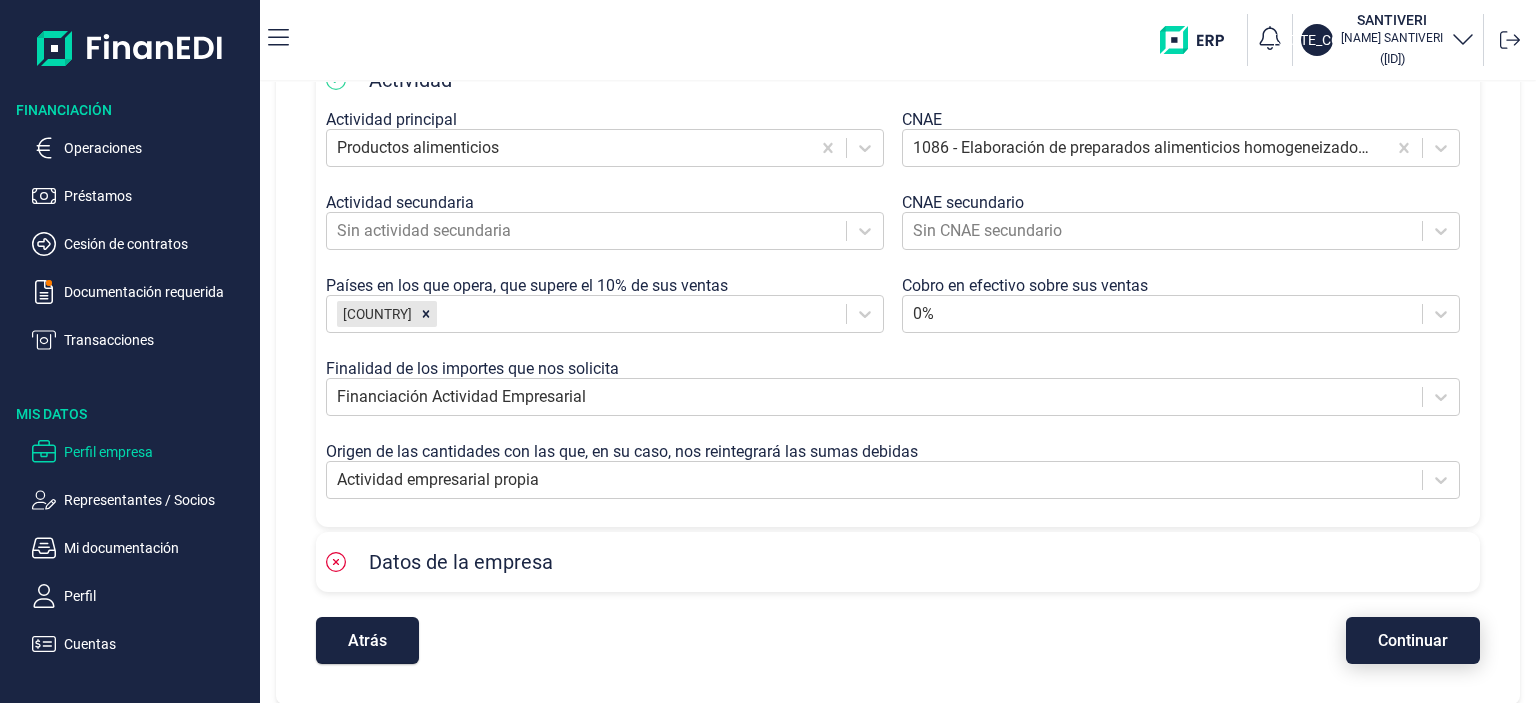 click on "Continuar" at bounding box center [1413, 640] 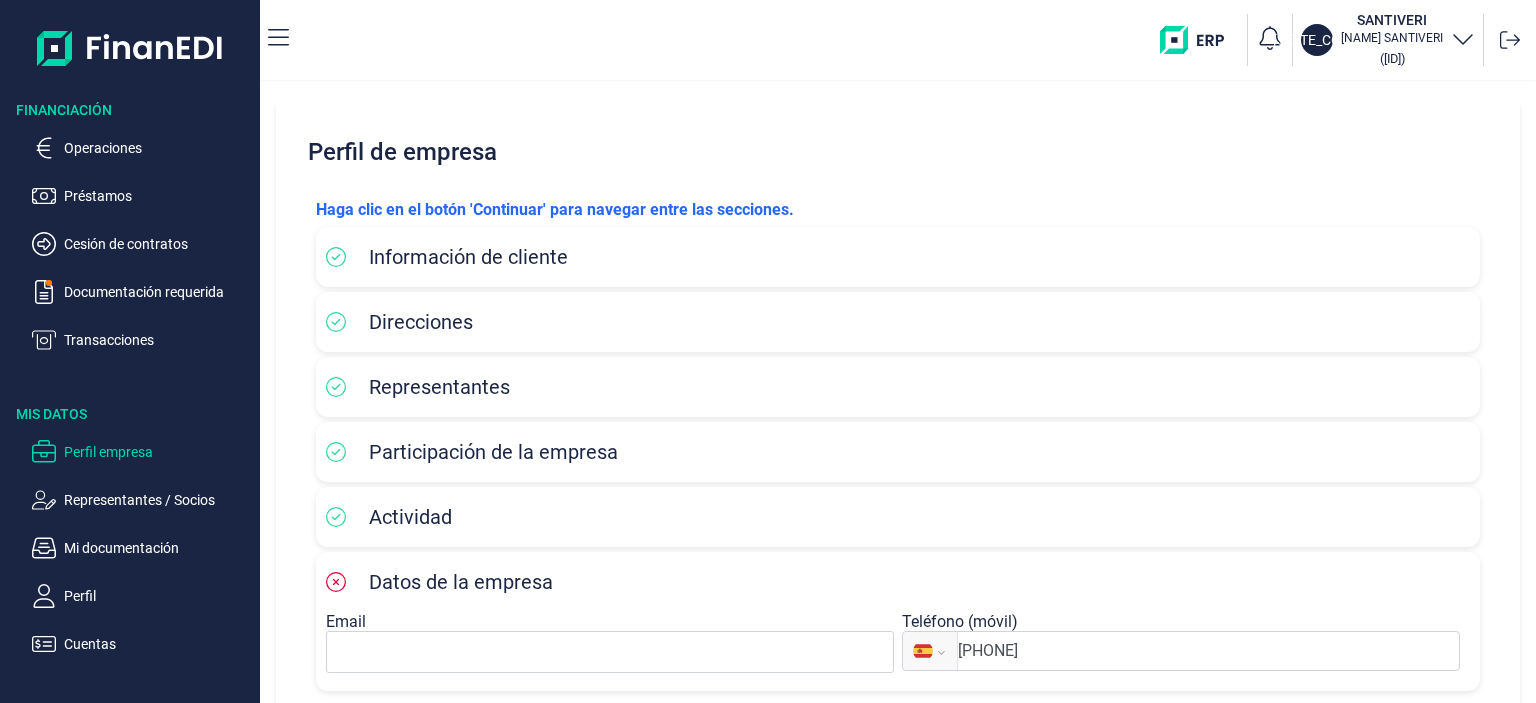 scroll, scrollTop: 99, scrollLeft: 0, axis: vertical 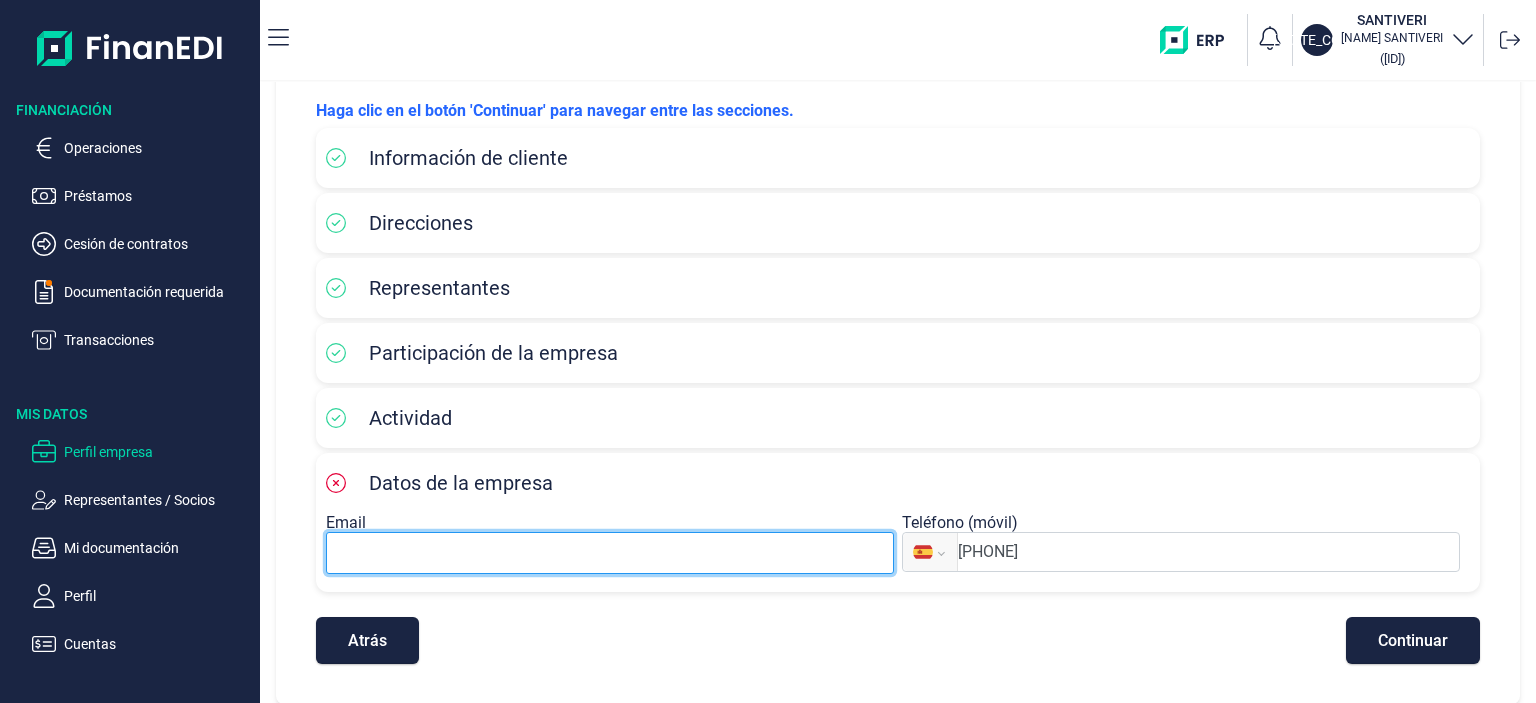click at bounding box center [610, 553] 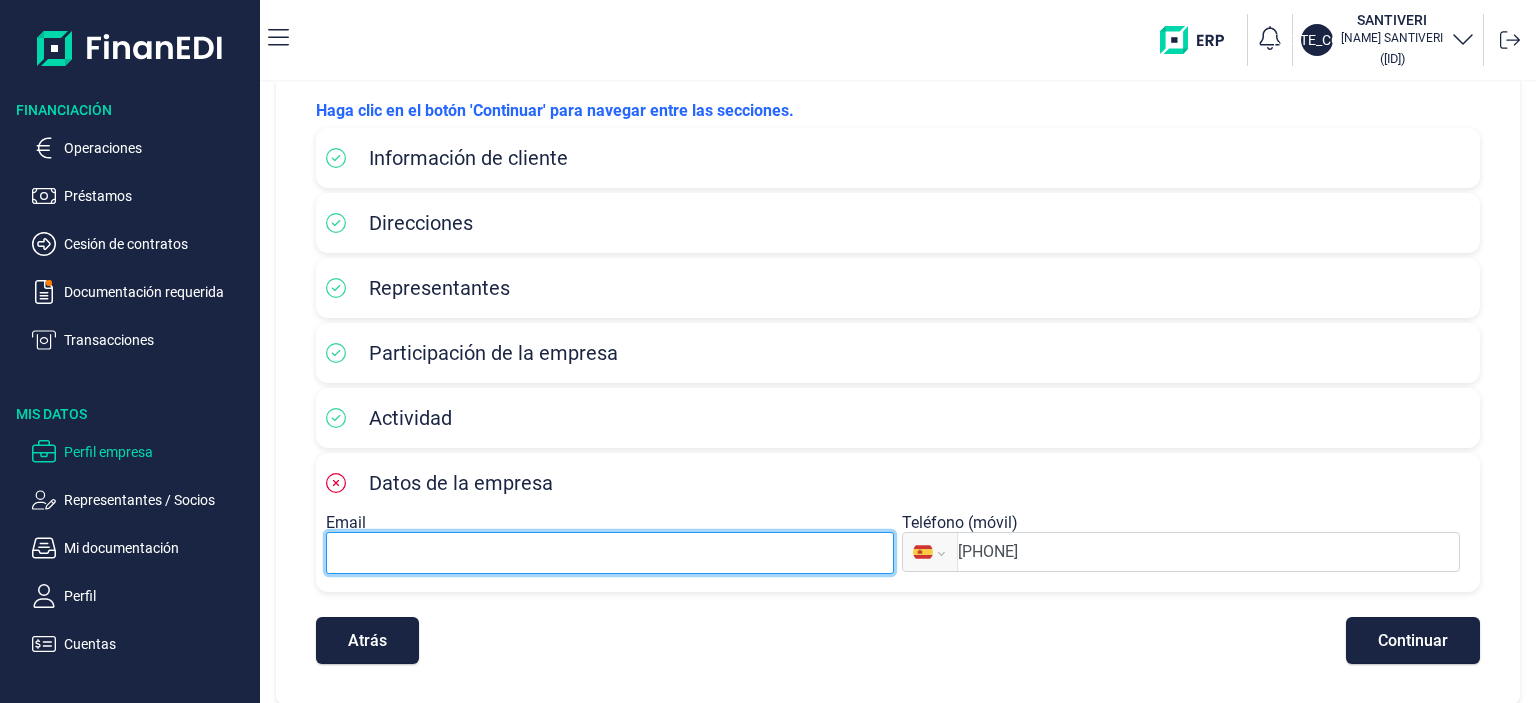 type on "[EMAIL]" 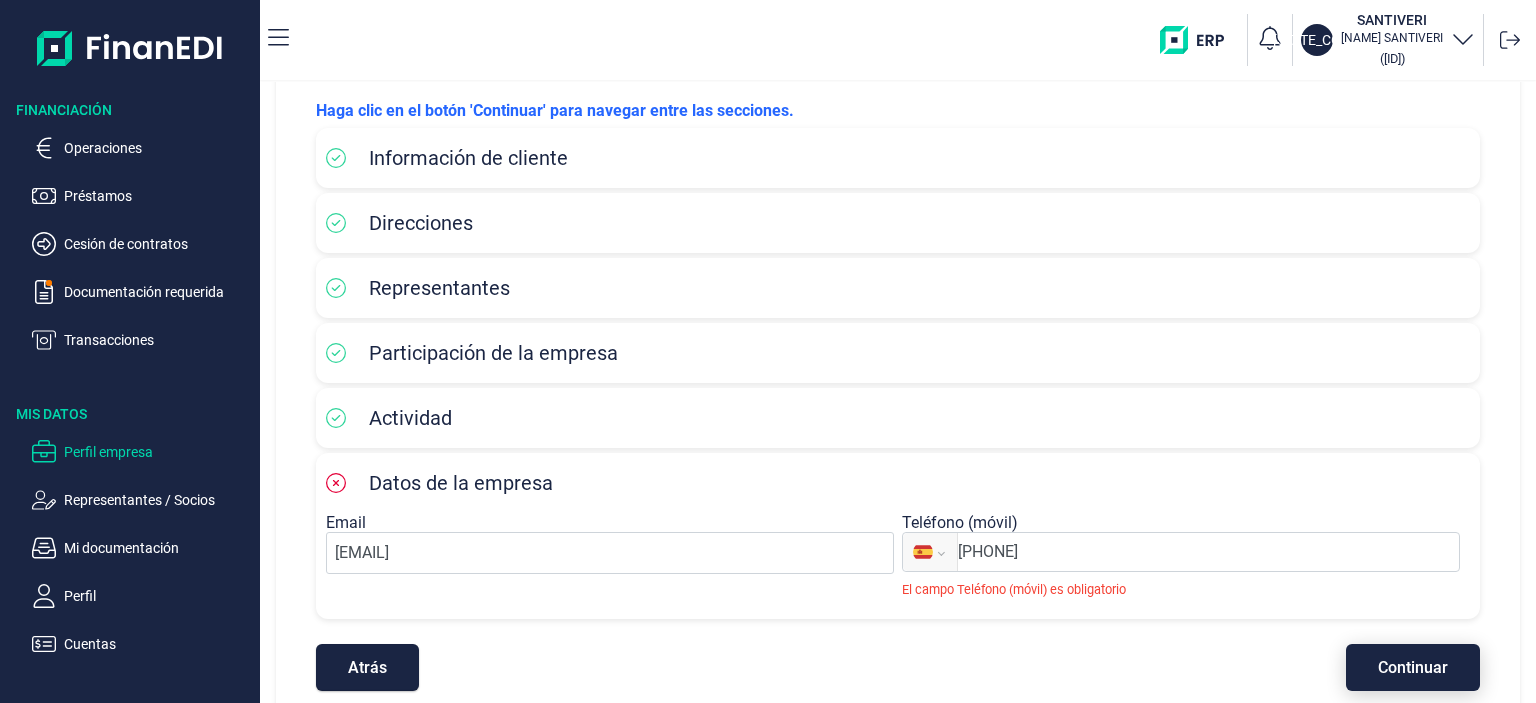click on "Continuar" at bounding box center (1413, 667) 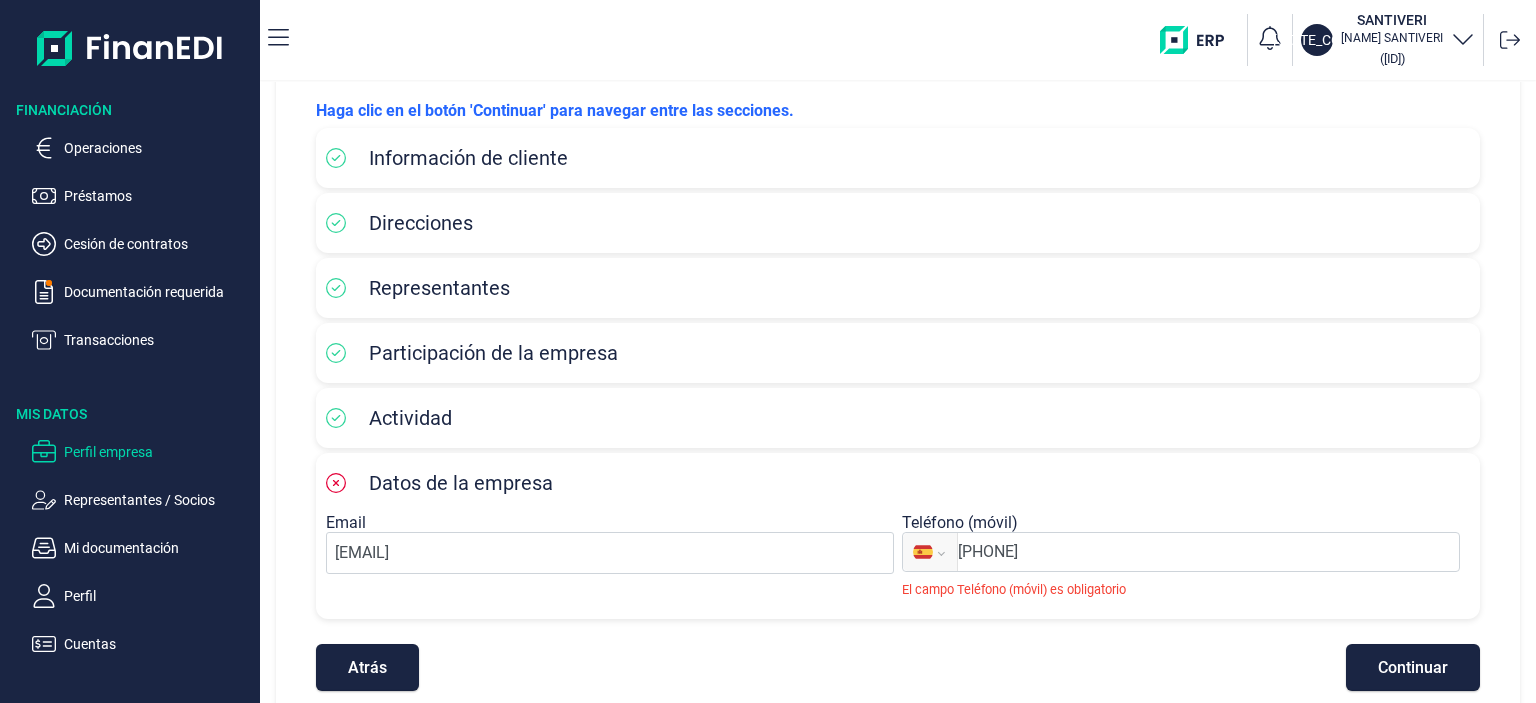 click on "[PHONE]" at bounding box center (1208, 552) 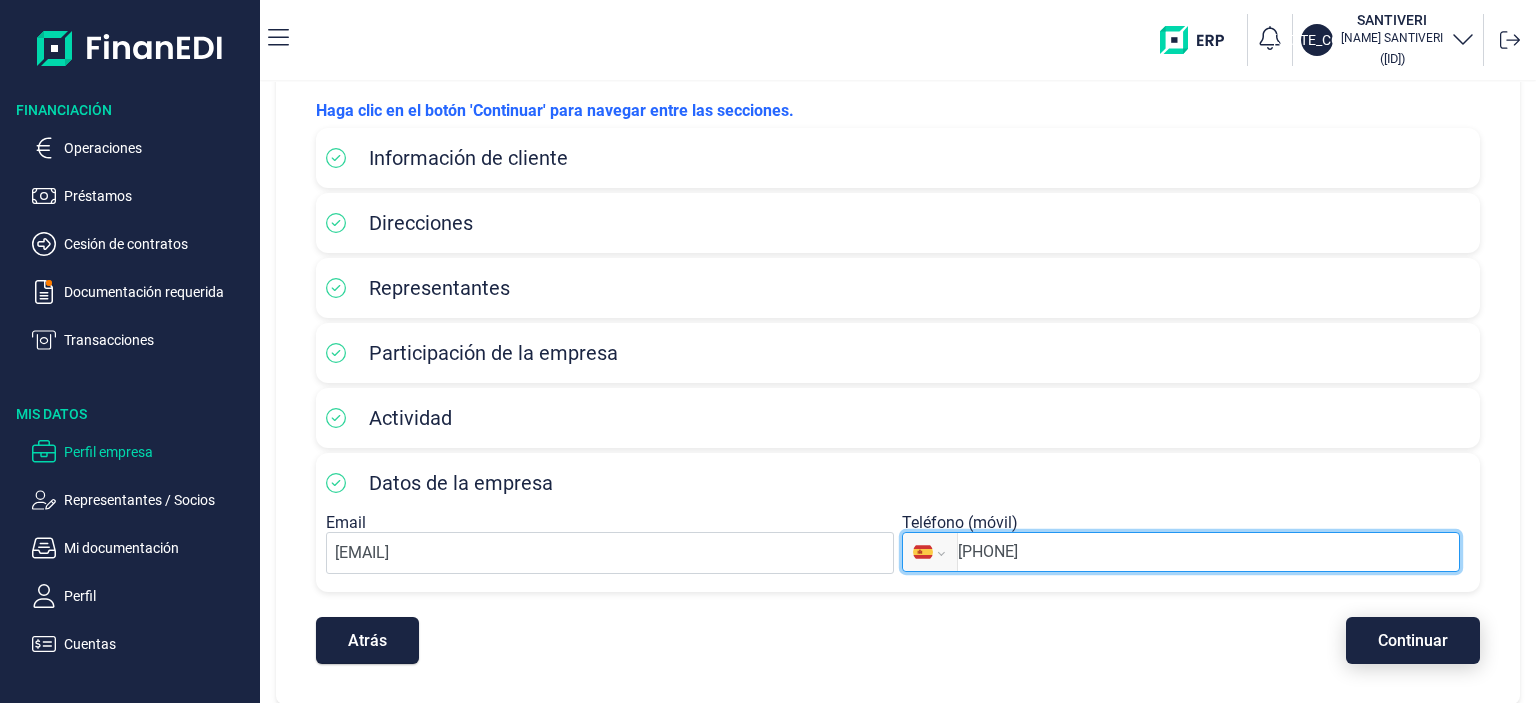 type on "[PHONE]" 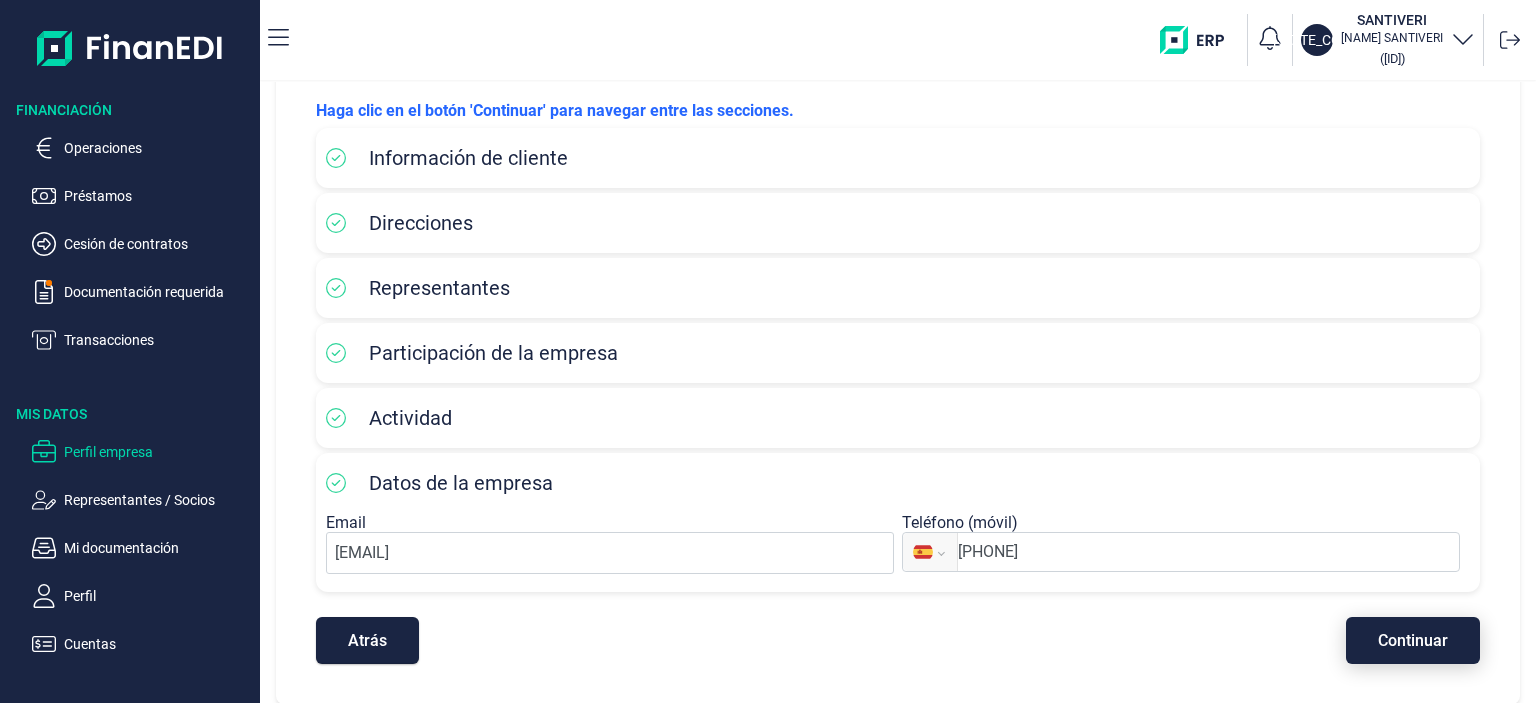 click on "Continuar" at bounding box center [1413, 640] 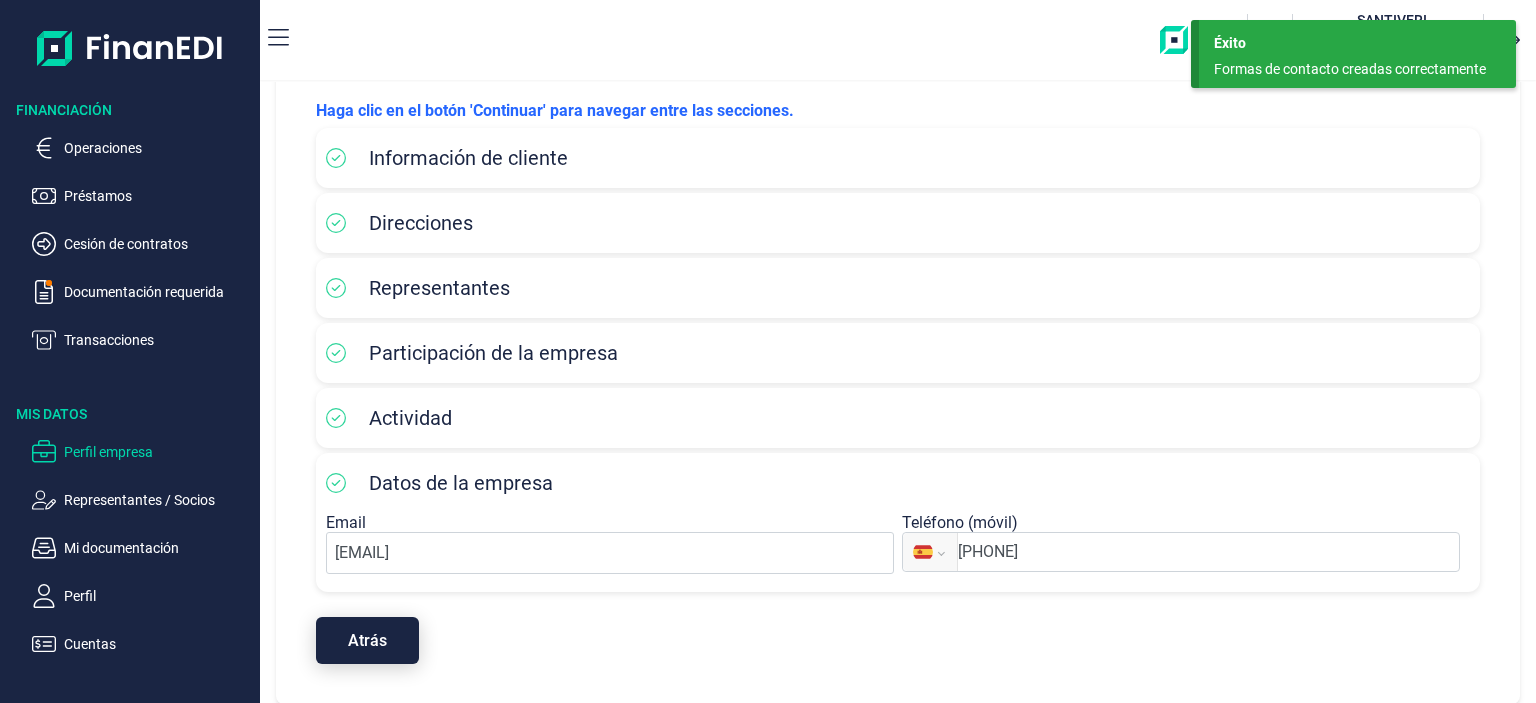 click on "Atrás" at bounding box center [367, 640] 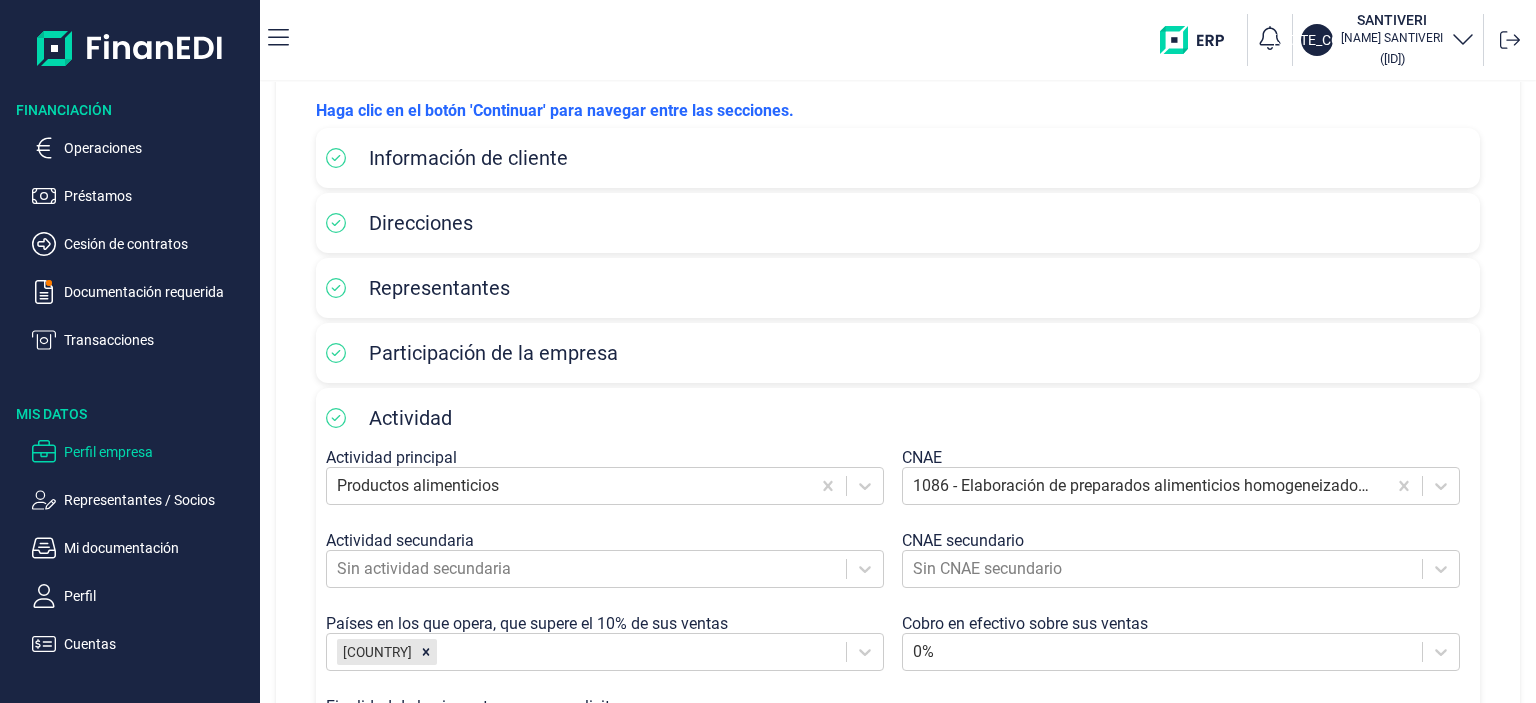 scroll, scrollTop: 437, scrollLeft: 0, axis: vertical 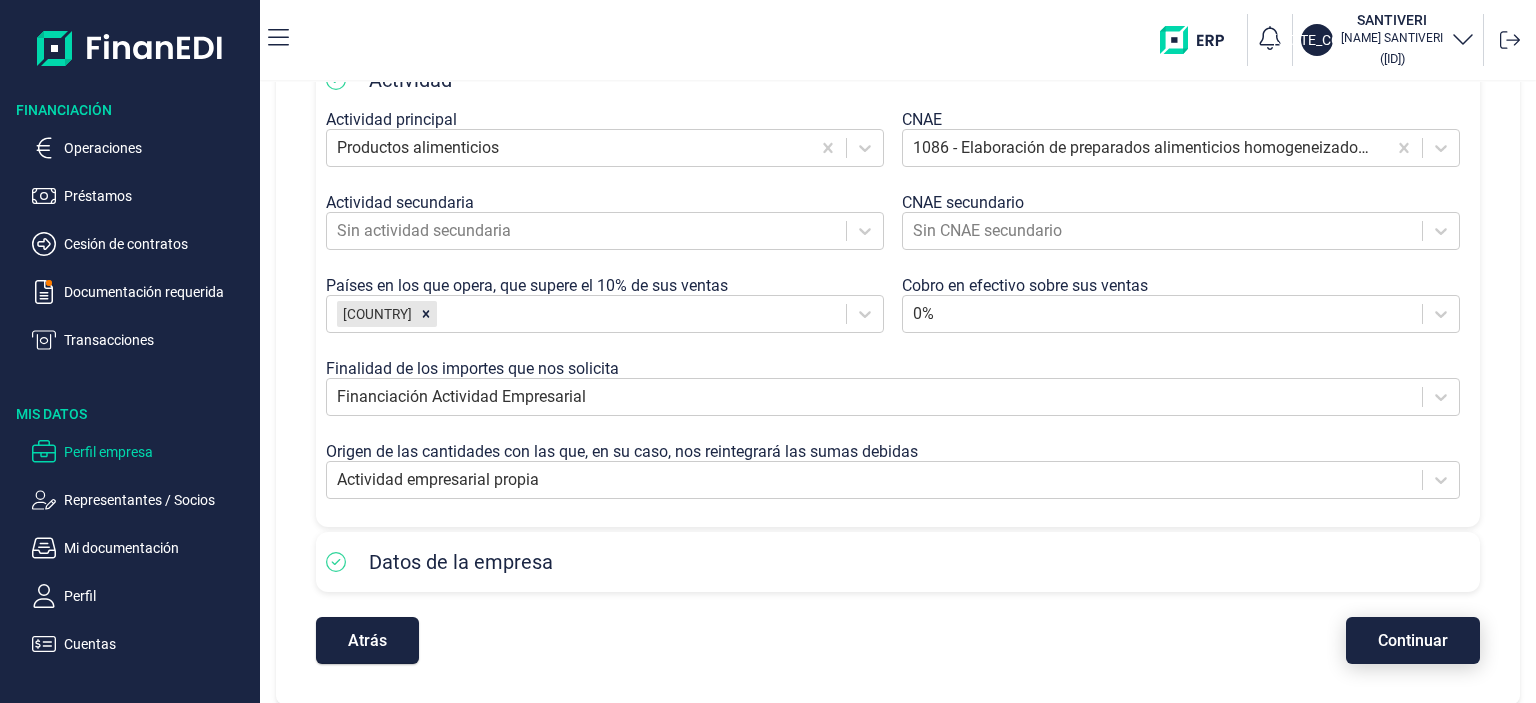 click on "Continuar" at bounding box center [1413, 640] 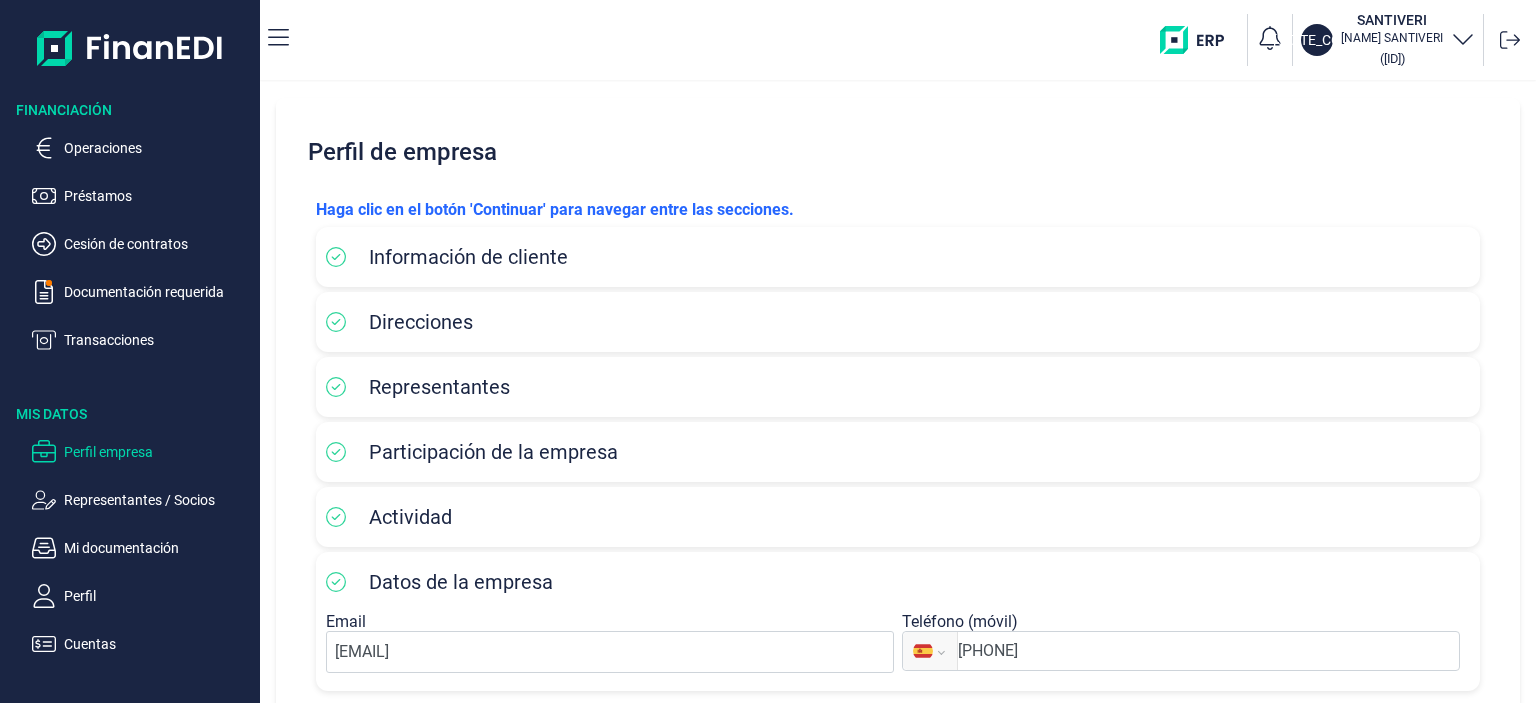 scroll, scrollTop: 99, scrollLeft: 0, axis: vertical 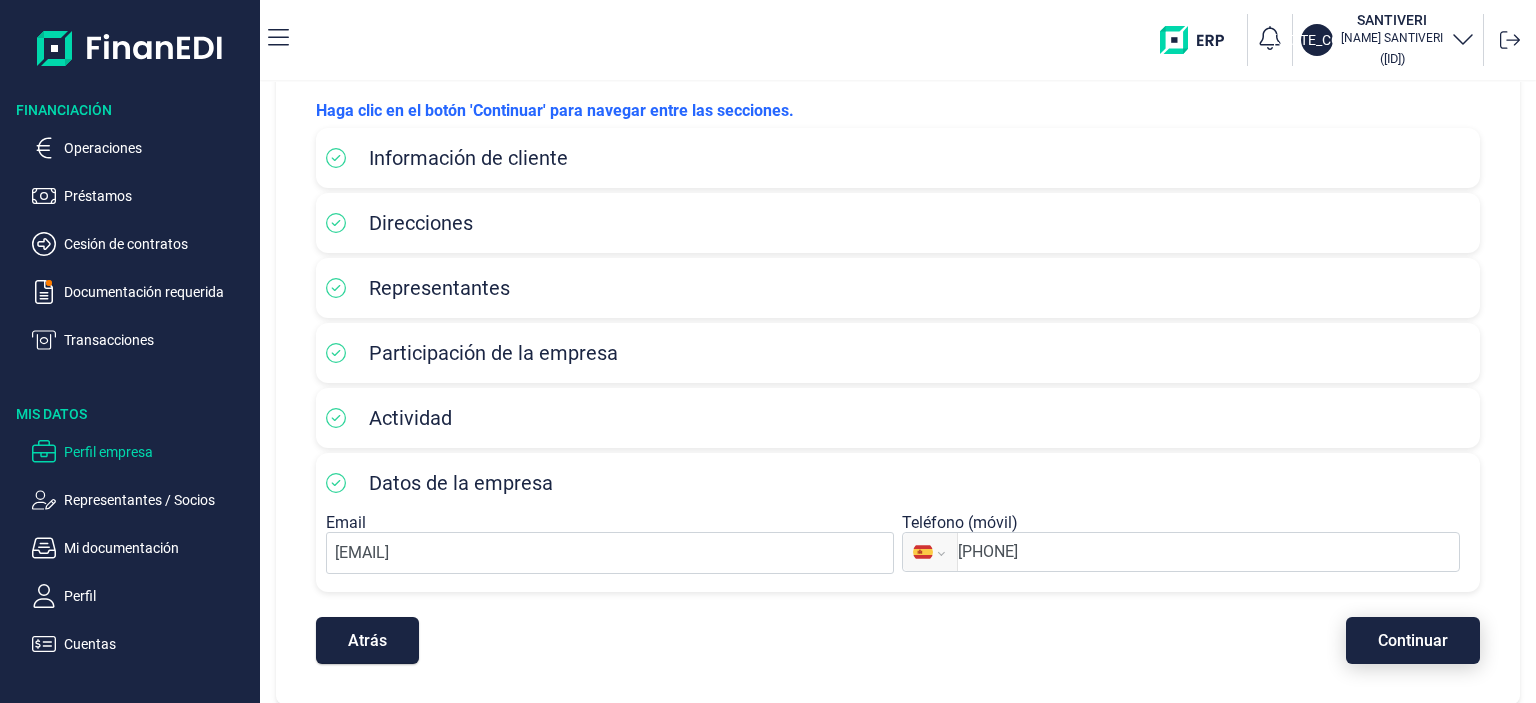 click on "Continuar" at bounding box center (1413, 640) 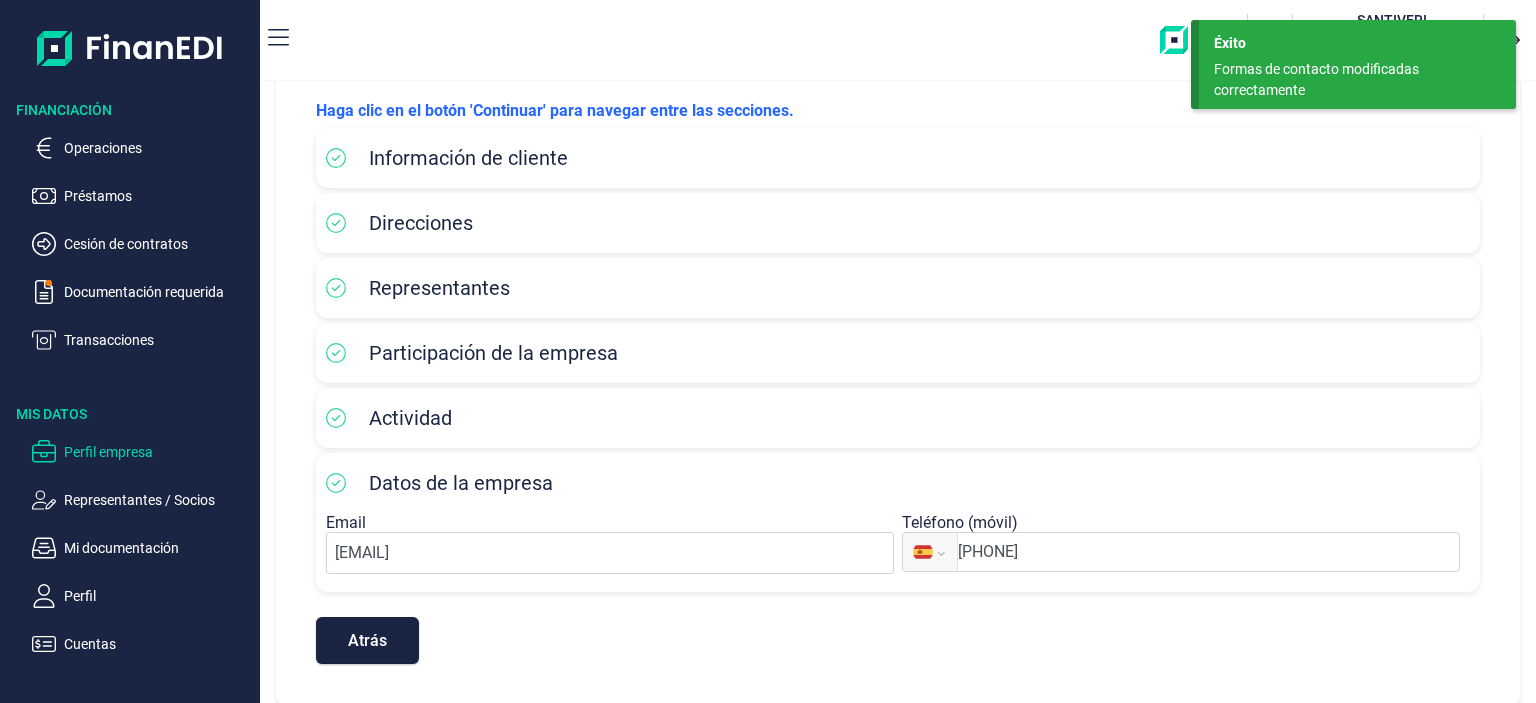 click on "Perfil empresa Representantes / Socios Mi documentación Perfil Cuentas" at bounding box center [130, 236] 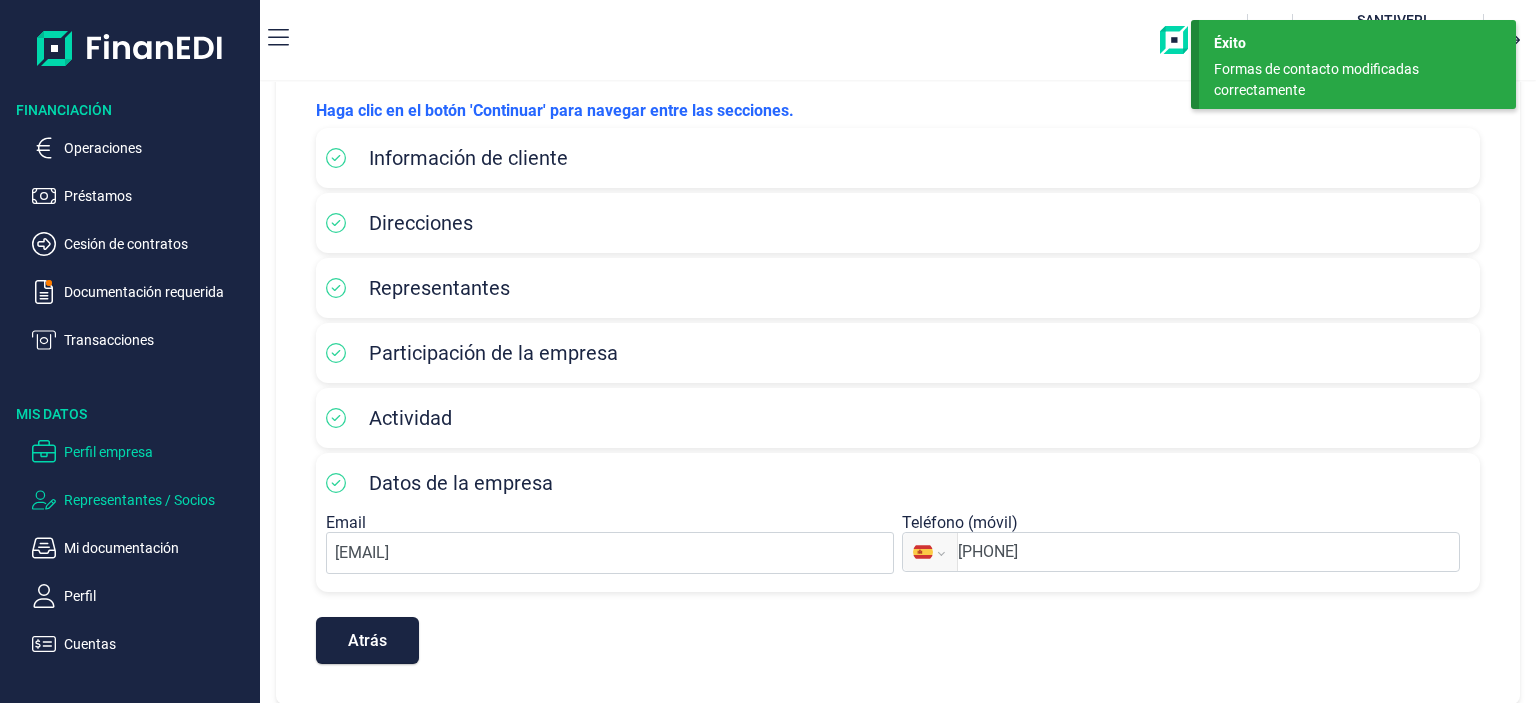 click on "Representantes / Socios" at bounding box center (158, 148) 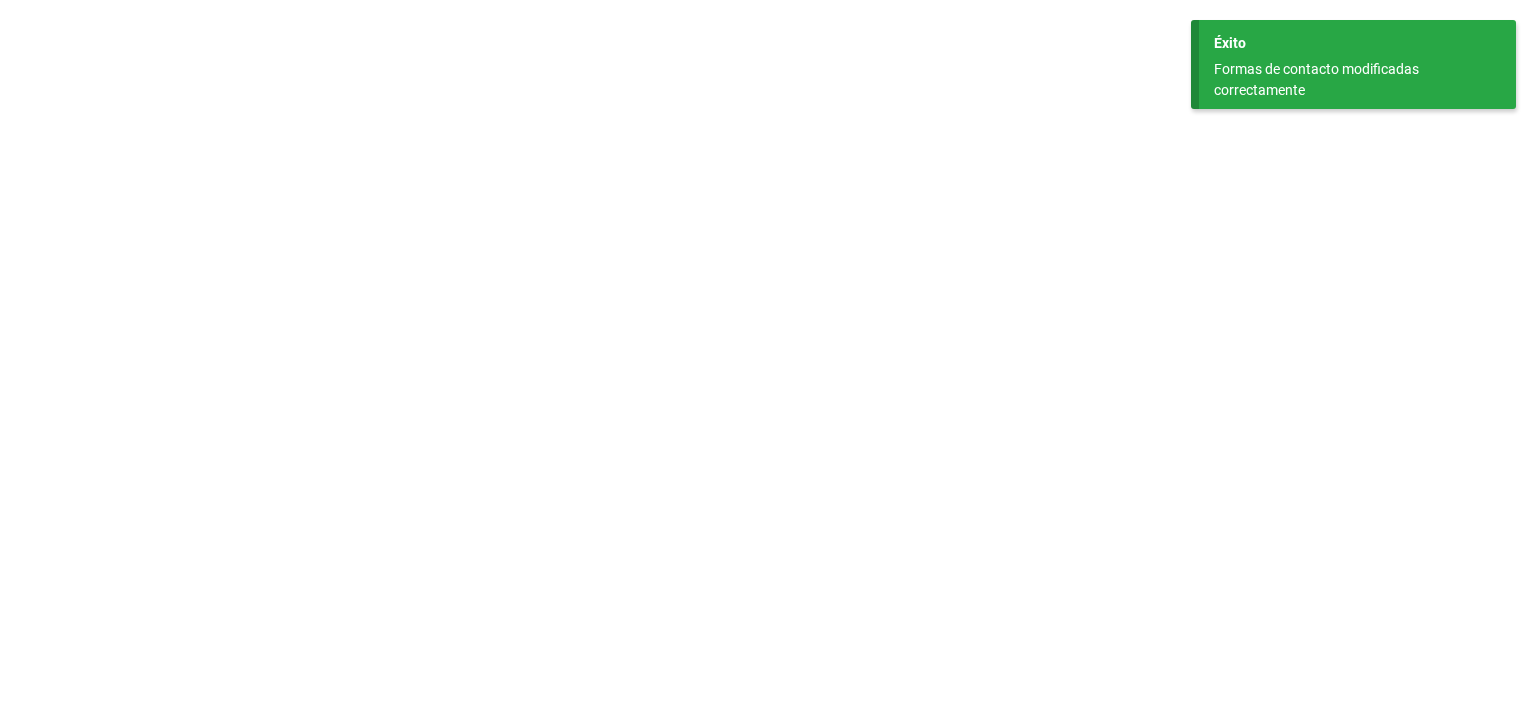 scroll, scrollTop: 0, scrollLeft: 0, axis: both 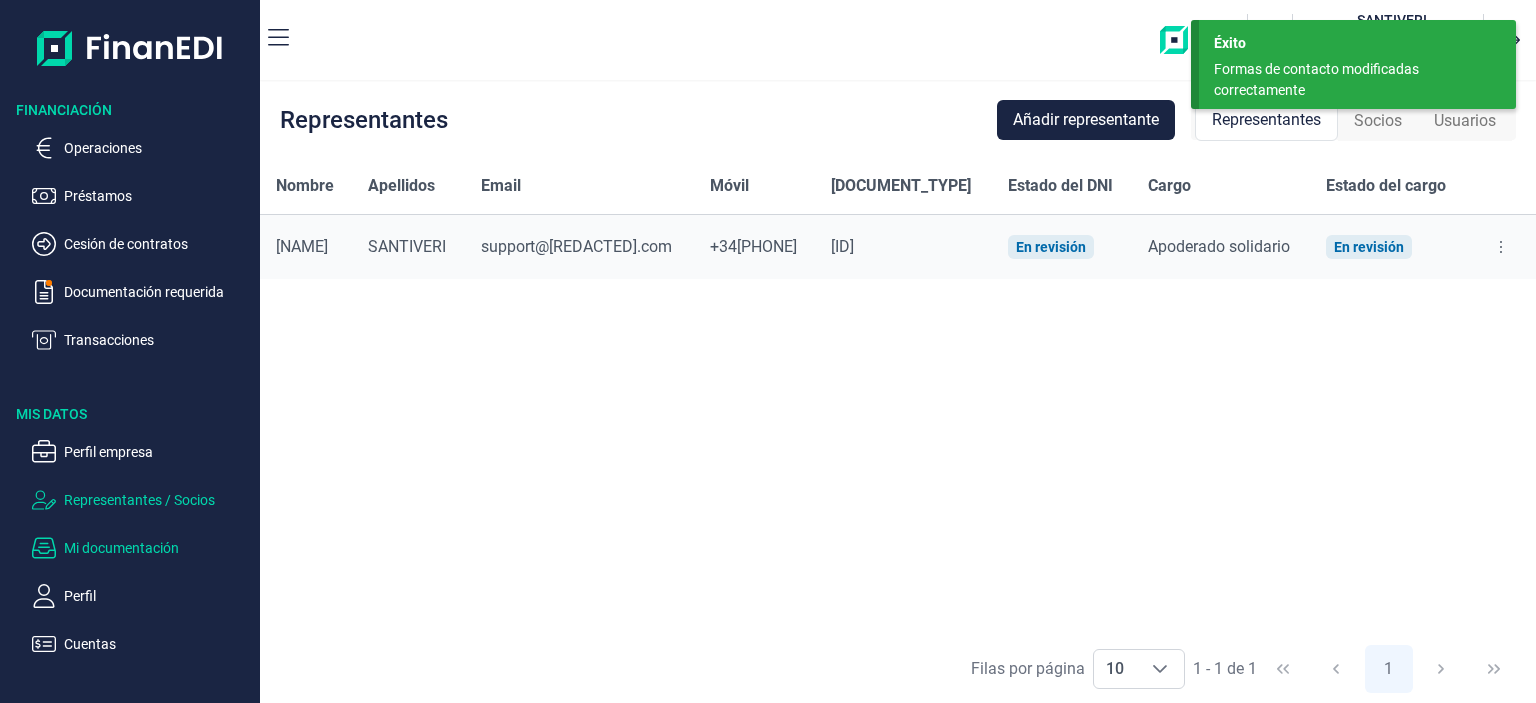click on "Mi documentación" at bounding box center (158, 148) 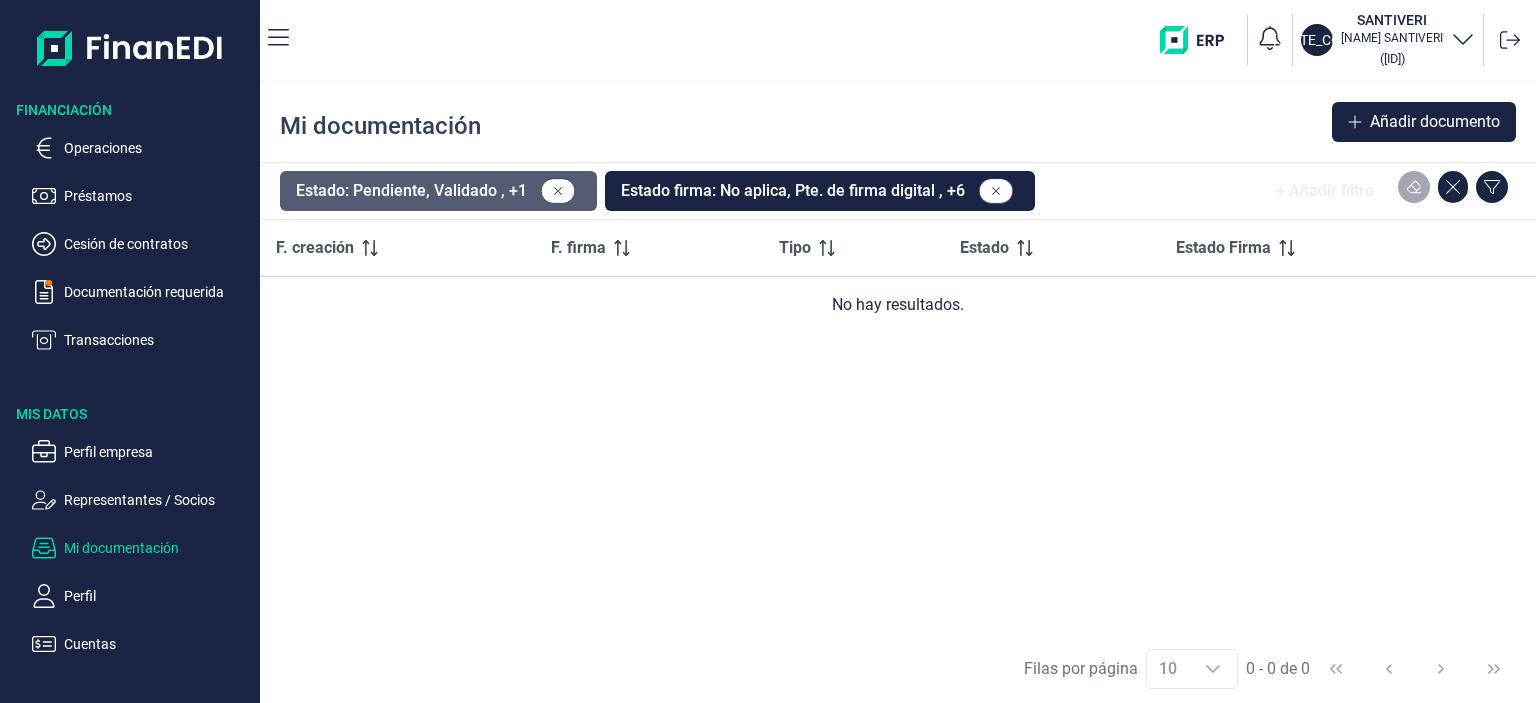click on "Estado: Pendiente, Validado , +1" at bounding box center [438, 191] 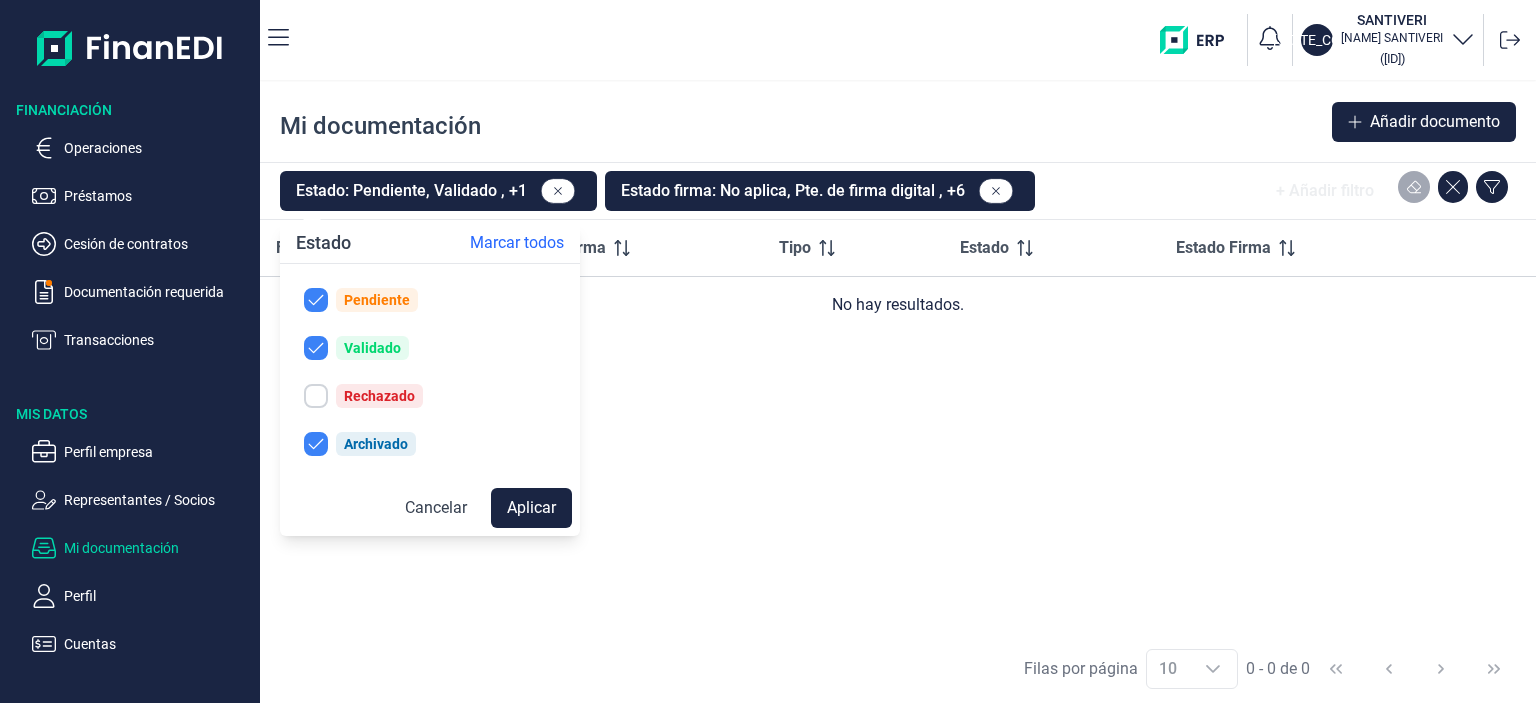 click on "F. creación F. firma Tipo Estado Estado Firma No hay resultados." at bounding box center [898, 427] 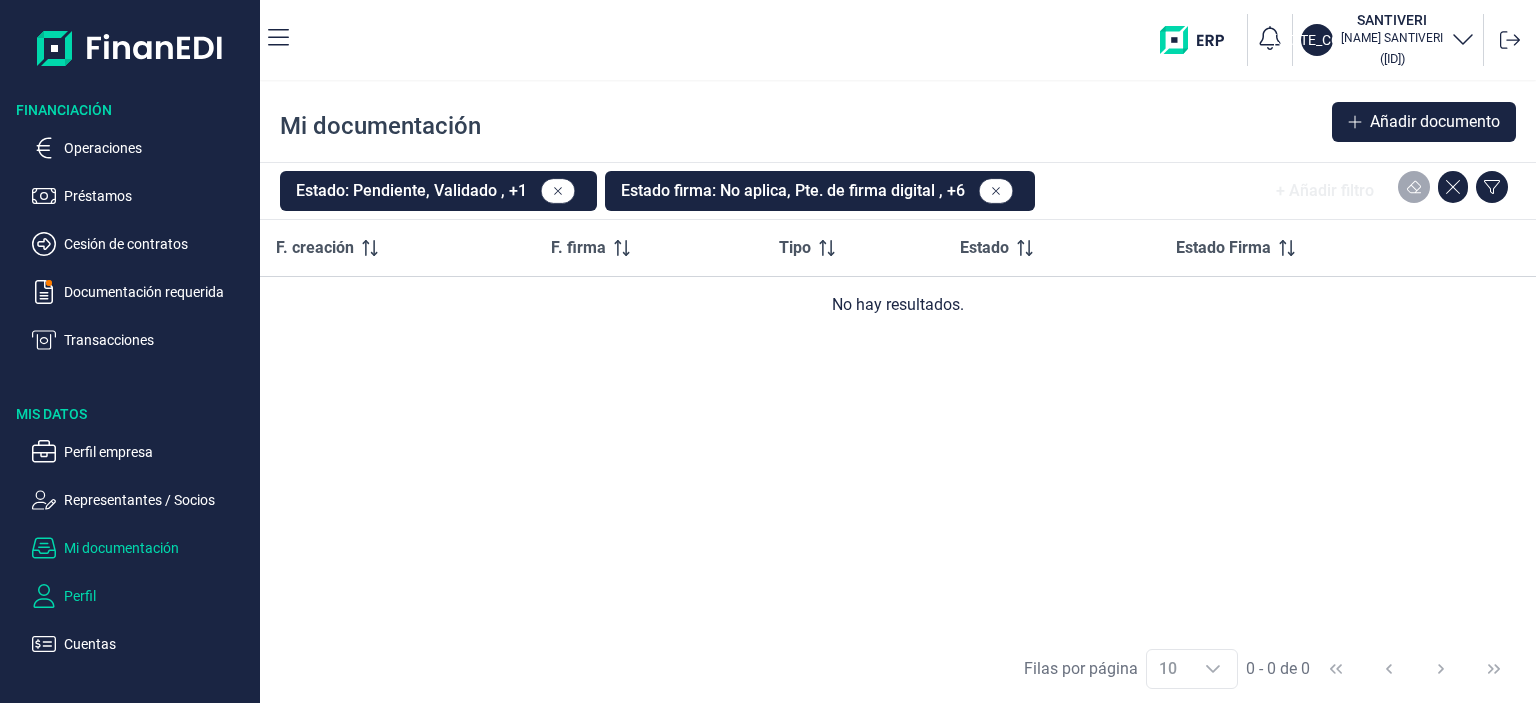 click on "Perfil" at bounding box center (158, 148) 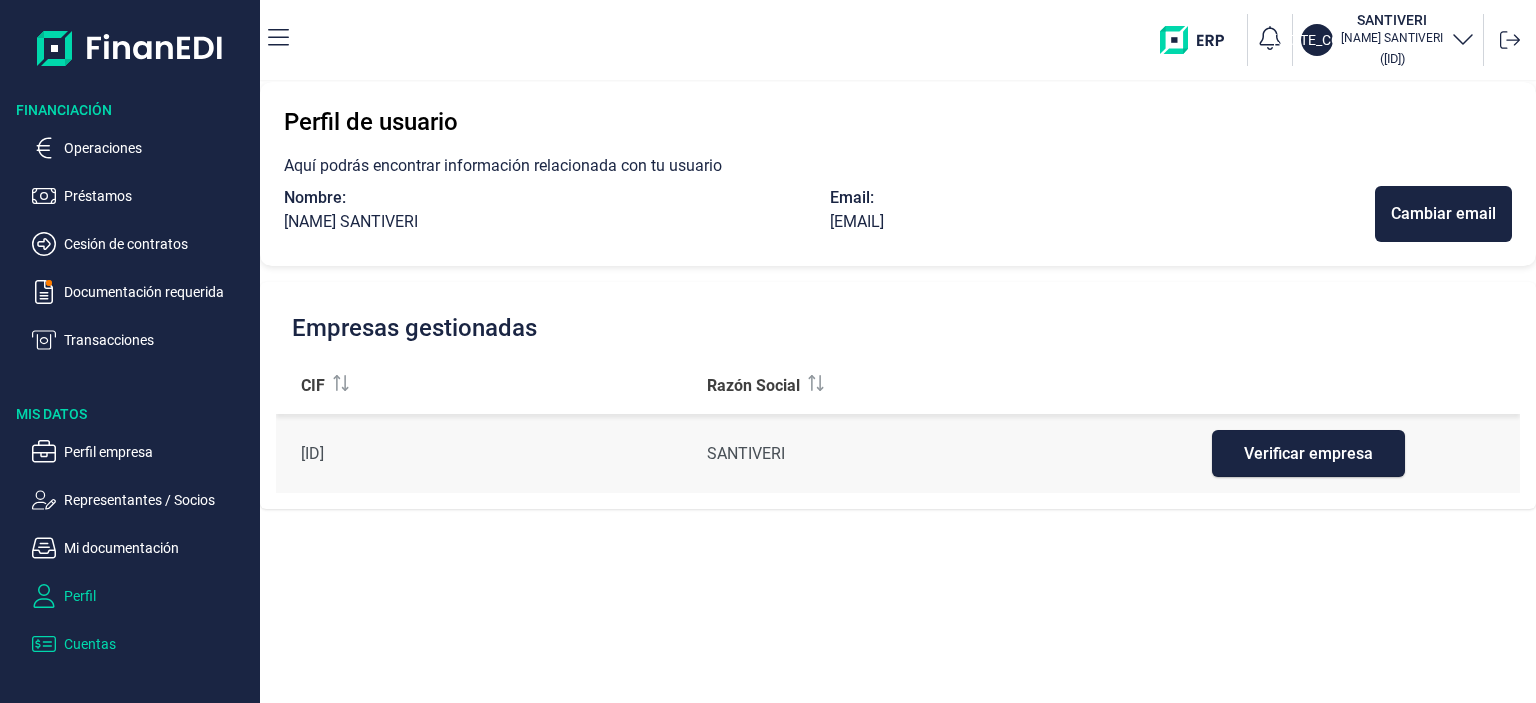 click on "Cuentas" at bounding box center (158, 148) 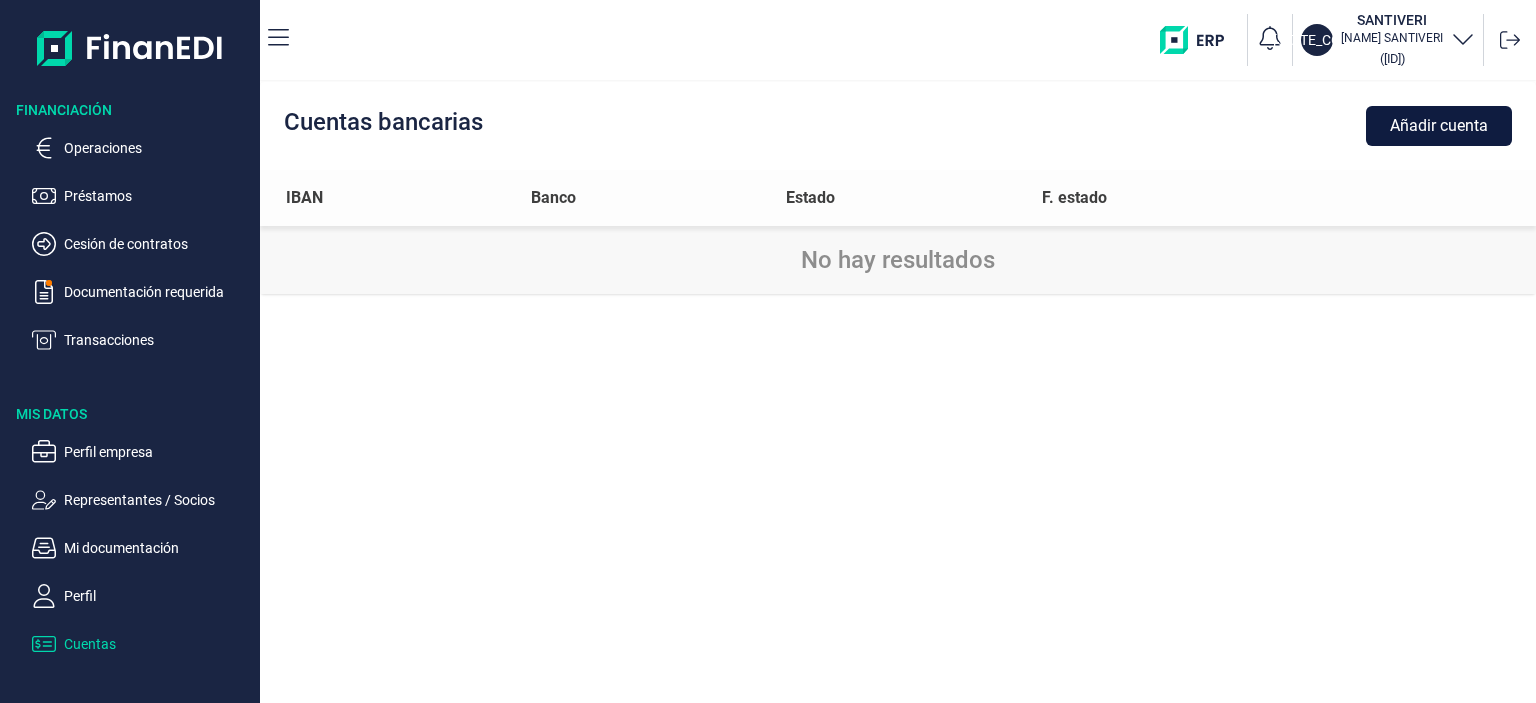 click on "Añadir cuenta" at bounding box center [1439, 126] 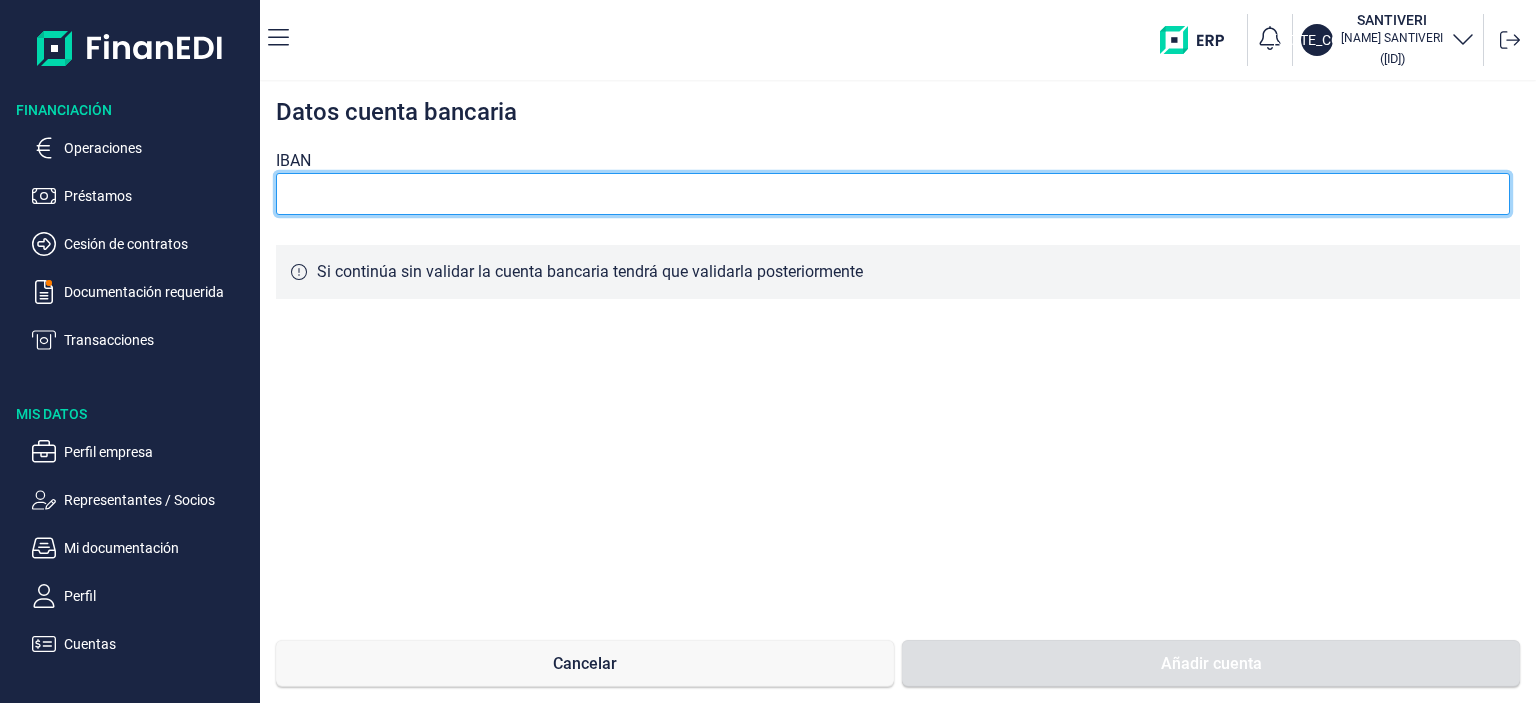 click at bounding box center (893, 194) 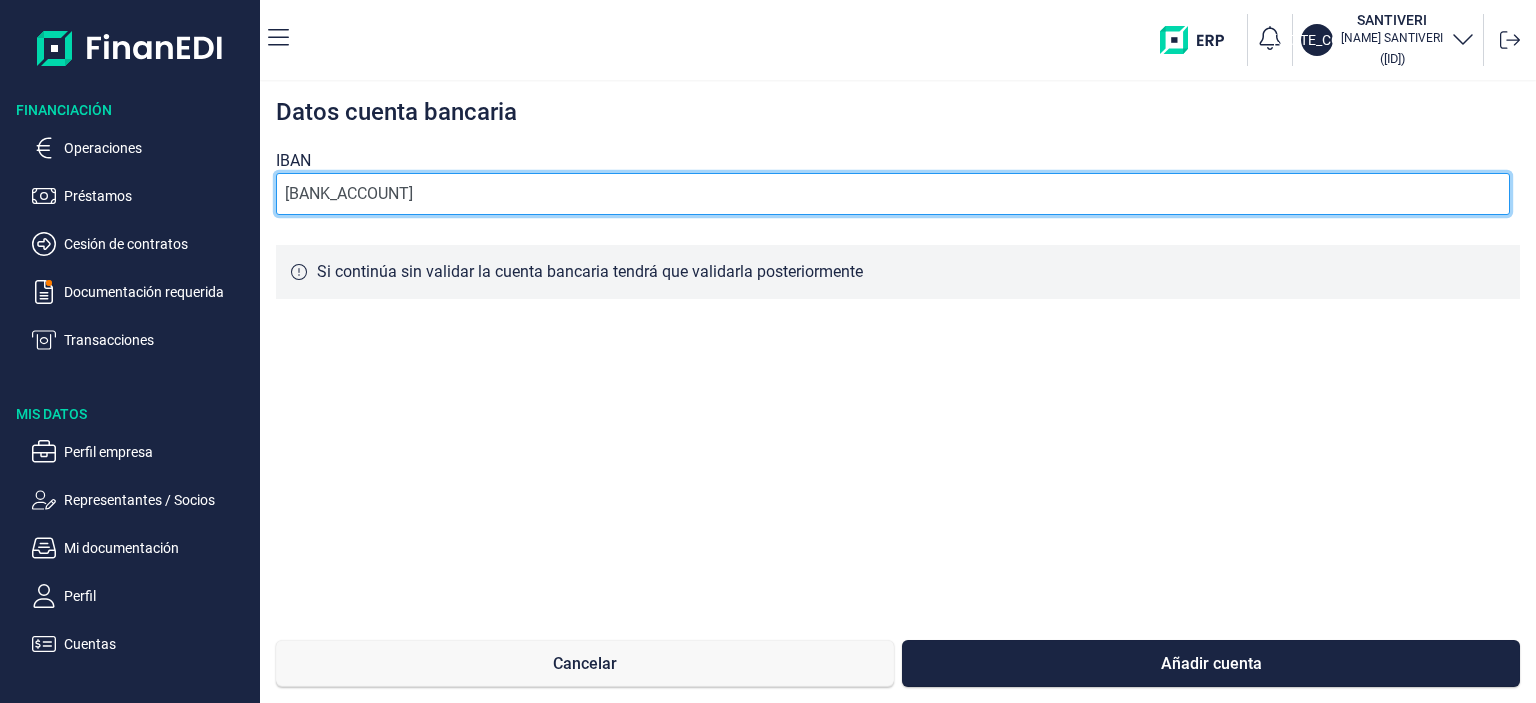 type on "[BANK_ACCOUNT]" 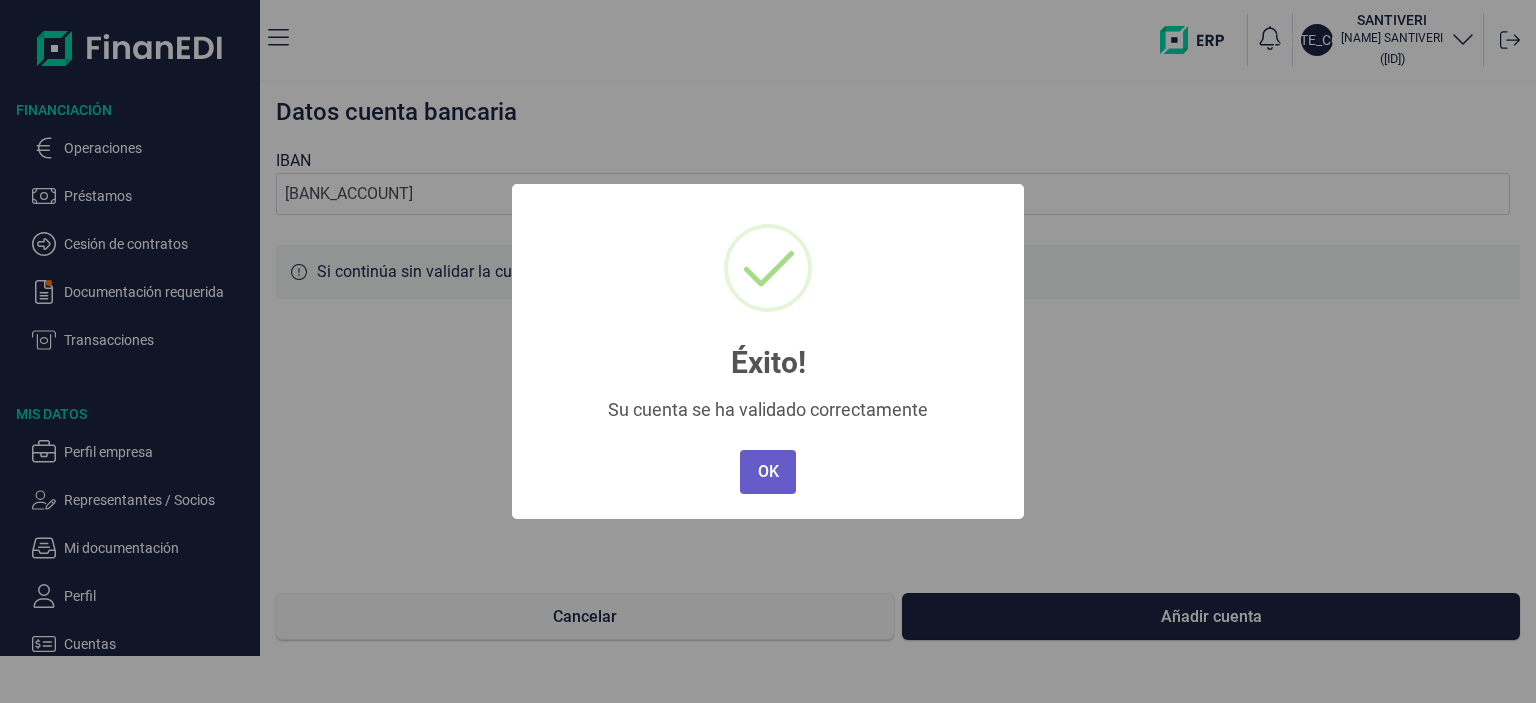 click on "OK" at bounding box center [768, 472] 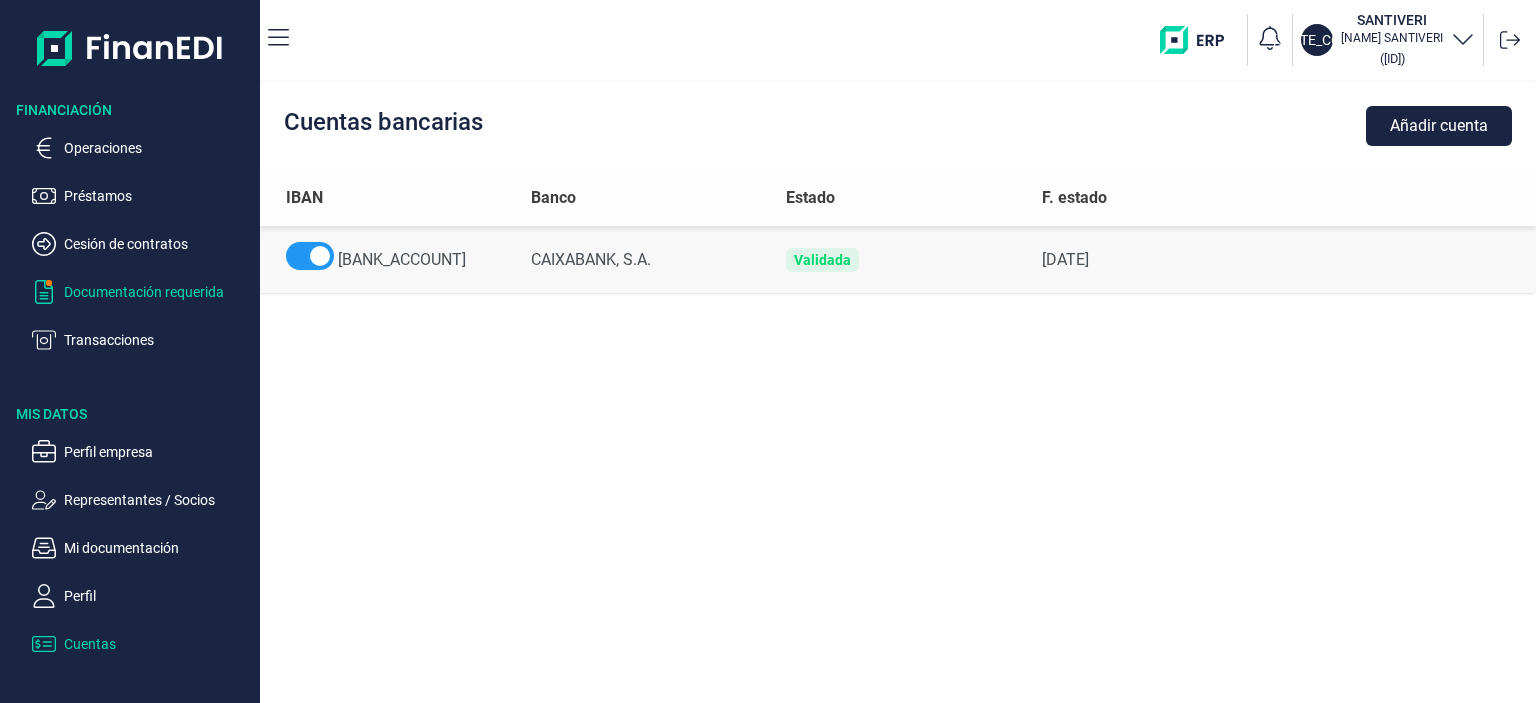 click on "Documentación requerida" at bounding box center [158, 148] 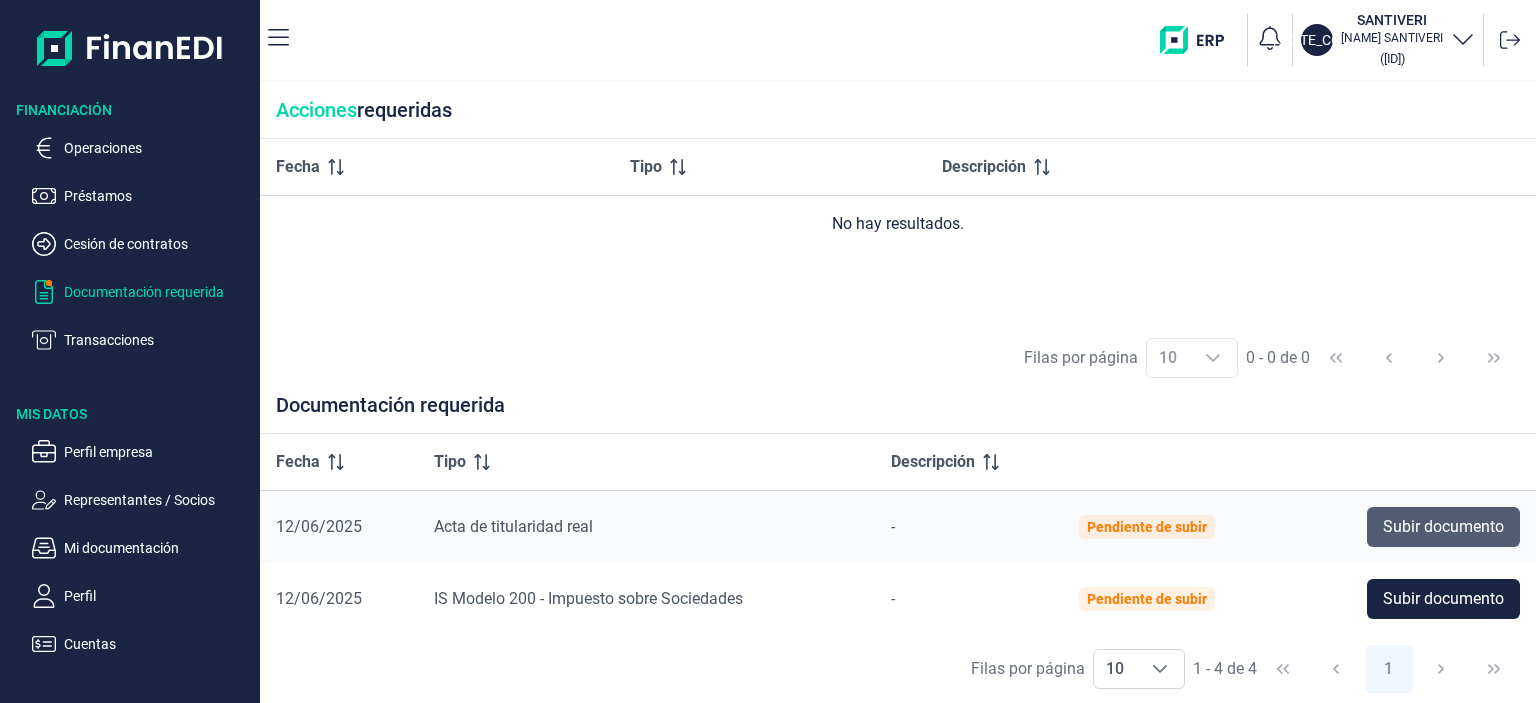 click on "Subir documento" at bounding box center (1443, 527) 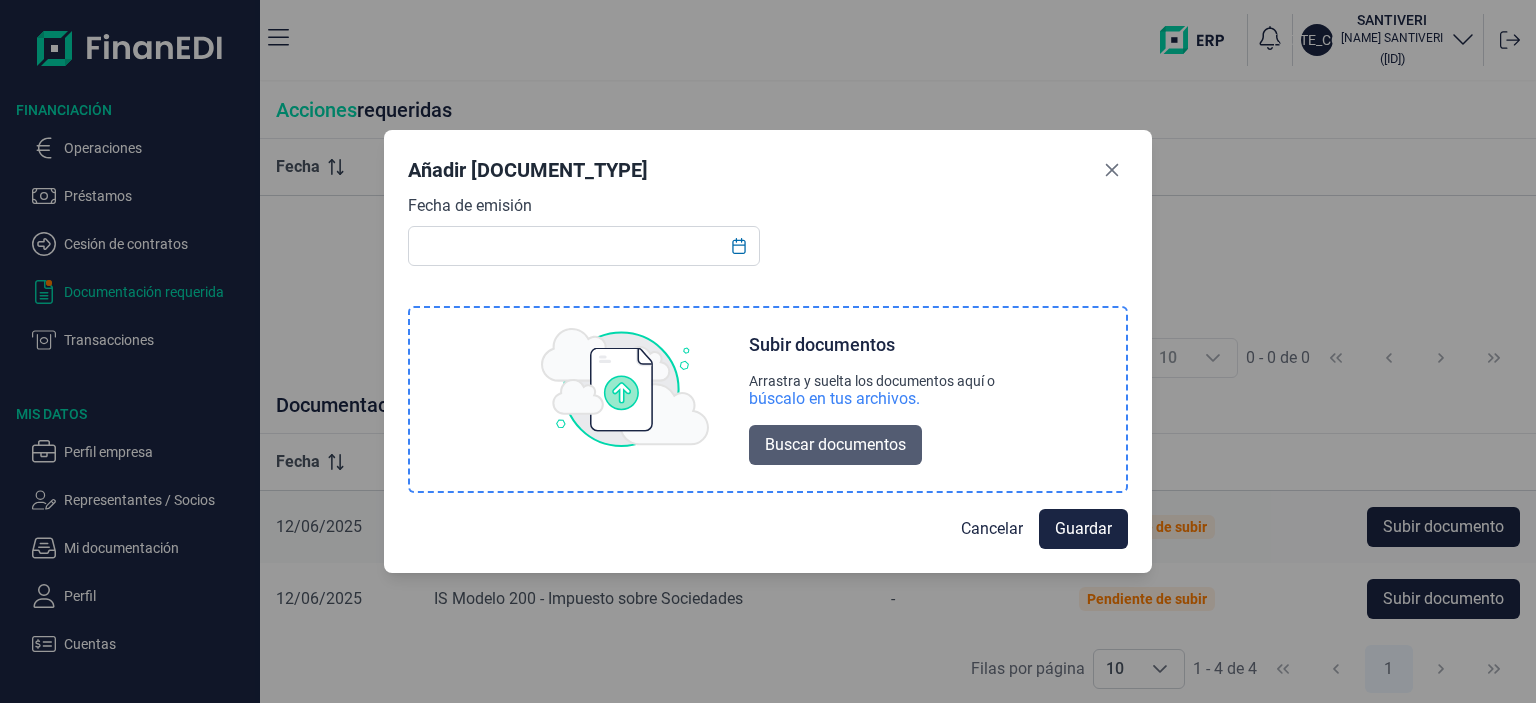 click on "Buscar documentos" at bounding box center [835, 445] 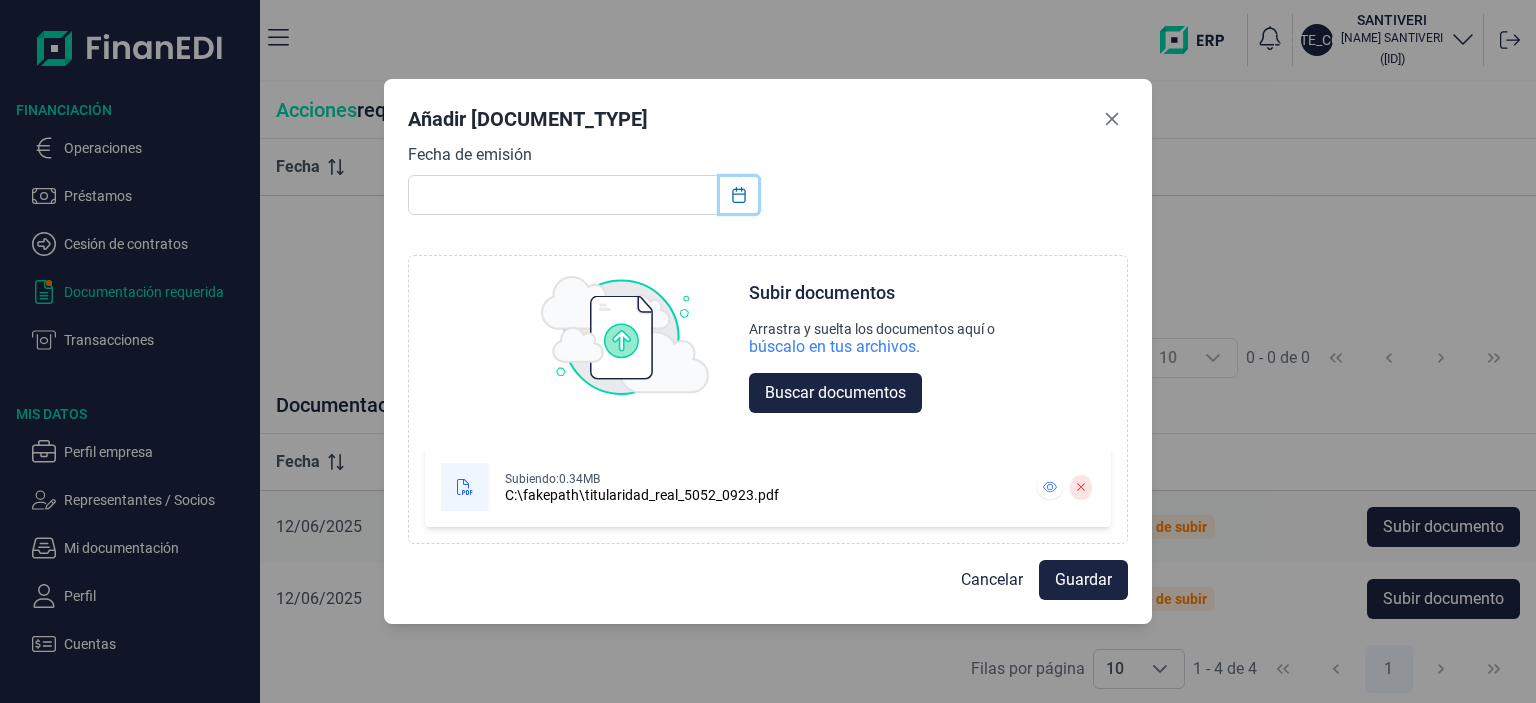 click at bounding box center (738, 195) 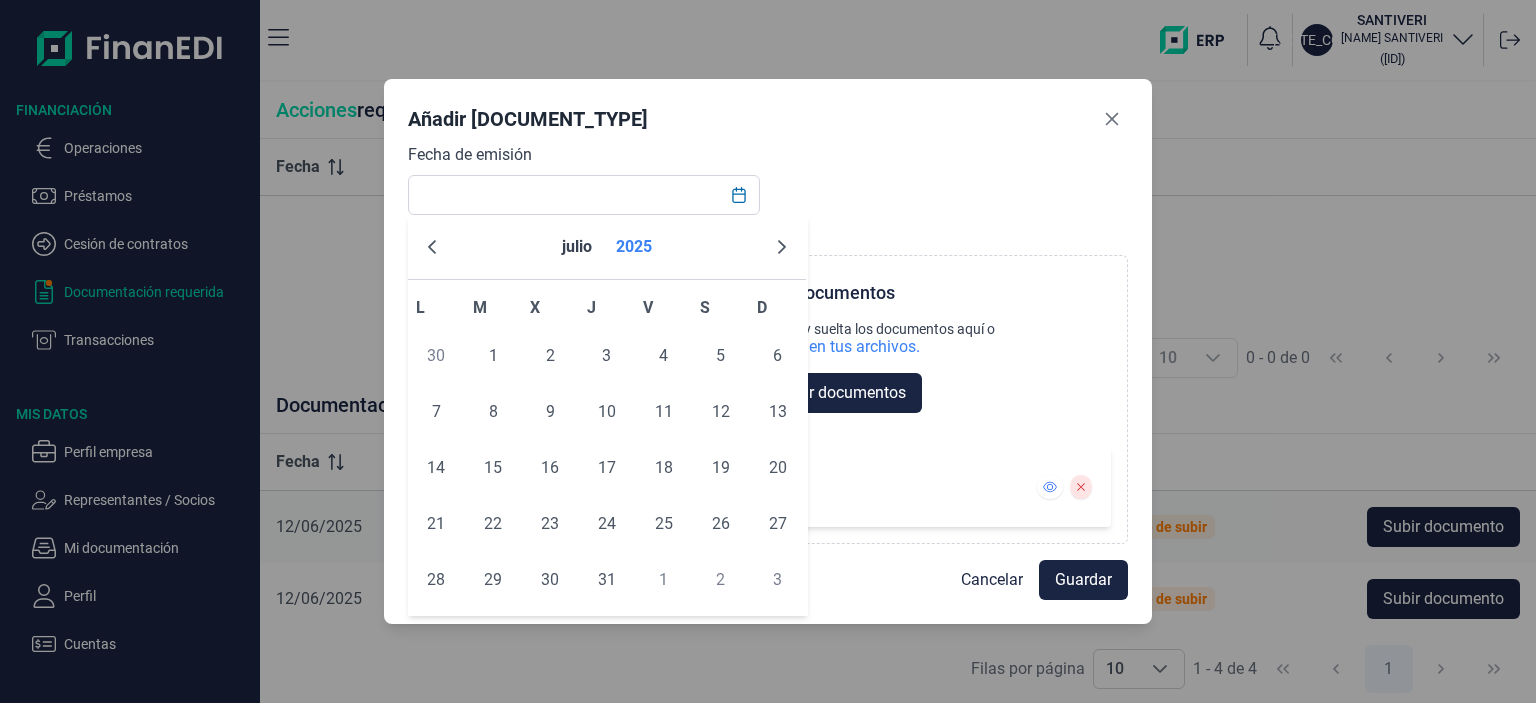 click on "2025" at bounding box center [634, 247] 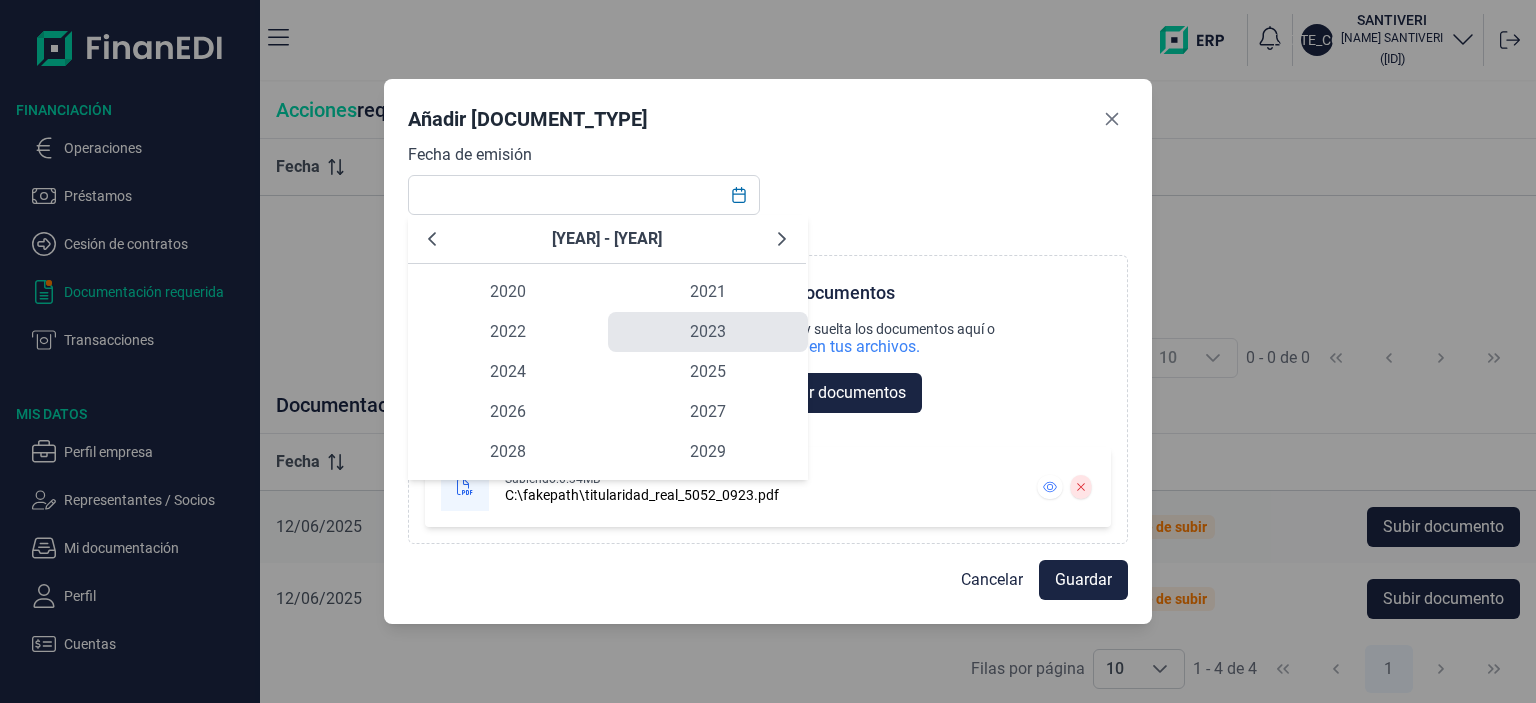 click on "2023" at bounding box center (708, 332) 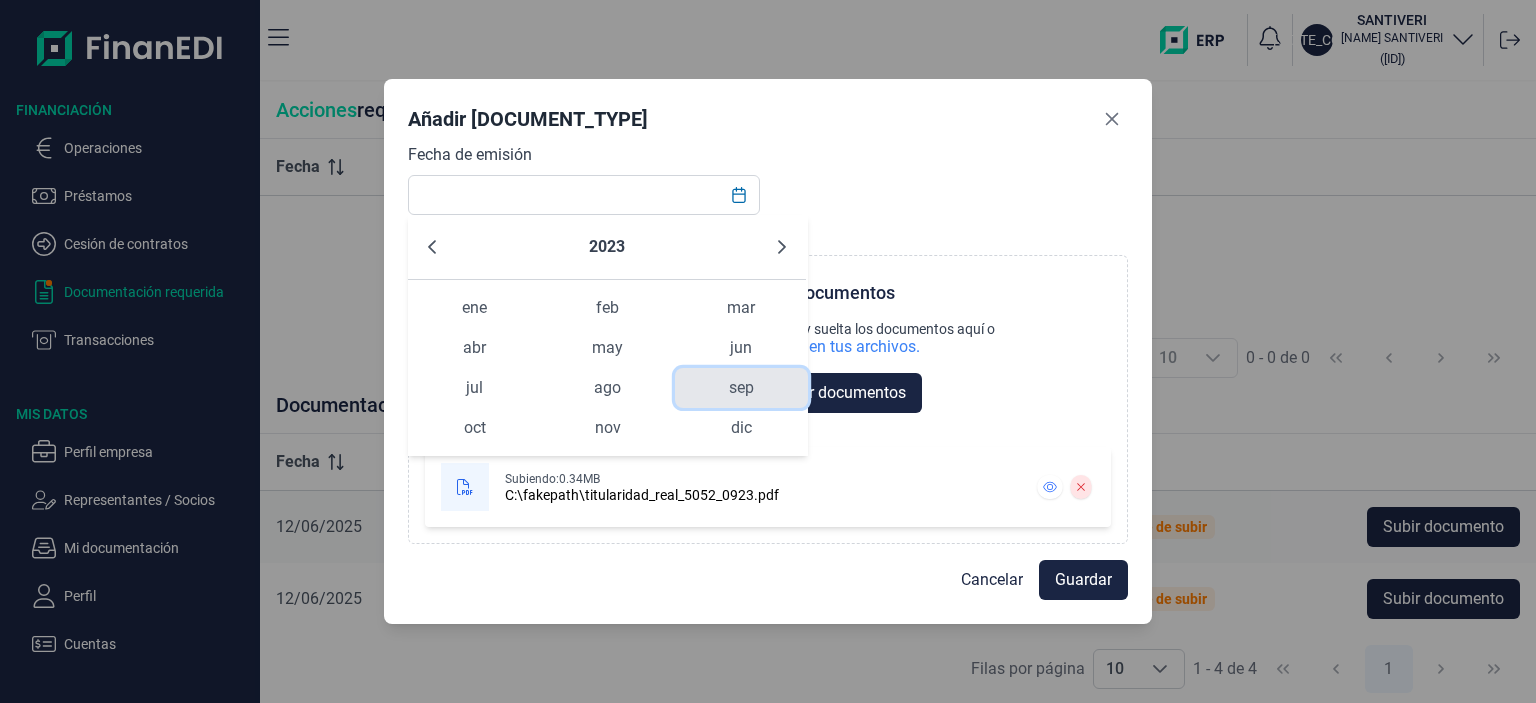 click on "sep" at bounding box center (741, 388) 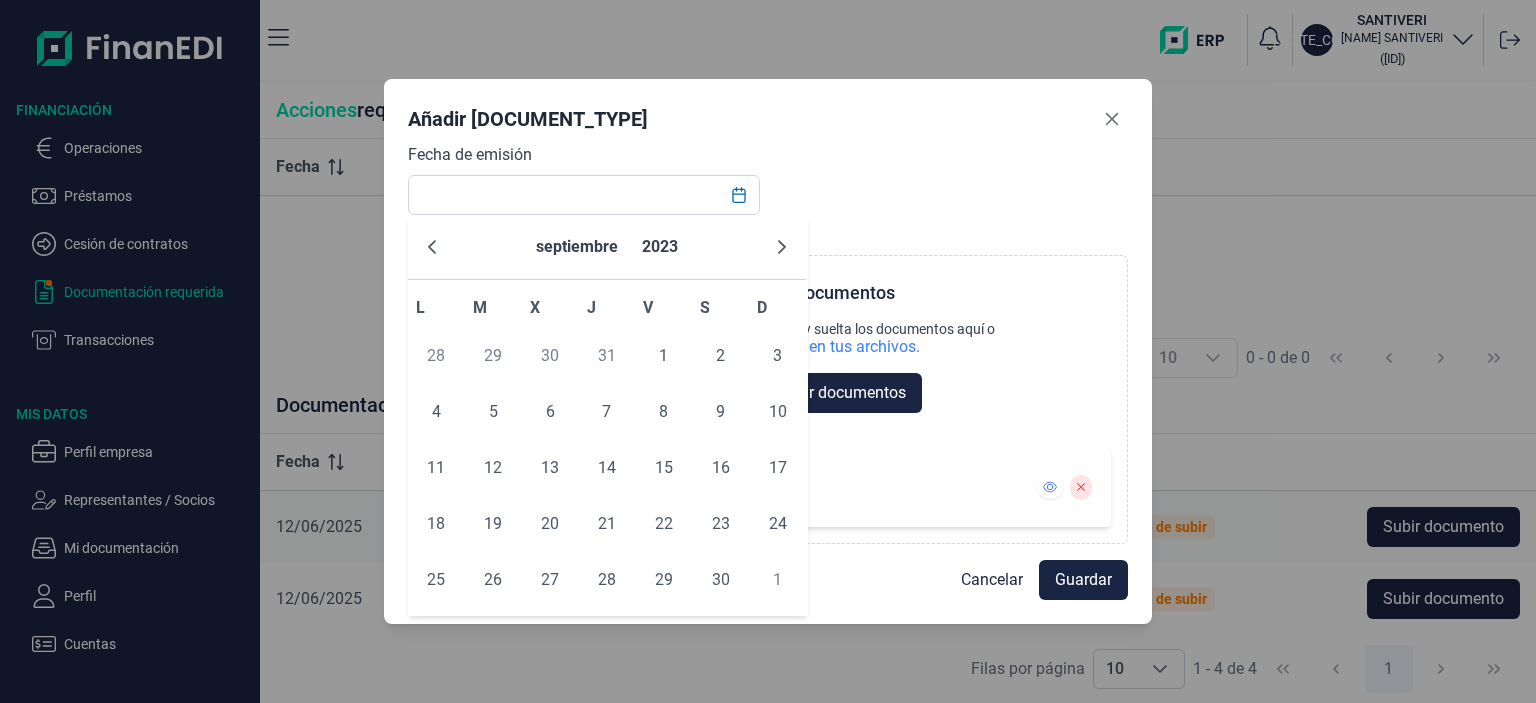 click on "22" at bounding box center [663, 524] 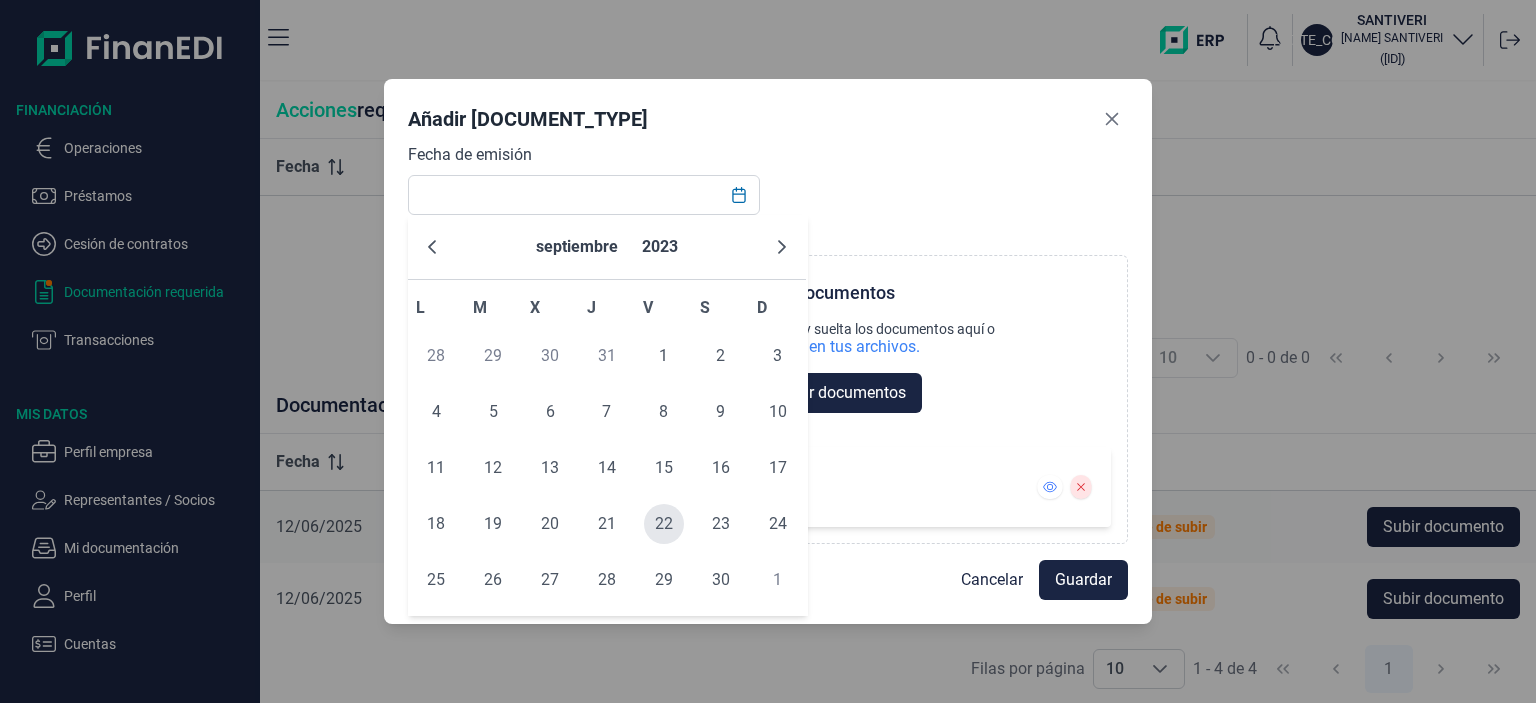 click on "22" at bounding box center [664, 524] 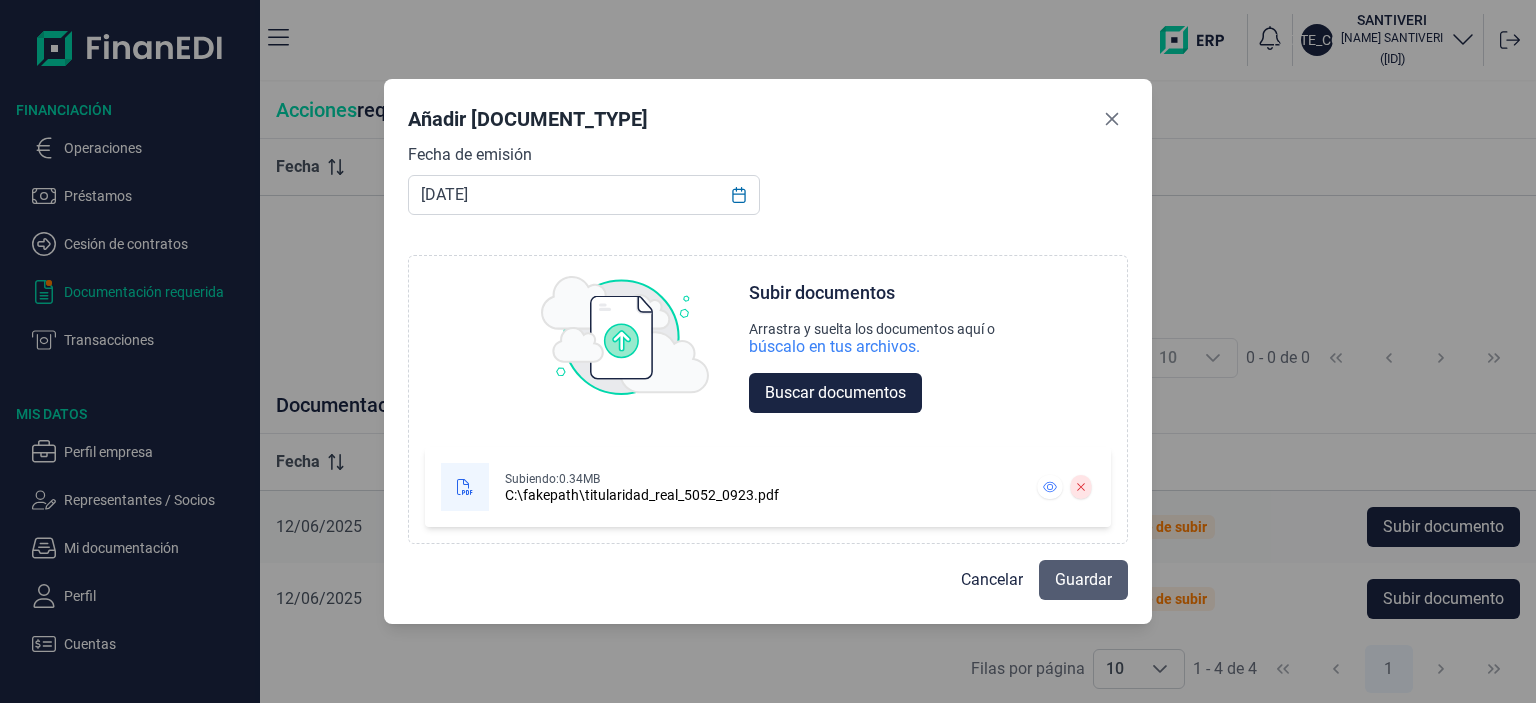 click on "Guardar" at bounding box center [1083, 580] 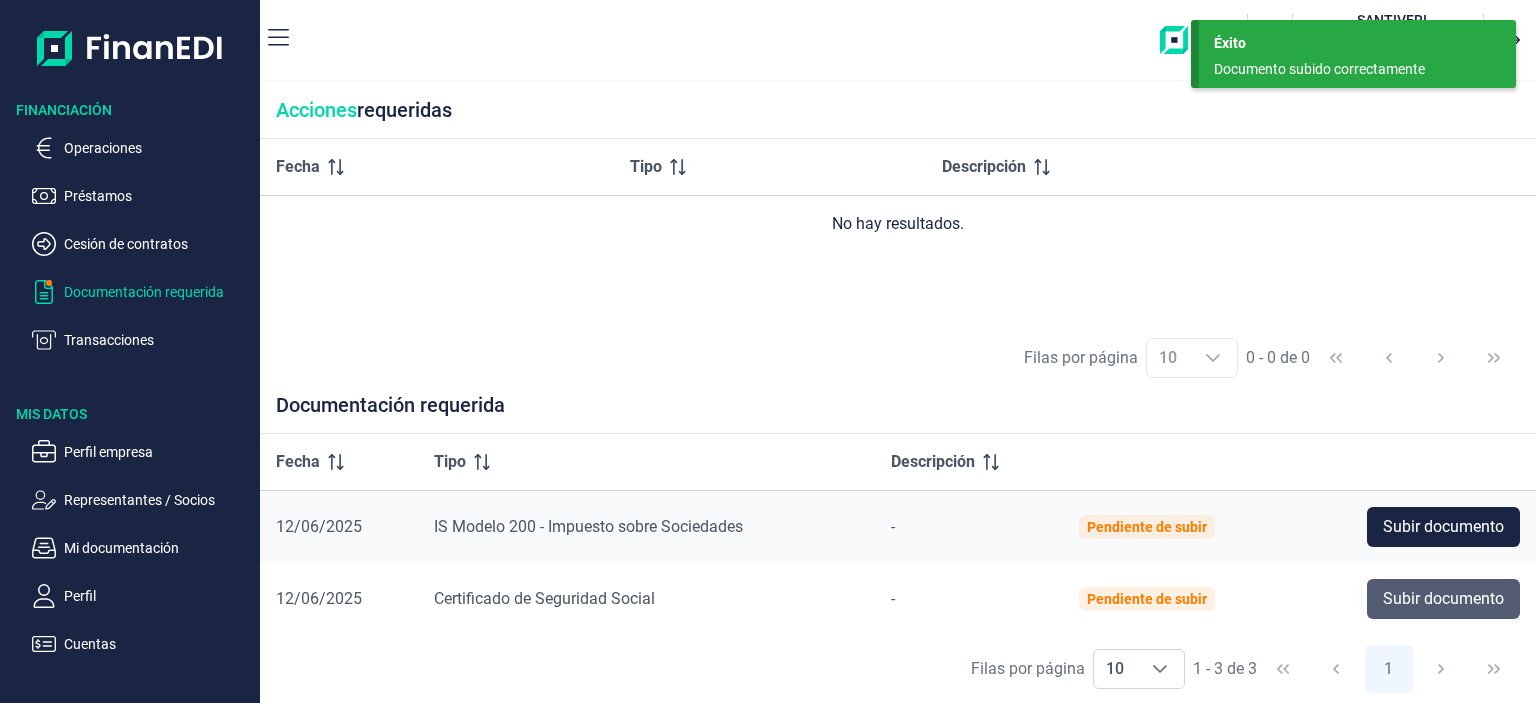 click on "Subir documento" at bounding box center [1443, 599] 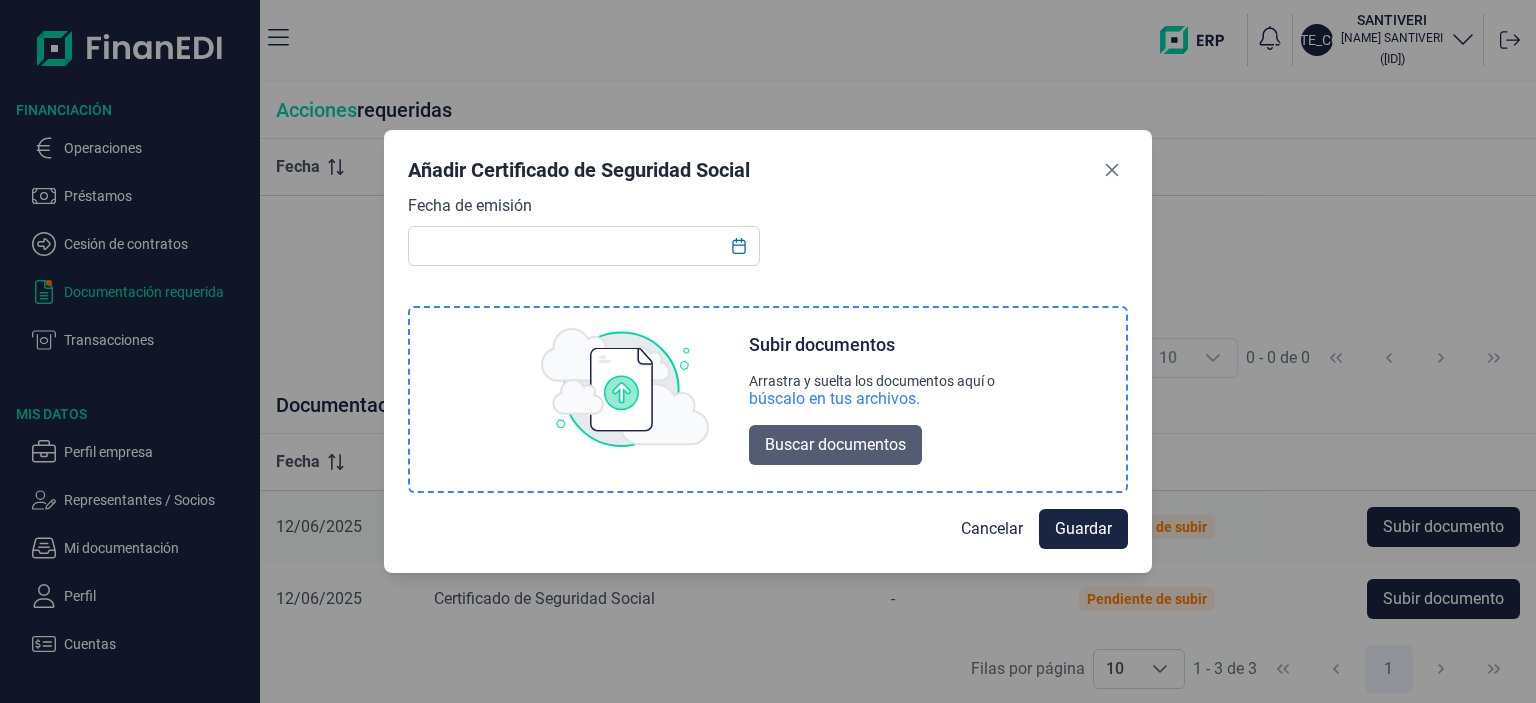 click on "Buscar documentos" at bounding box center (835, 445) 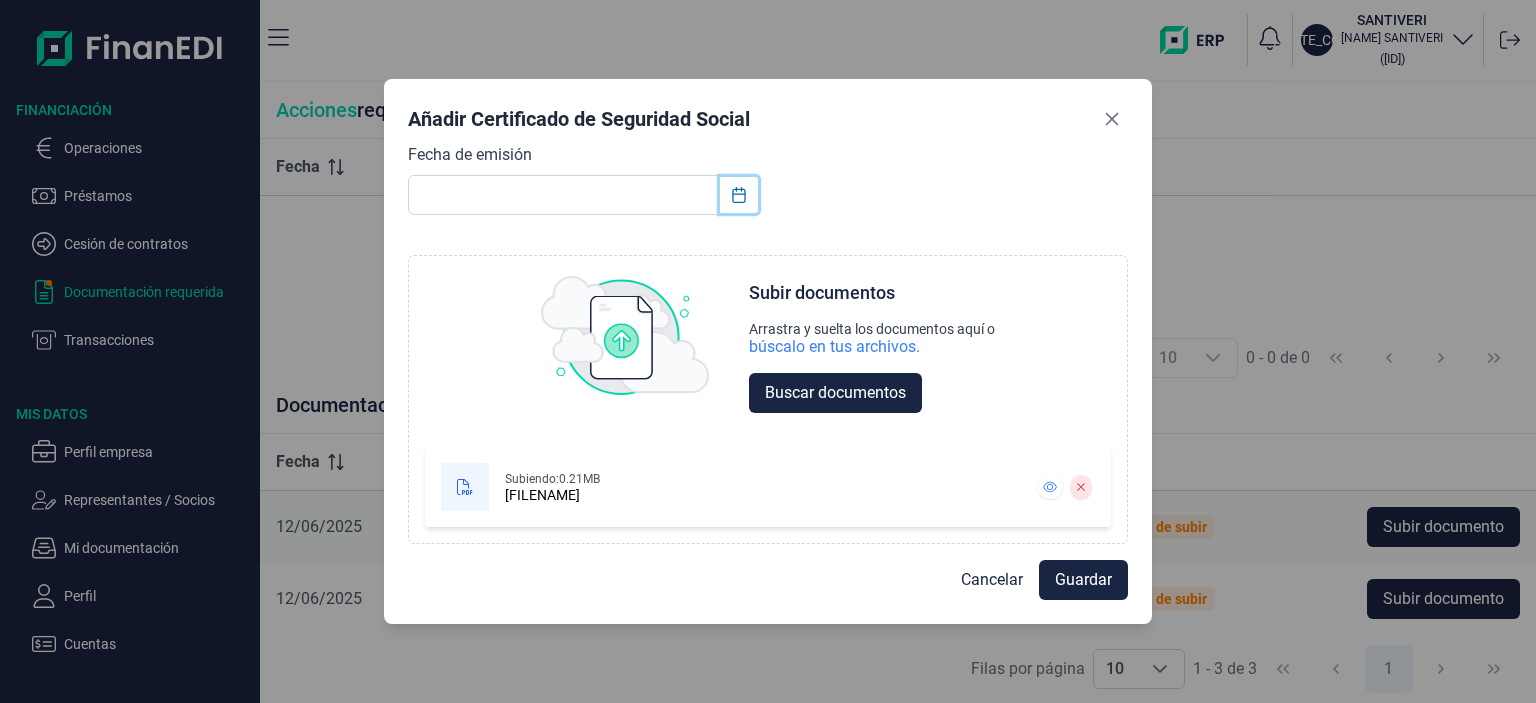 click at bounding box center [739, 195] 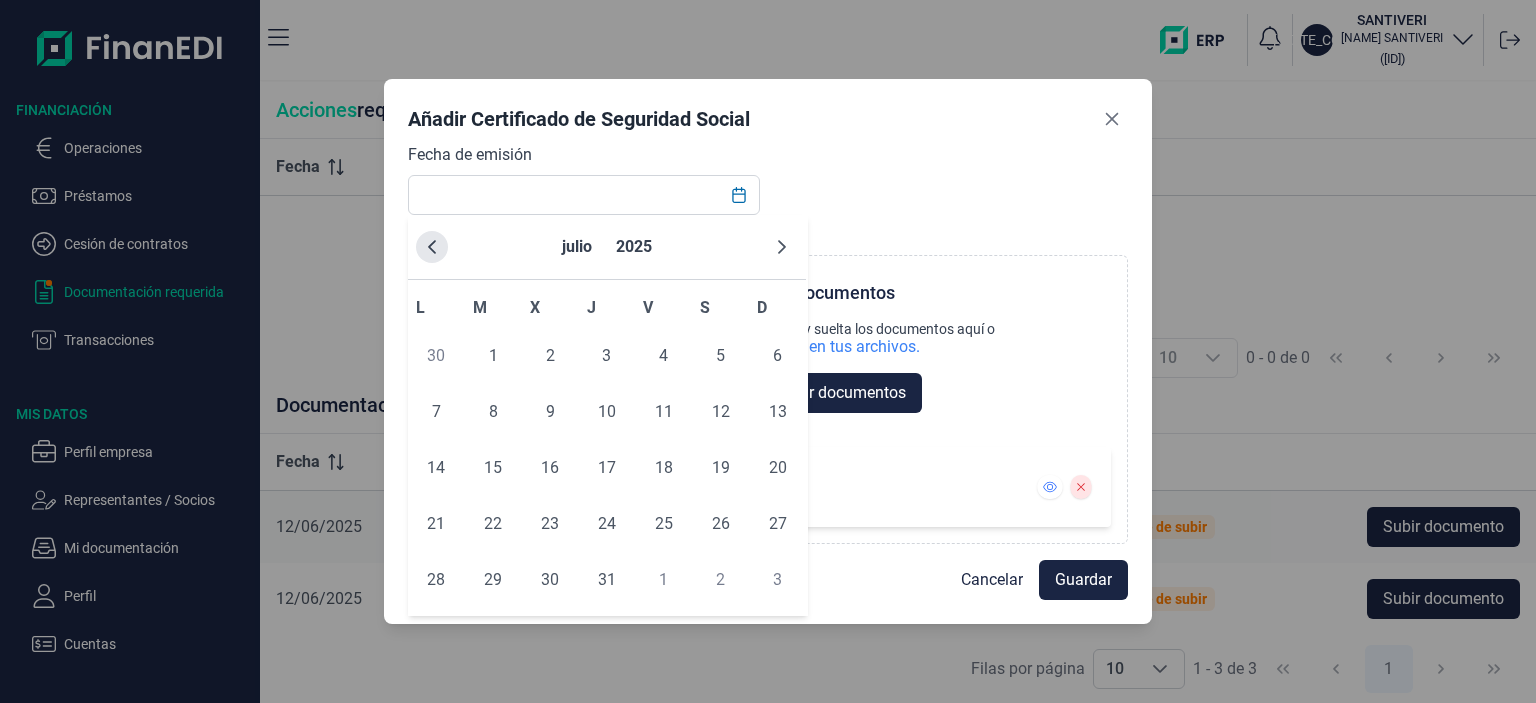 click at bounding box center [432, 247] 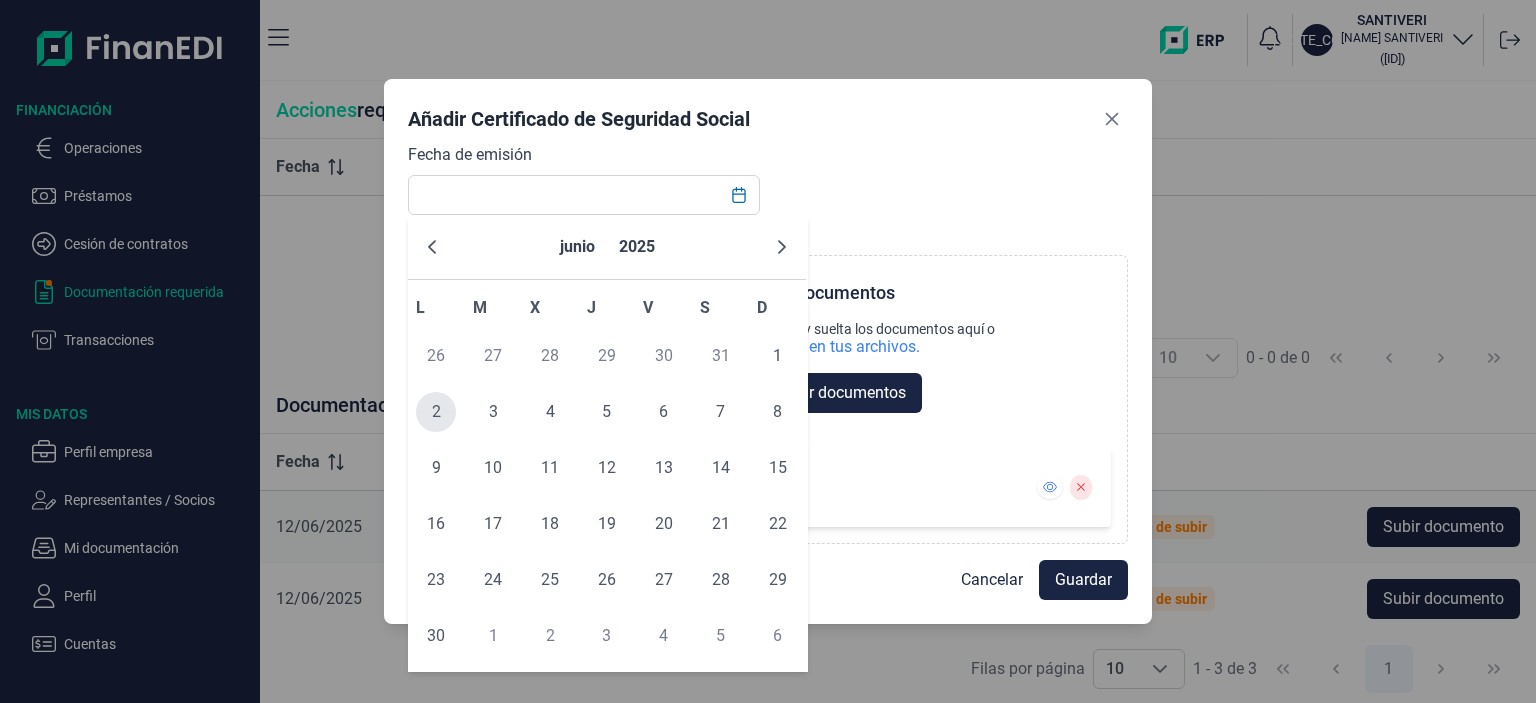 click on "2" at bounding box center (436, 412) 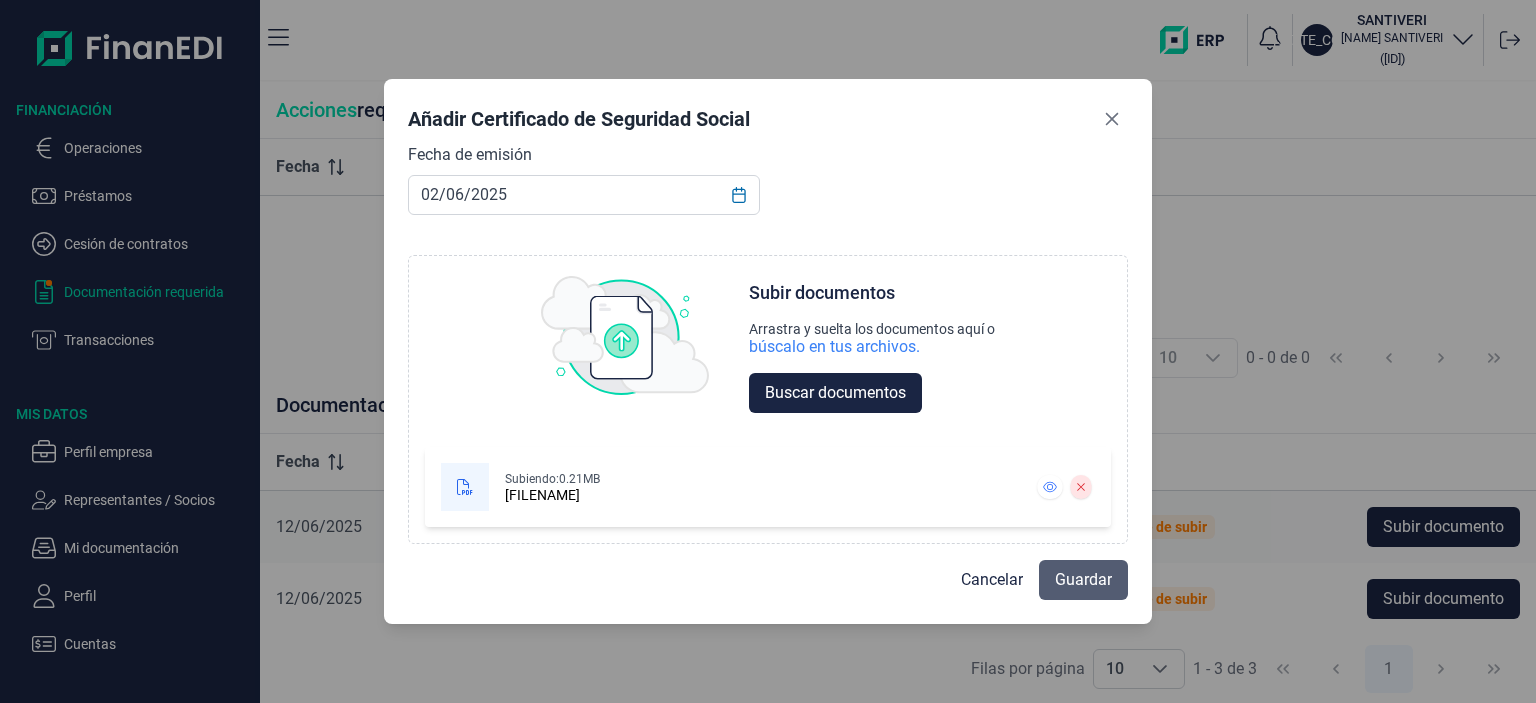click on "Guardar" at bounding box center [1083, 580] 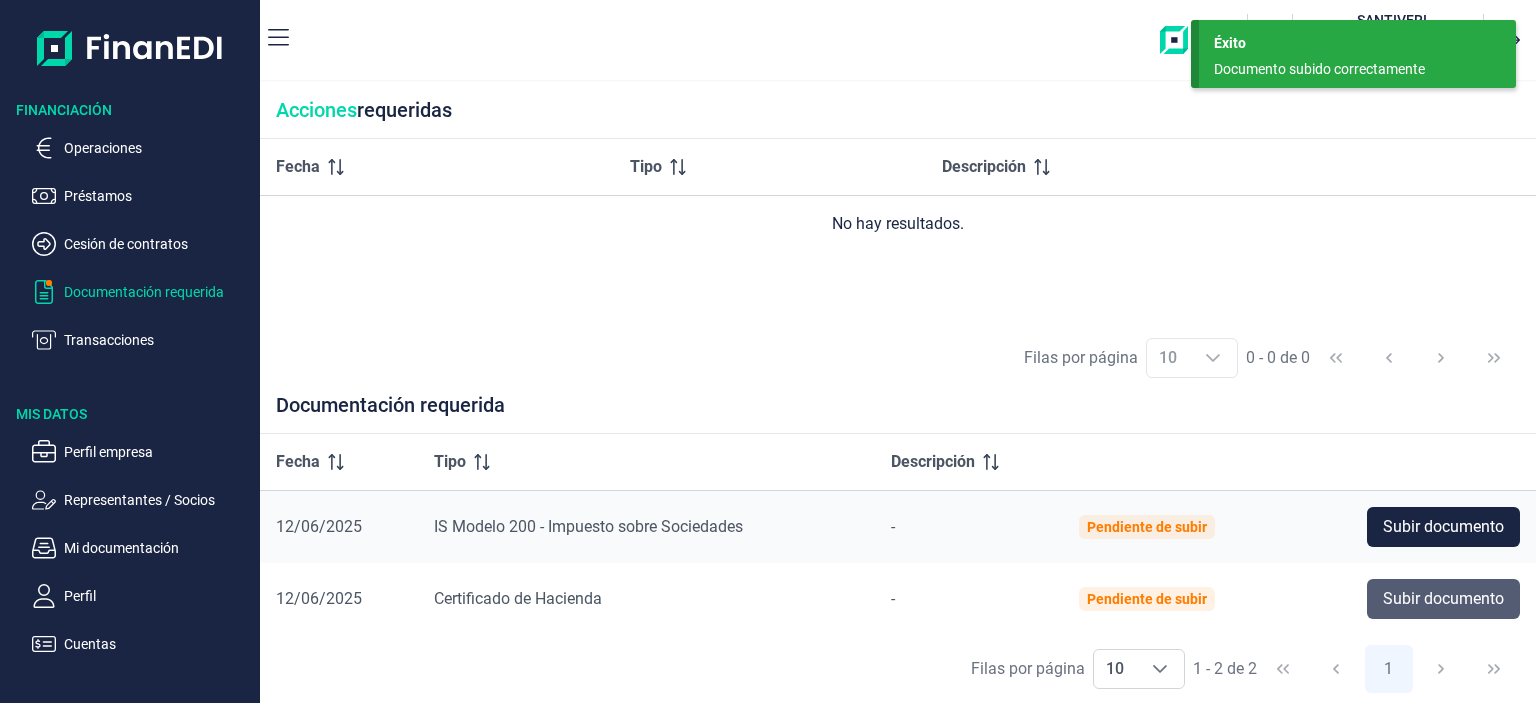 click on "Subir documento" at bounding box center [1443, 599] 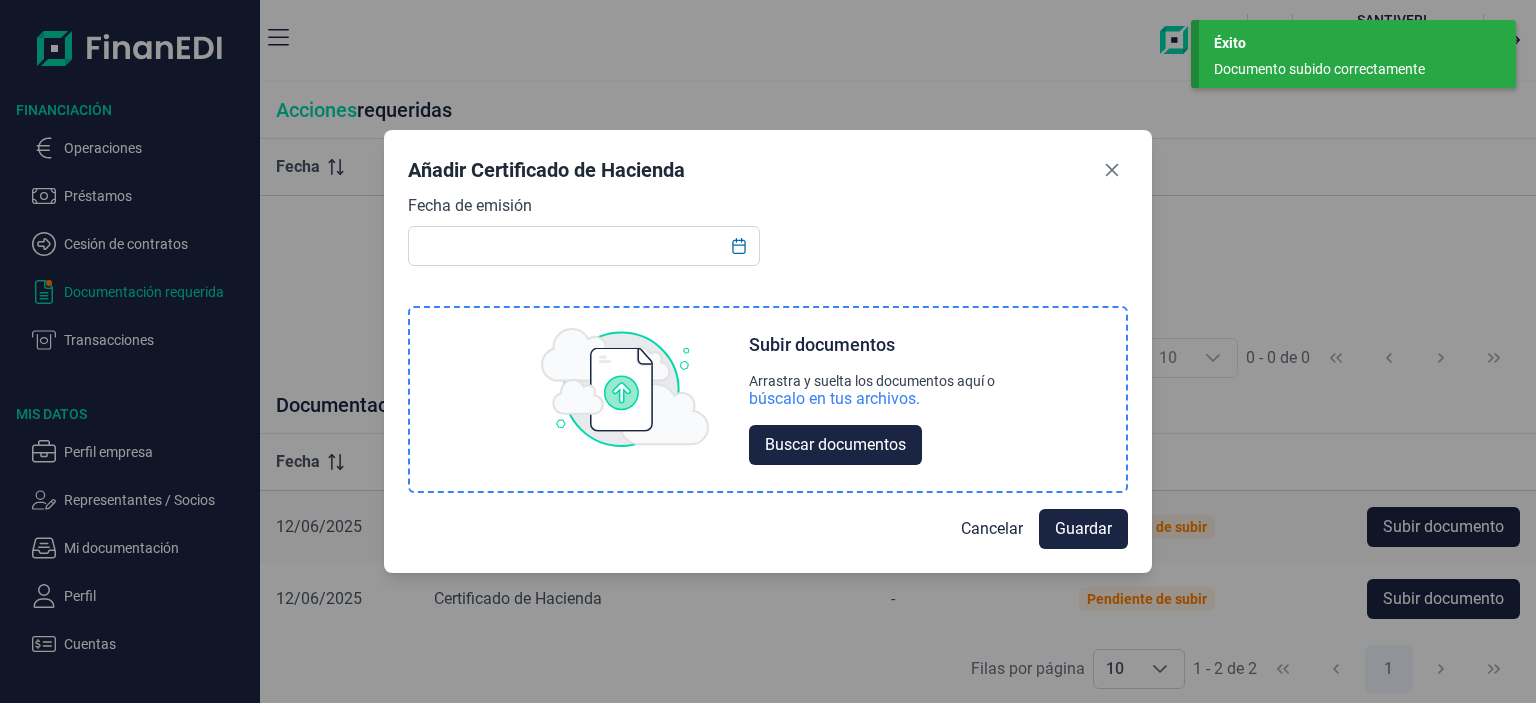 click on "Subir documentos Arrastra y suelta los documentos aquí o búscalo en tus archivos. Buscar documentos" at bounding box center [768, 400] 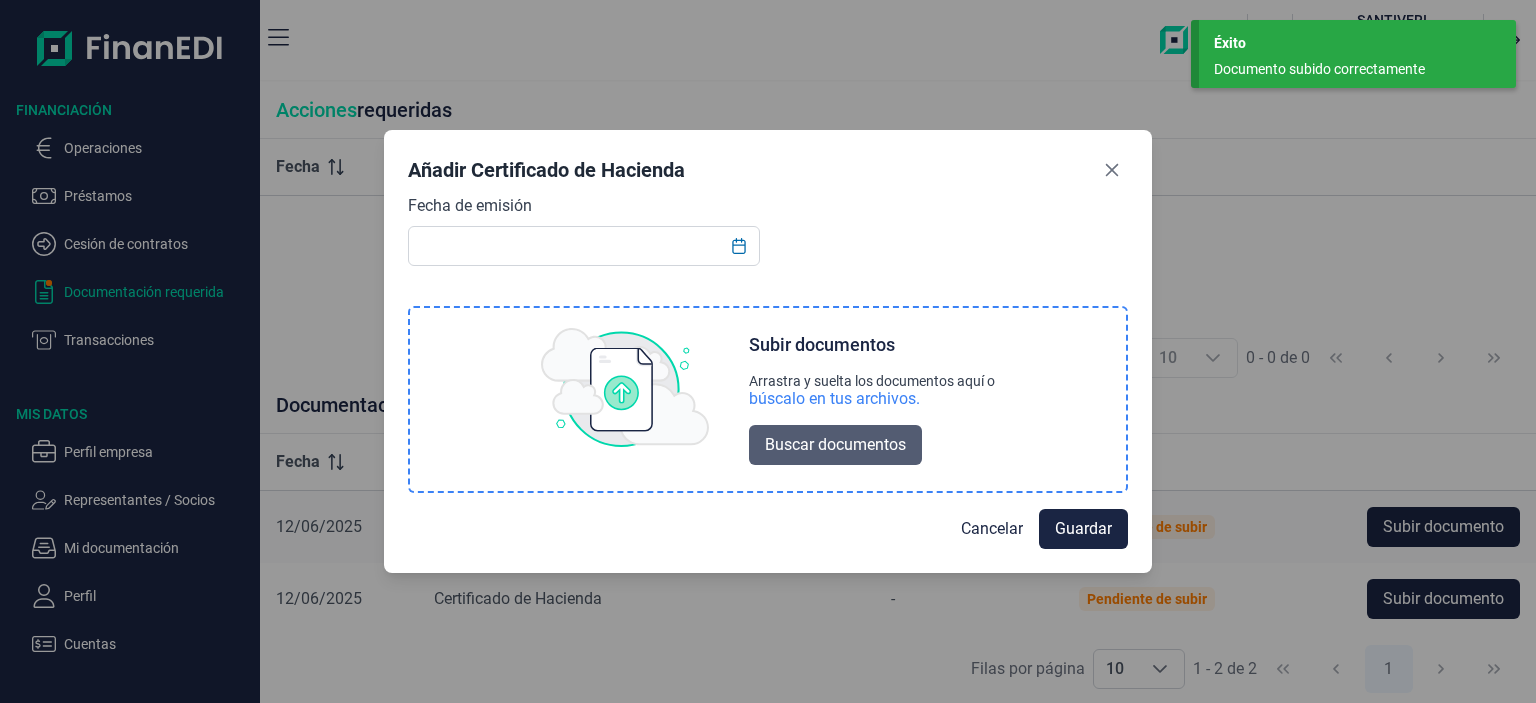 click on "Buscar documentos" at bounding box center (835, 445) 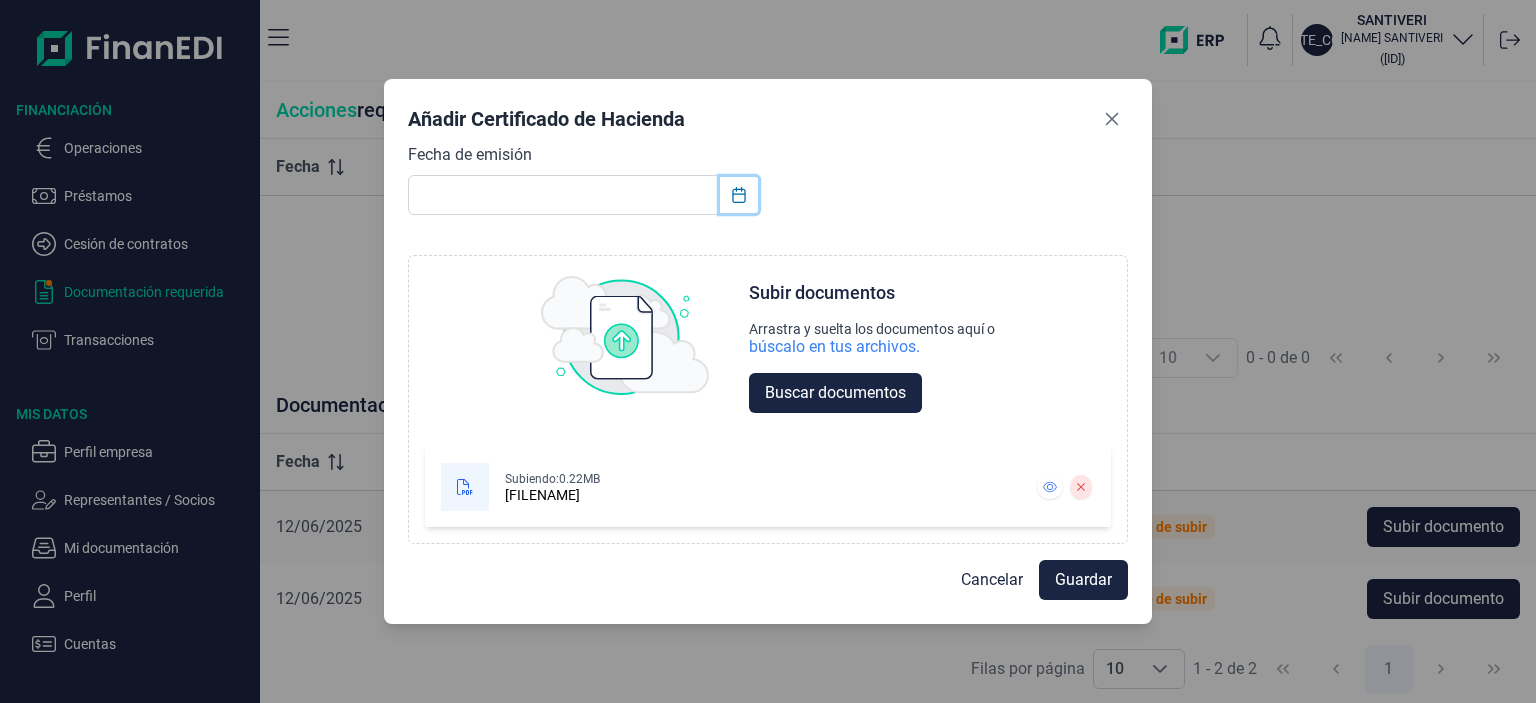 click at bounding box center (739, 195) 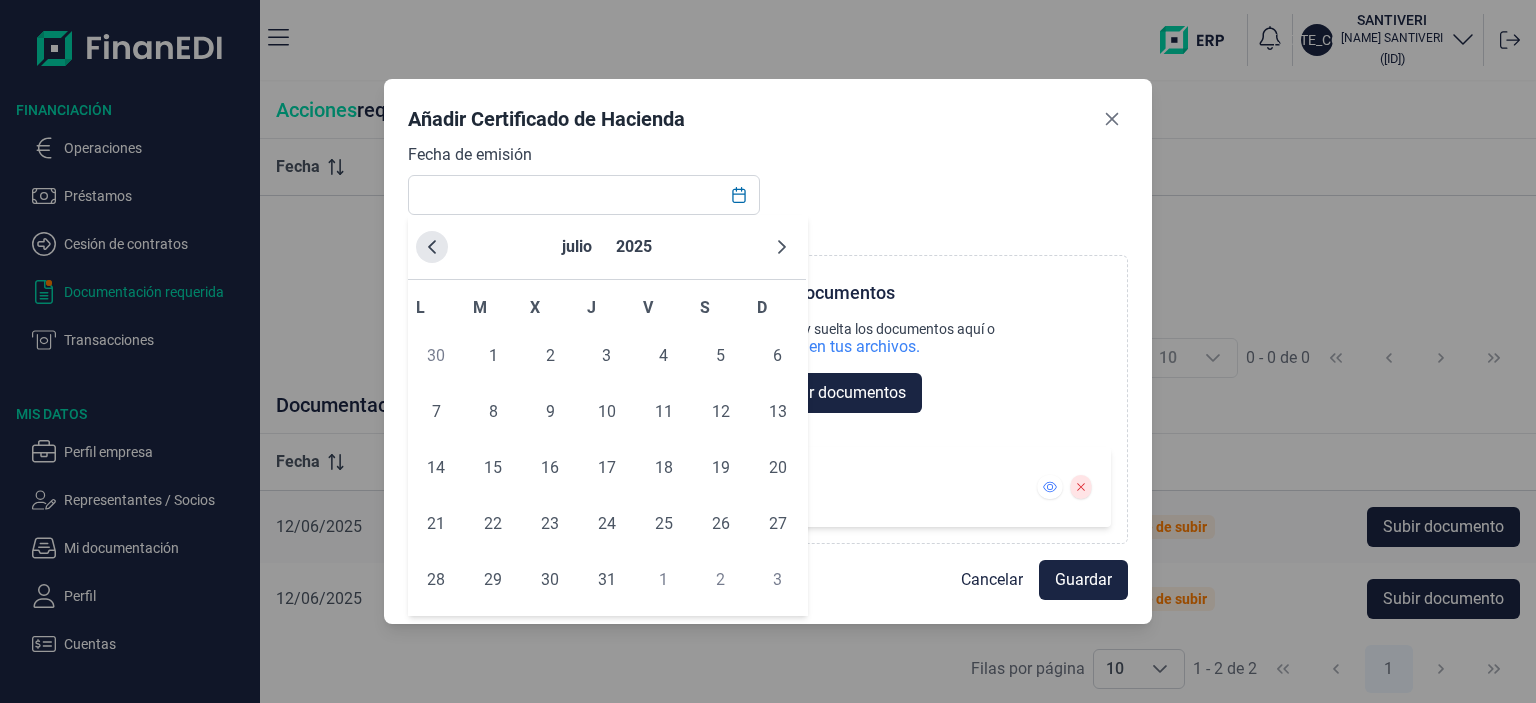 click at bounding box center [432, 247] 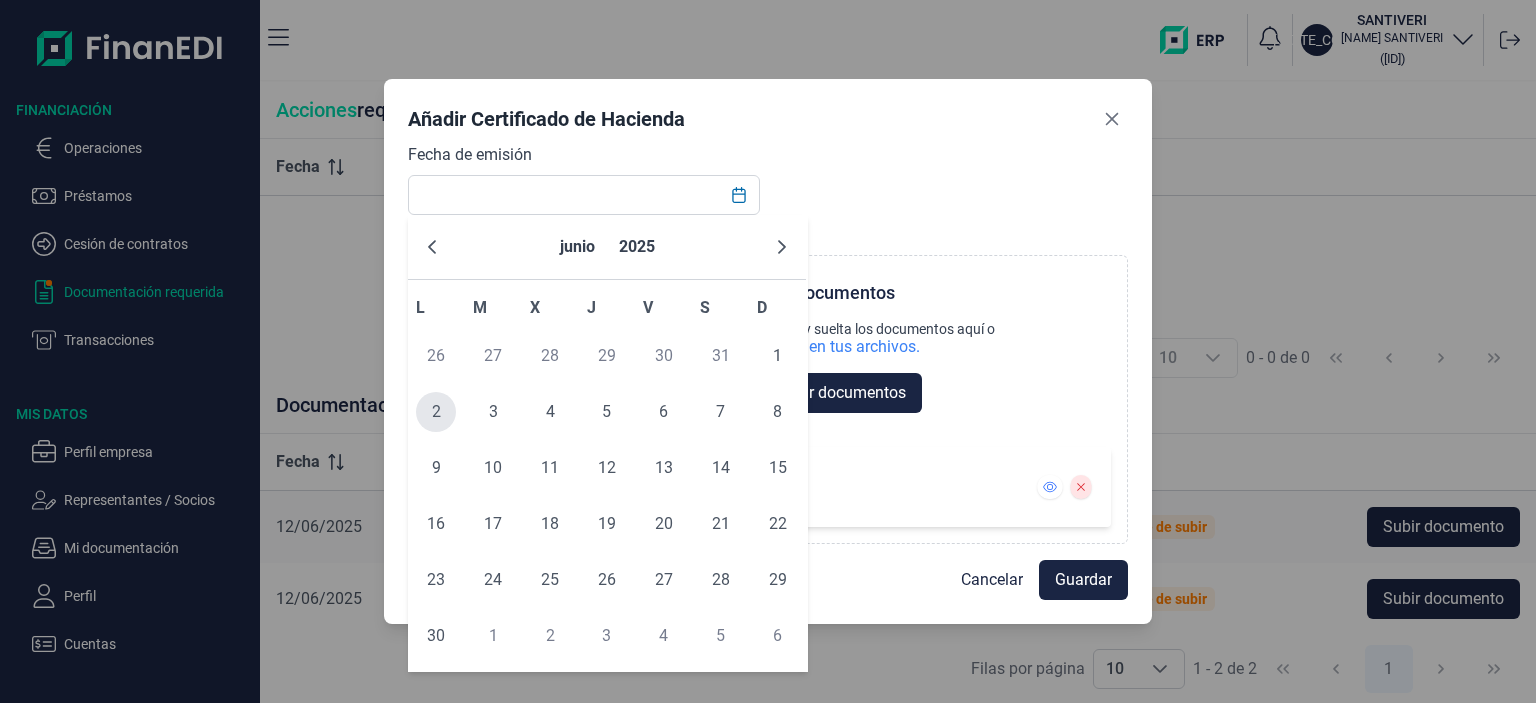click on "2" at bounding box center [436, 412] 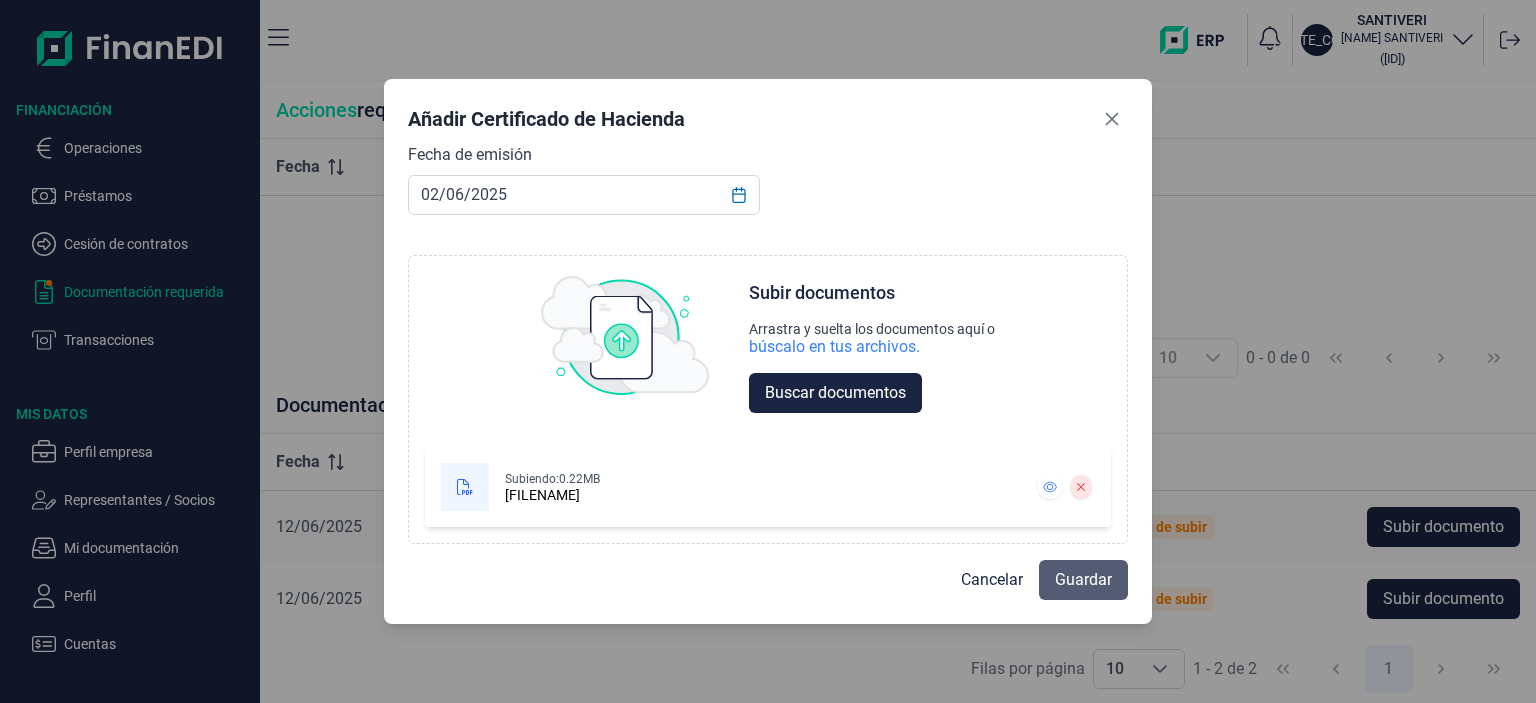 click on "Guardar" at bounding box center (1083, 580) 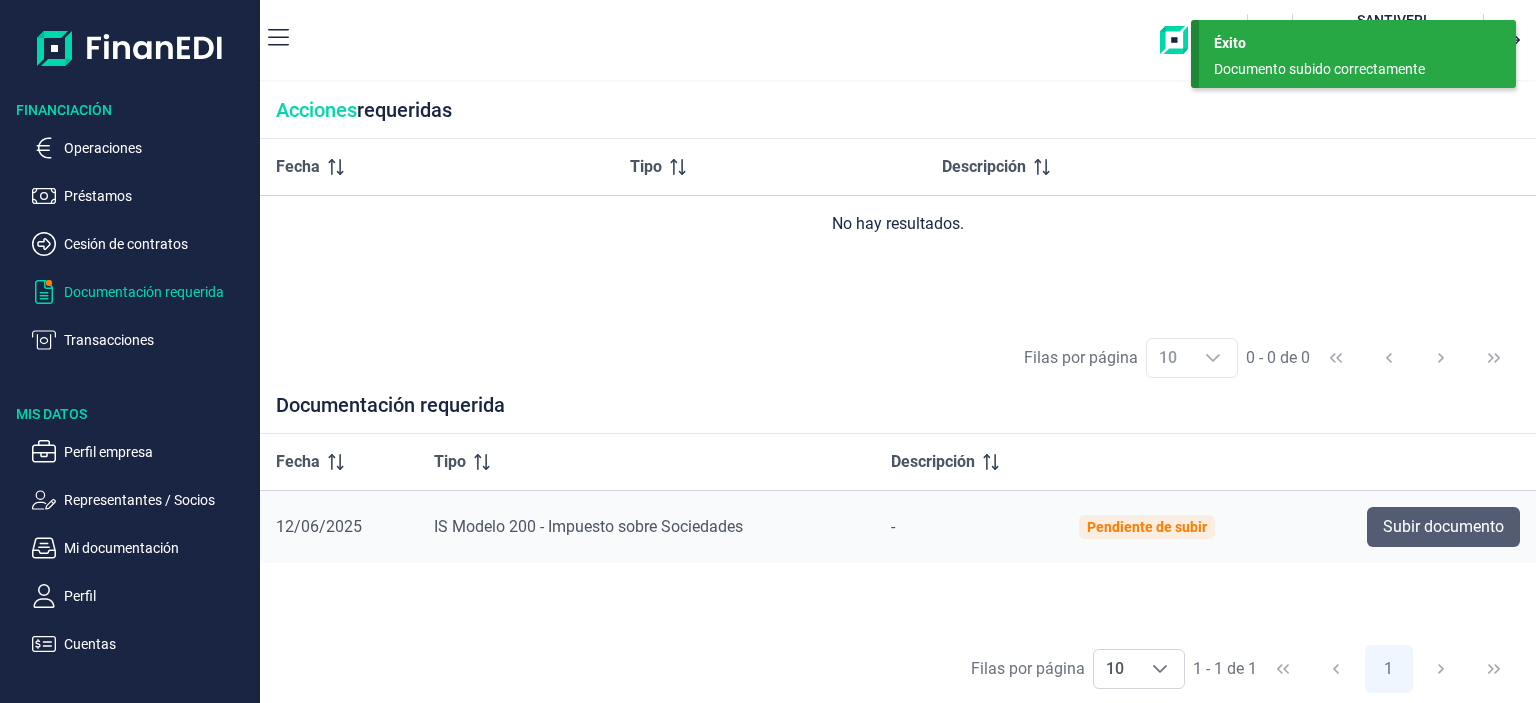 click on "Subir documento" at bounding box center [1443, 527] 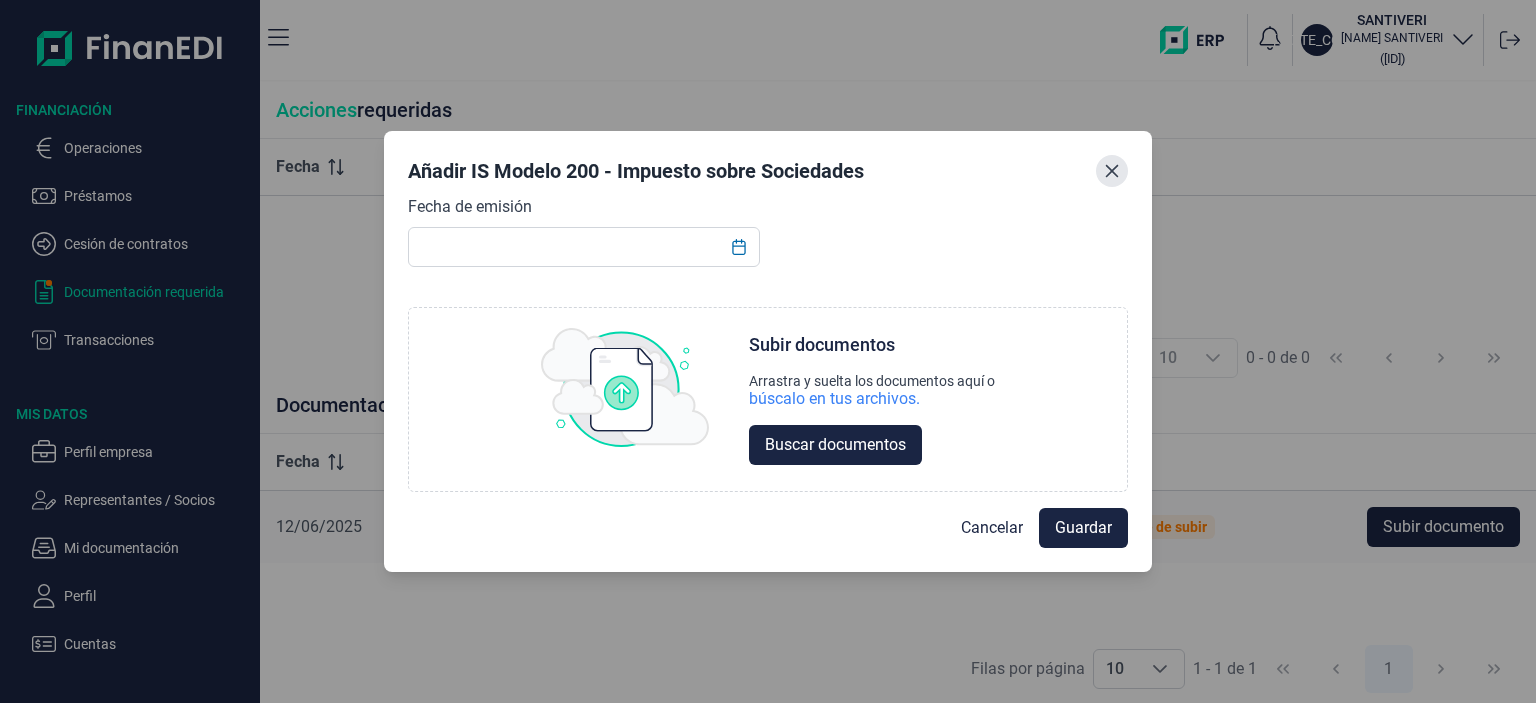 click at bounding box center [1112, 171] 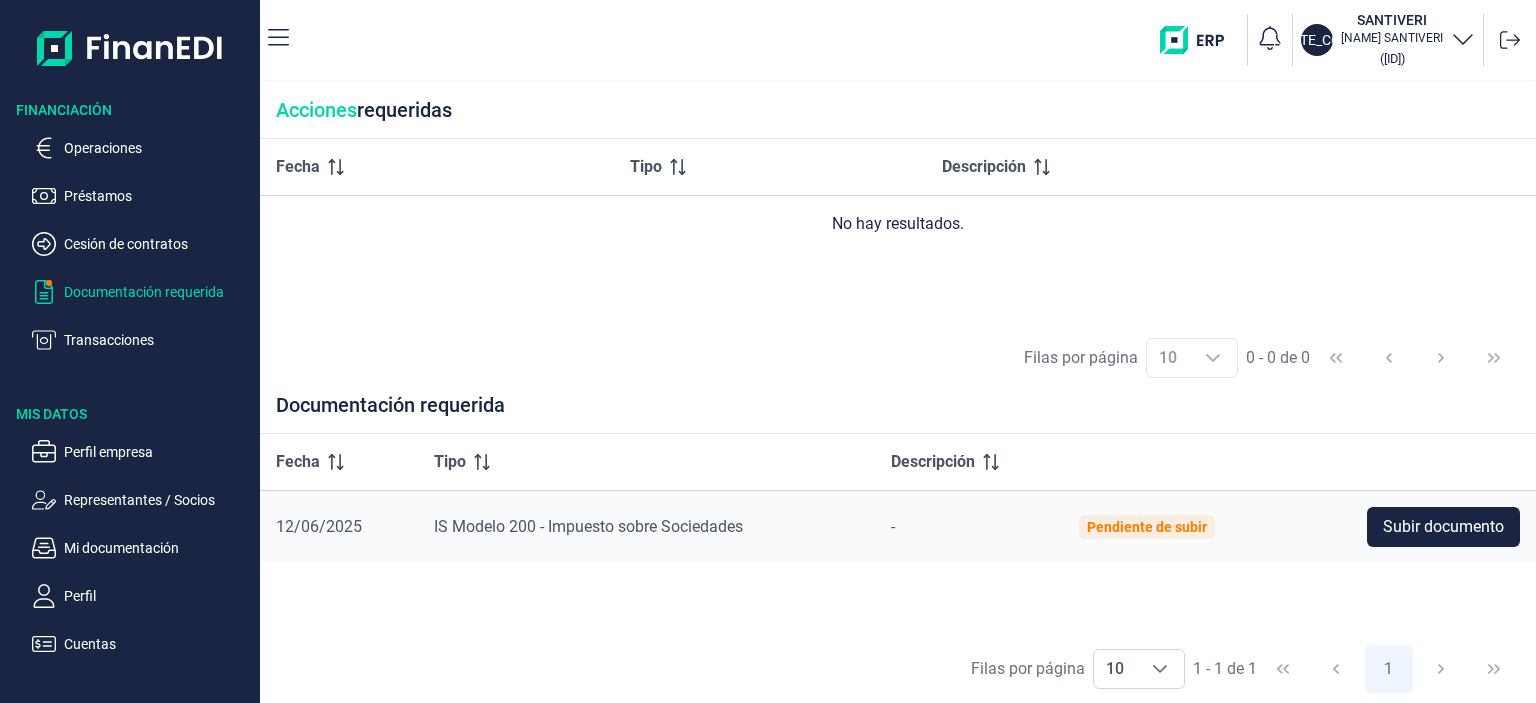 click on "Documentación requerida" at bounding box center (158, 292) 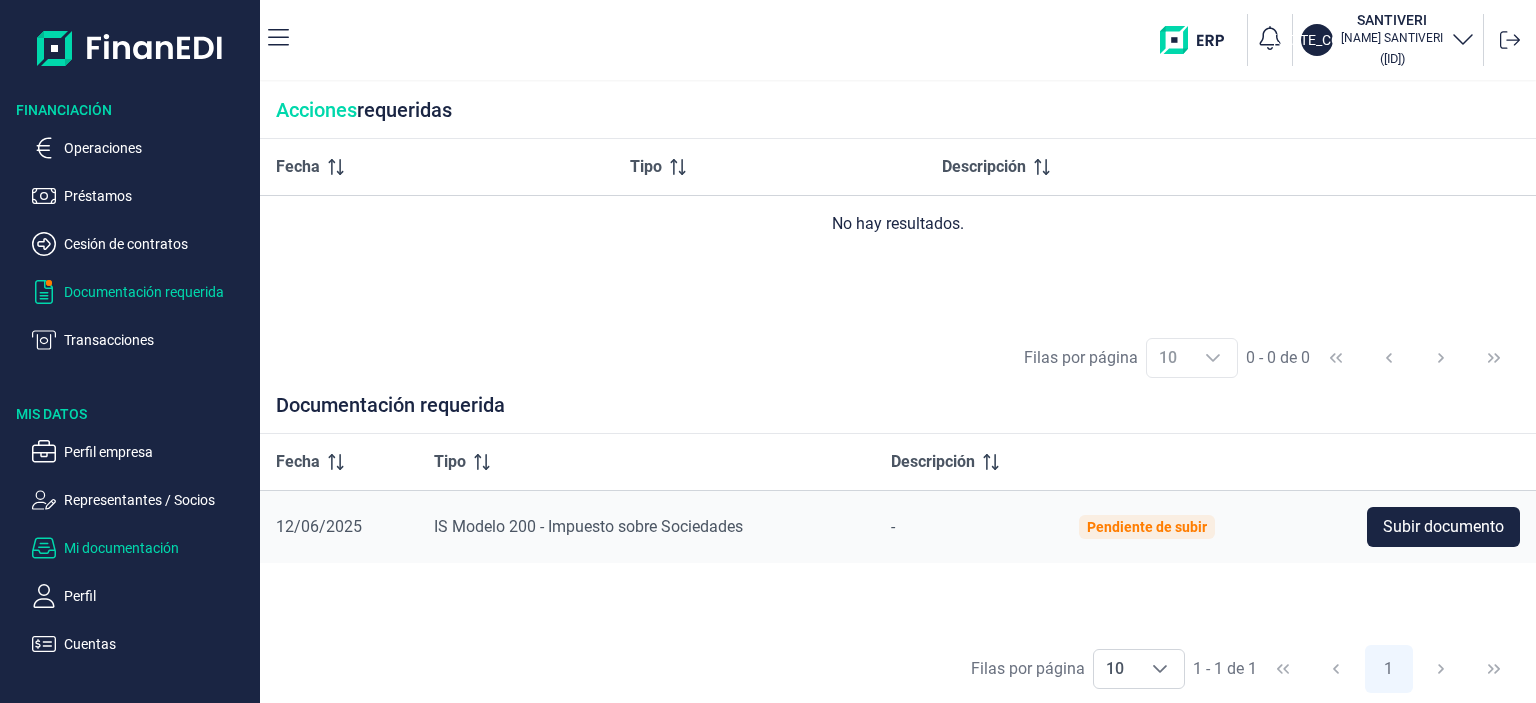 click on "Mi documentación" at bounding box center (158, 148) 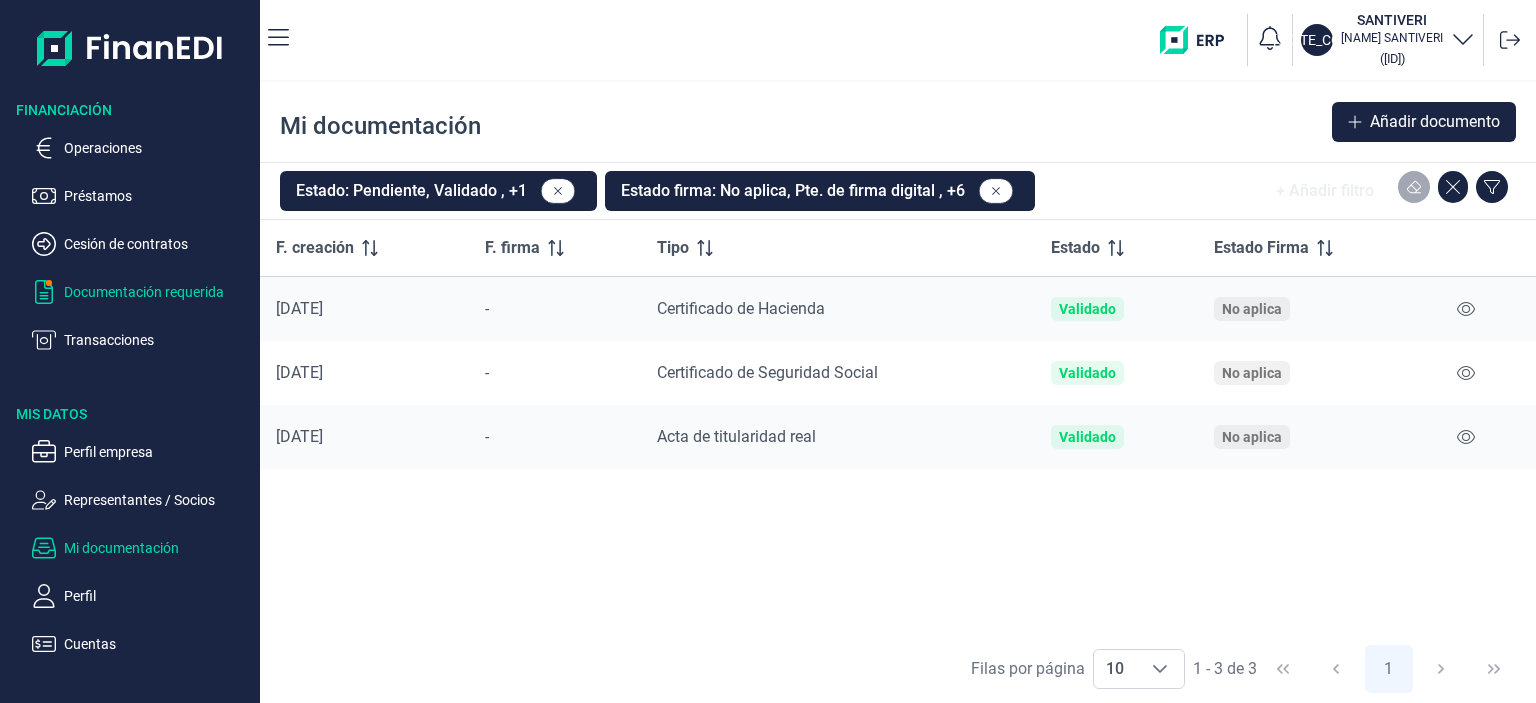 click on "Documentación requerida" at bounding box center (158, 148) 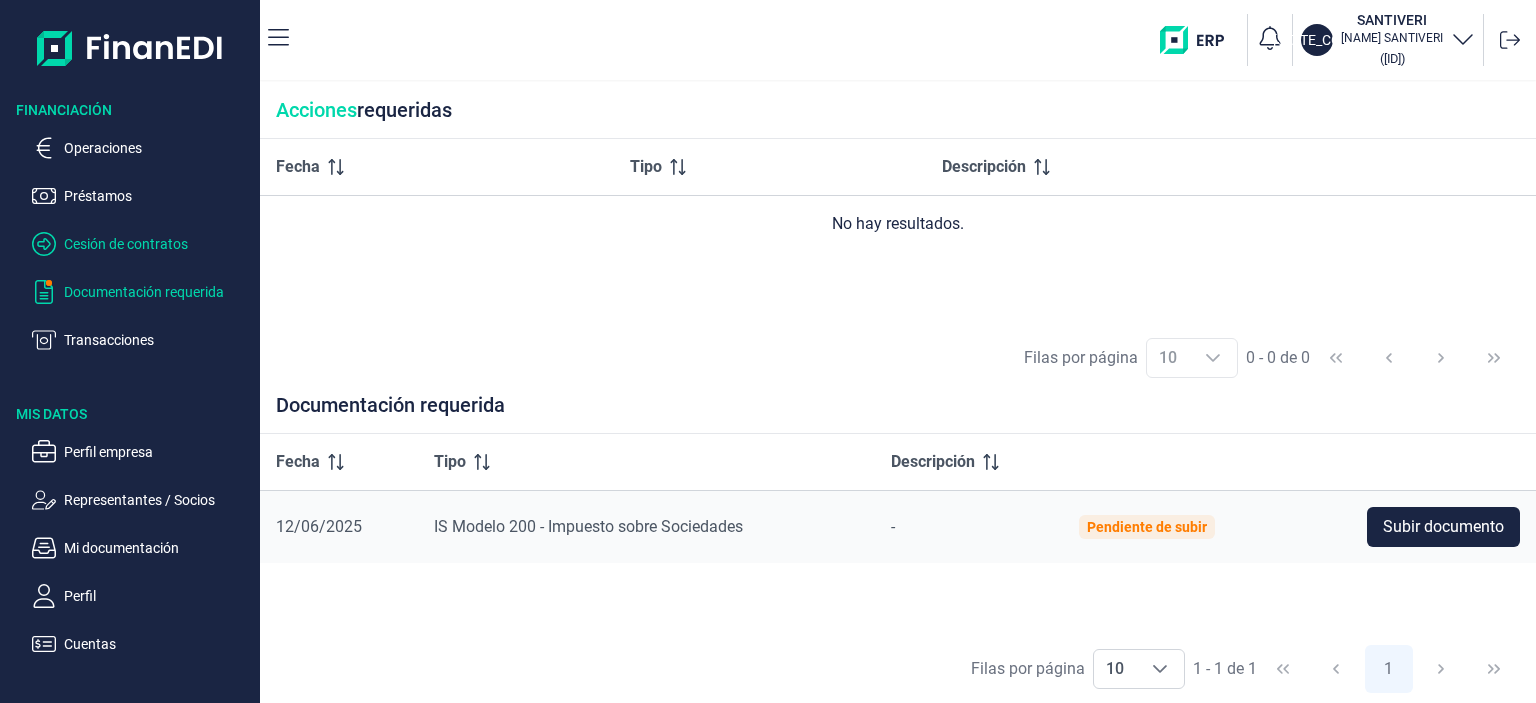 click on "Cesión de contratos" at bounding box center [158, 148] 